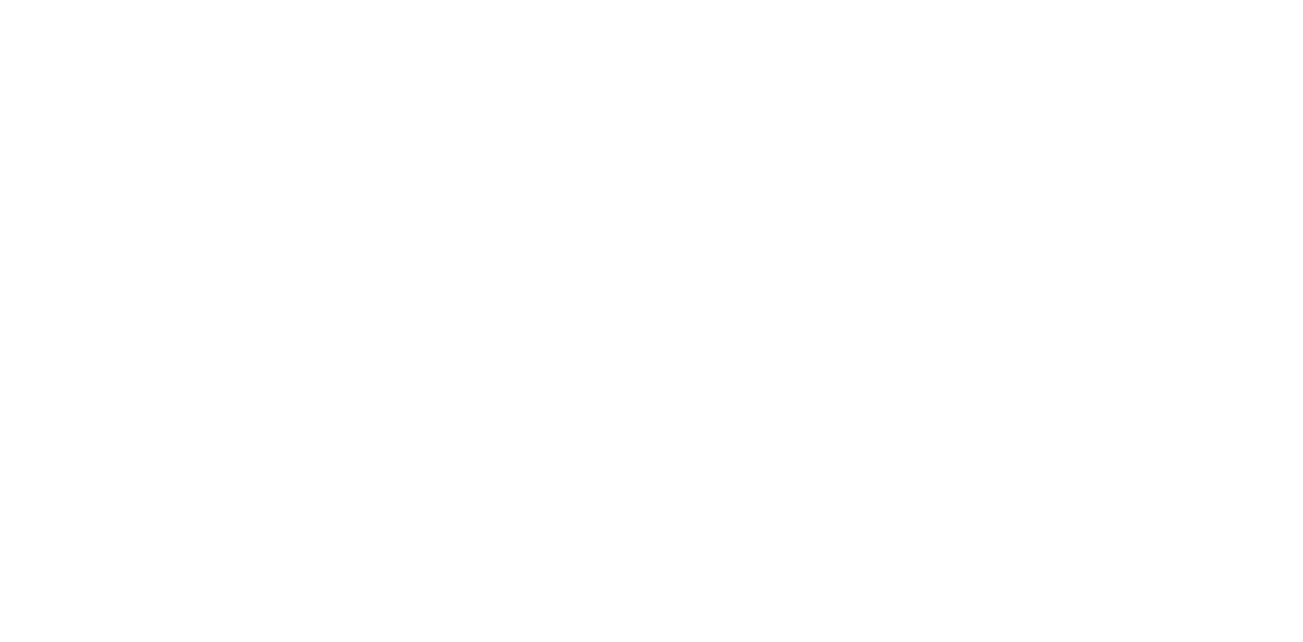 scroll, scrollTop: 0, scrollLeft: 0, axis: both 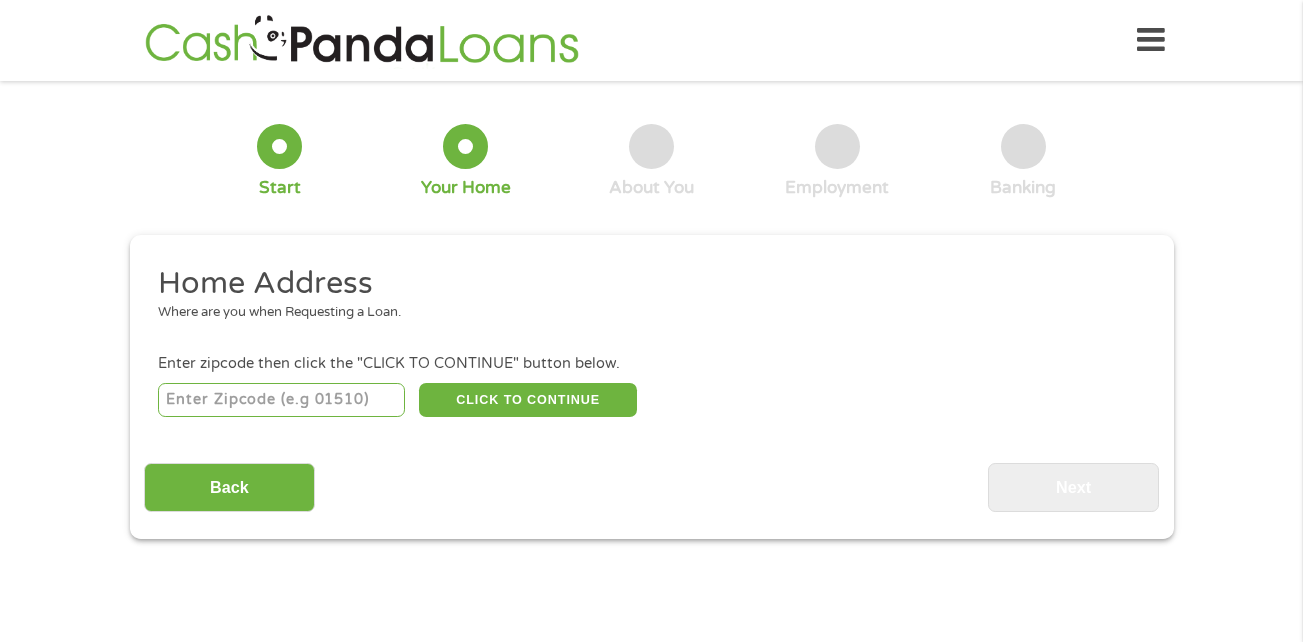 click at bounding box center [281, 400] 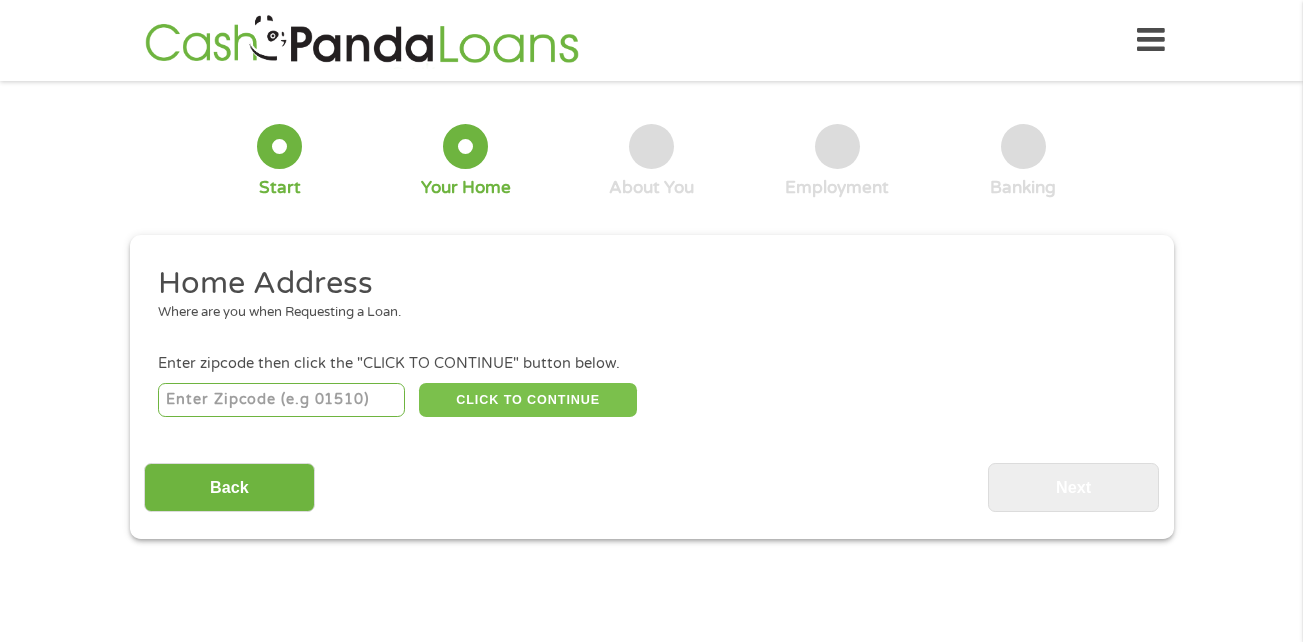click on "CLICK TO CONTINUE" at bounding box center [528, 400] 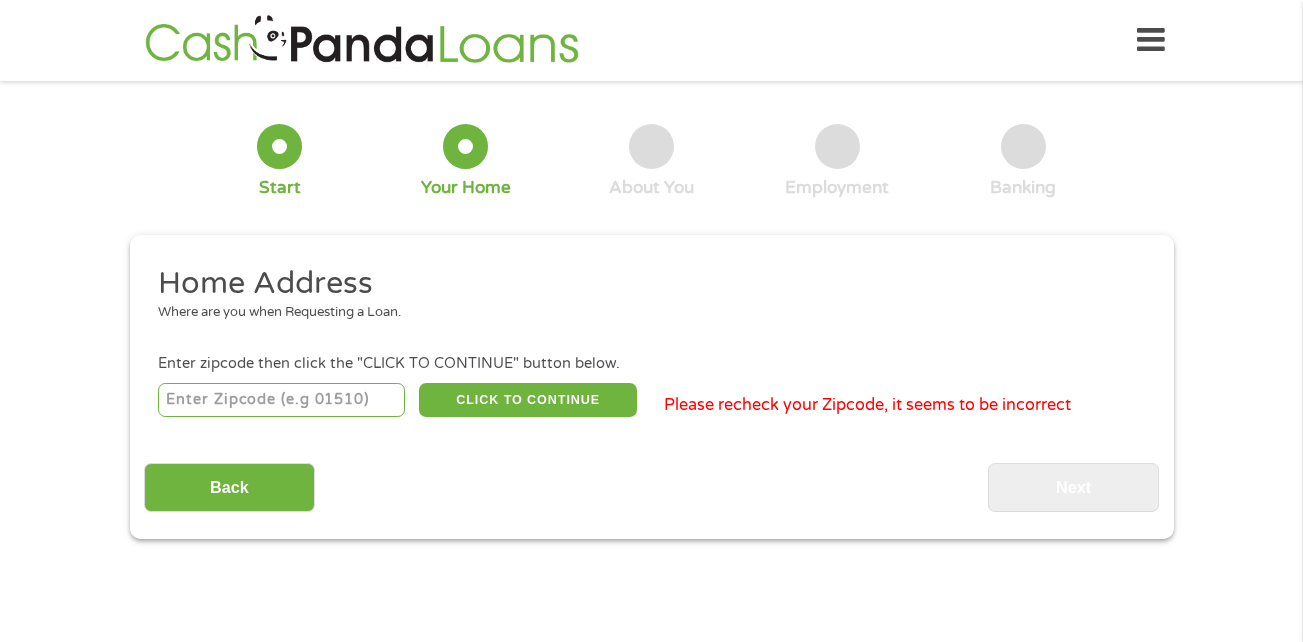 click on "[ZIP]" at bounding box center [281, 400] 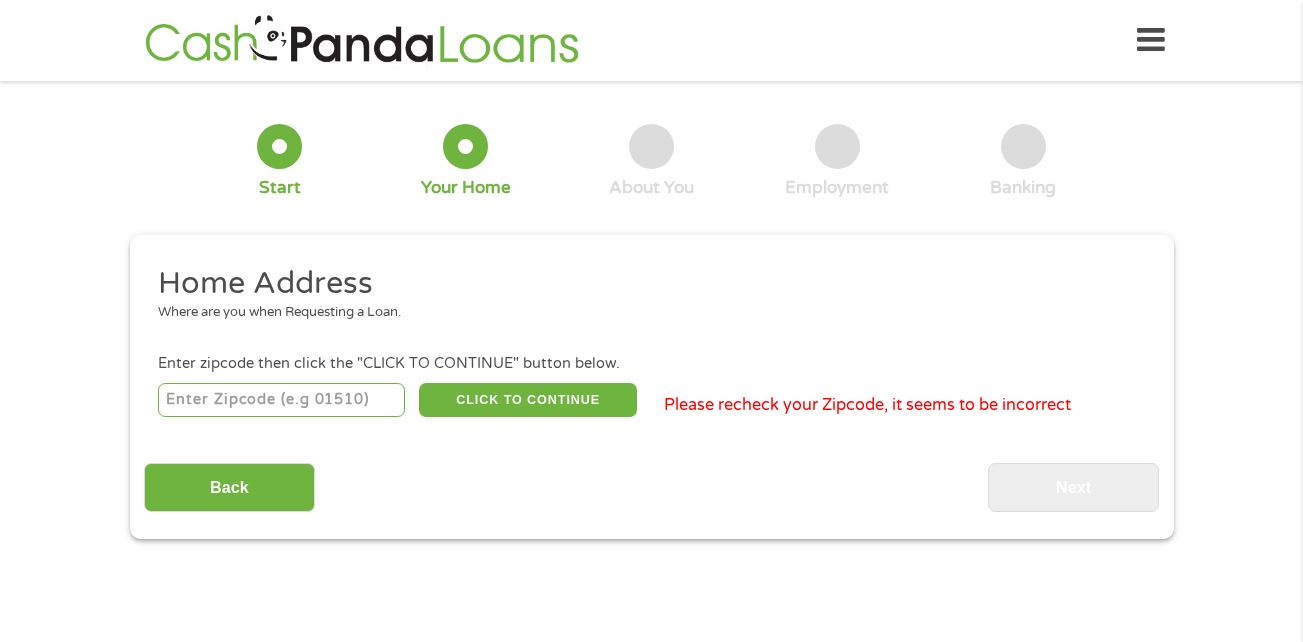 type on "[ZIP]" 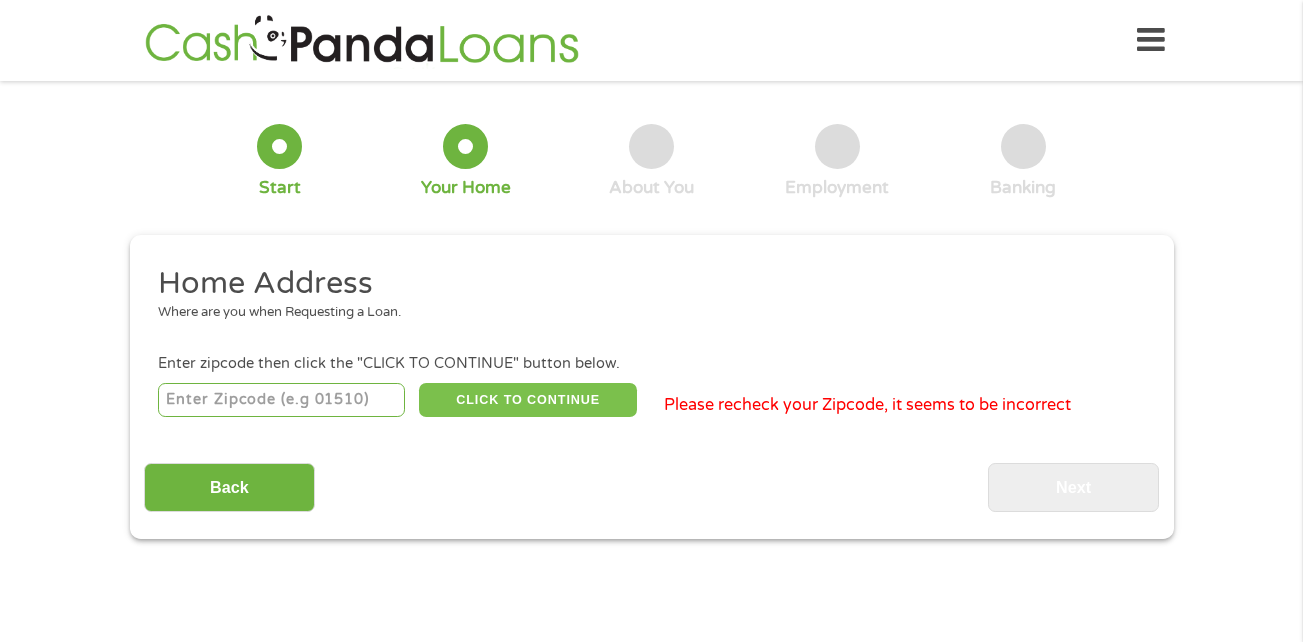 click on "CLICK TO CONTINUE" at bounding box center (528, 400) 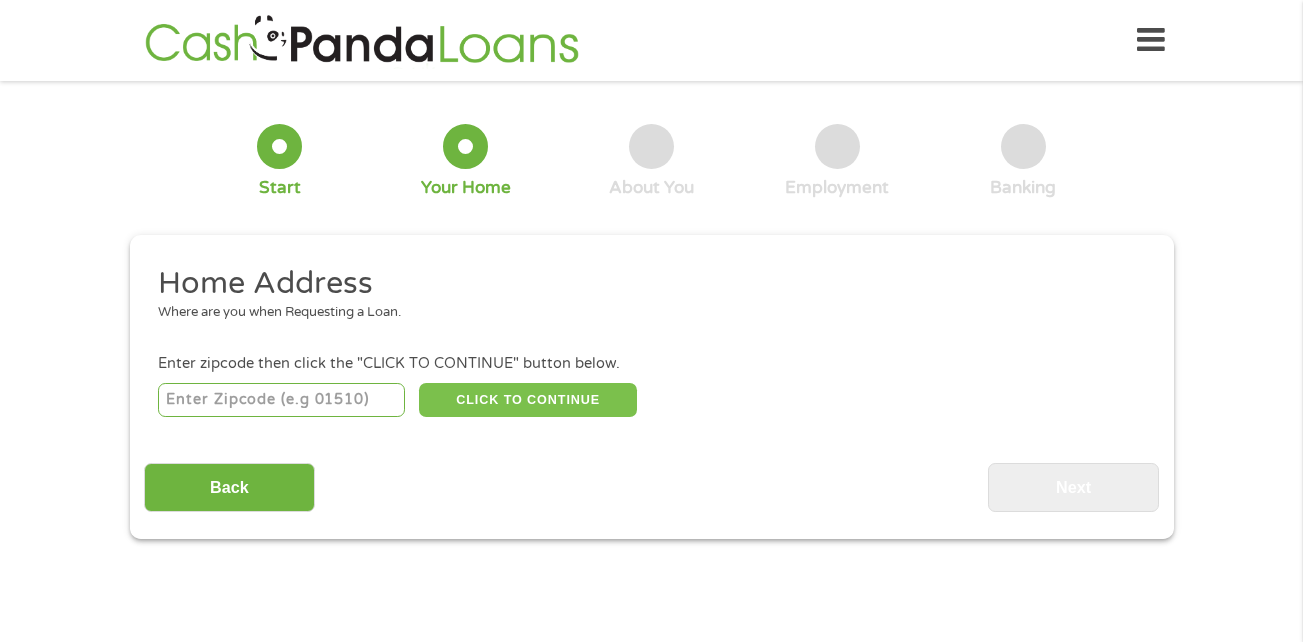 type on "[ZIP]" 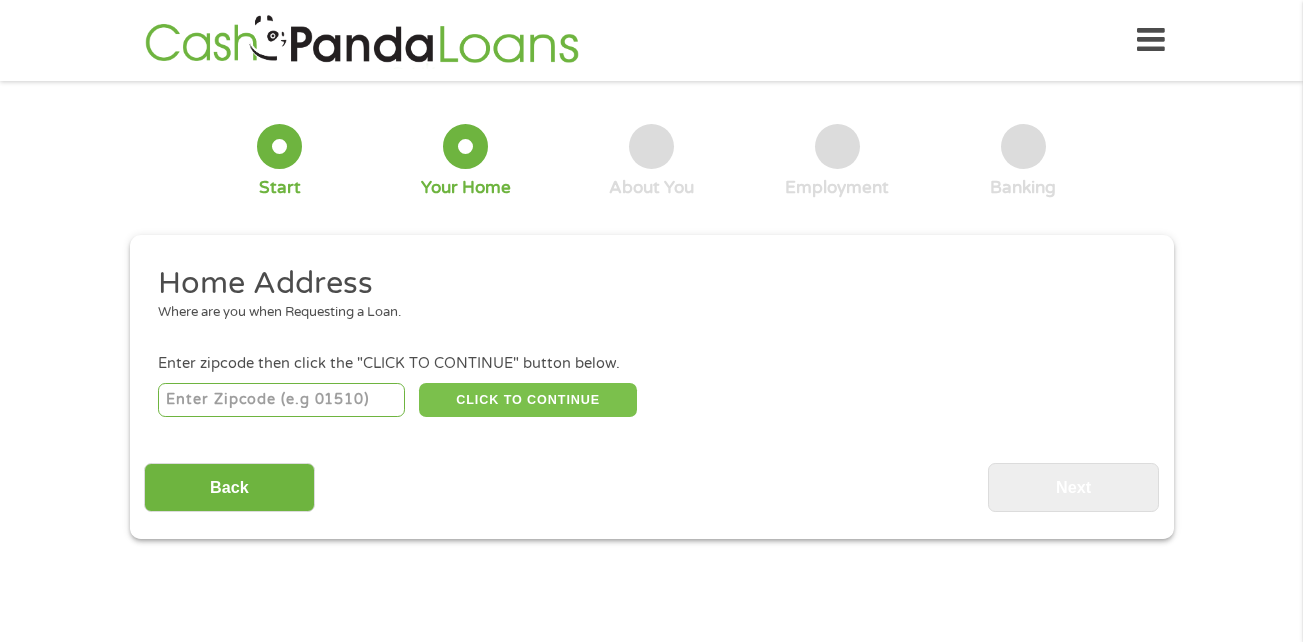 type on "[CITY]" 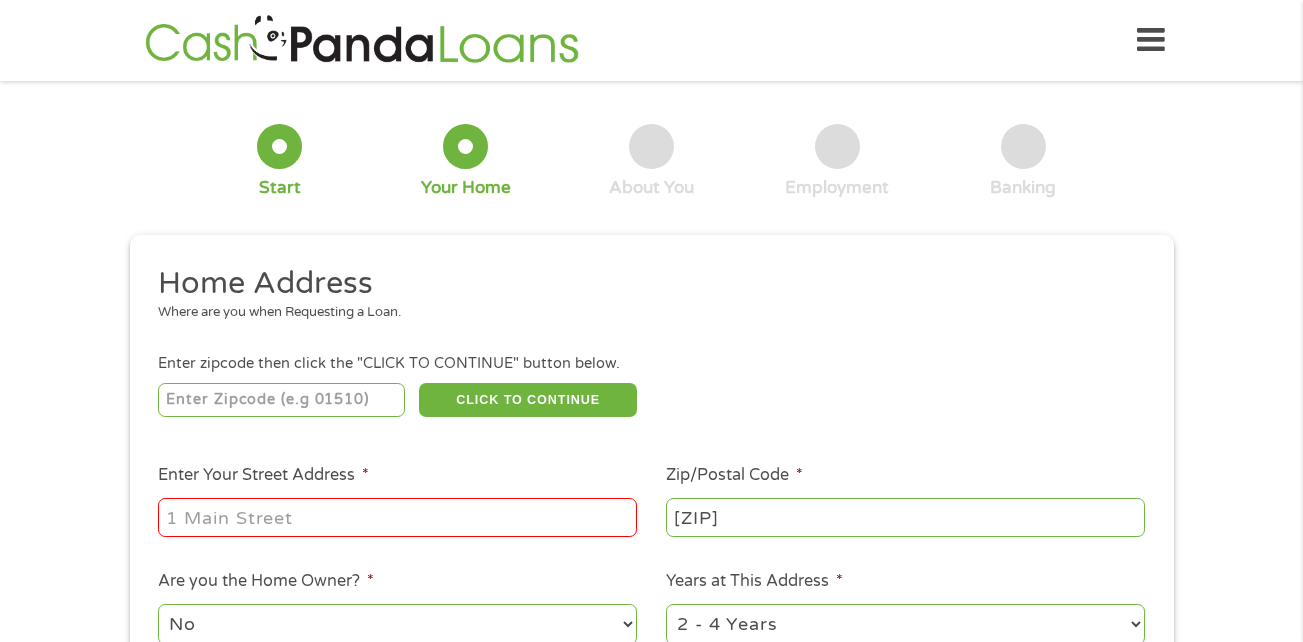 click on "Enter Your Street Address *" at bounding box center [397, 517] 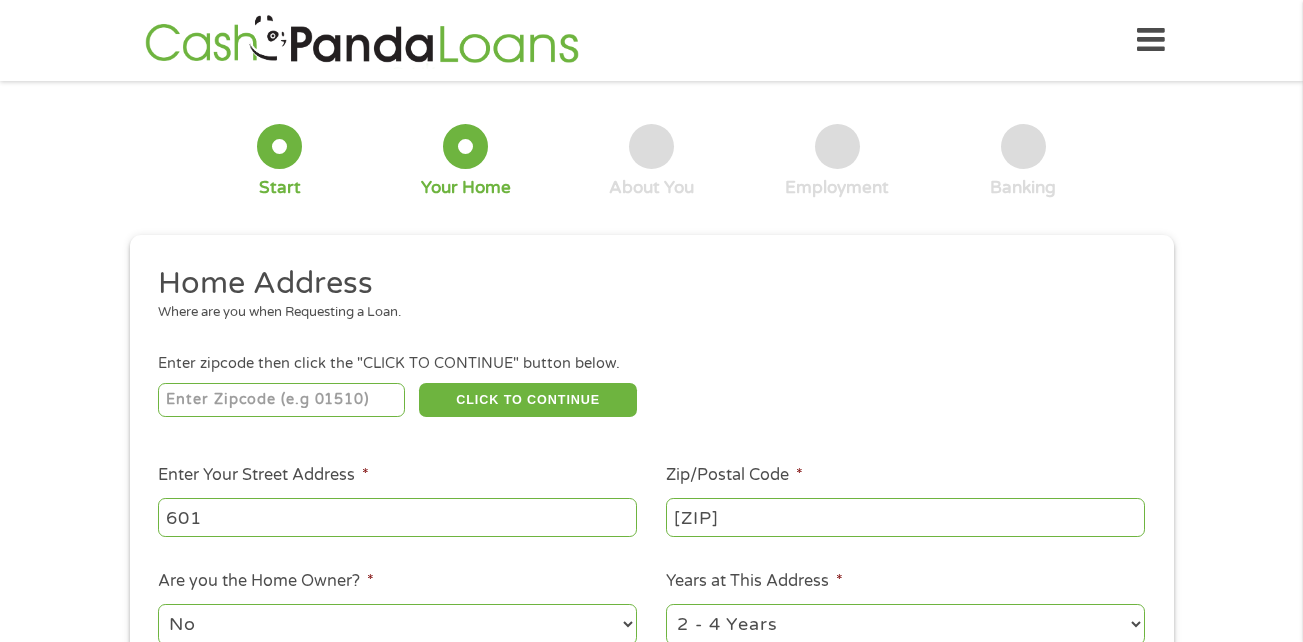 type on "601 TWIN OAKS DRIVE  APT 1102" 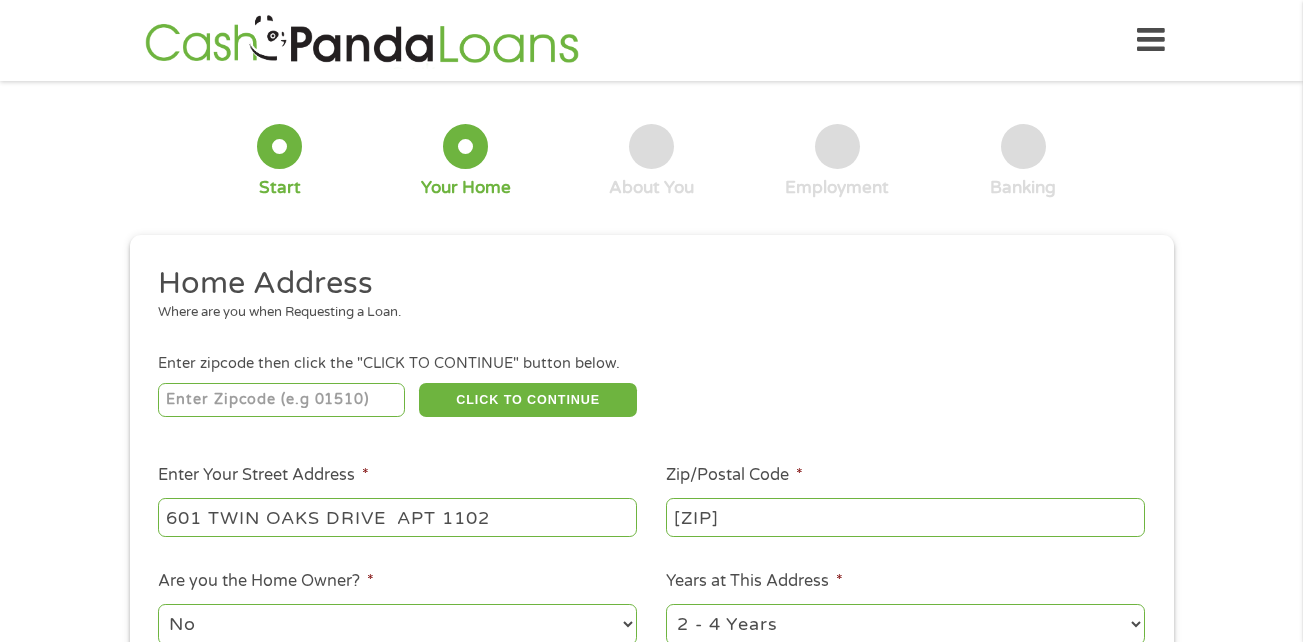 click on "Home Address Where are you when Requesting a Loan.
Enter zipcode then click the "CLICK TO CONTINUE" button below.
[ZIP]
CLICK TO CONTINUE
Please recheck your Zipcode, it seems to be incorrect Enter Your Street Address * 601 TWIN OAKS DRIVE  APT 1102 Zip/Postal Code * [ZIP] This field is hidden when viewing the form City * [CITY] This field is hidden when viewing the form State * Alabama Alaska Arizona Arkansas California Colorado Connecticut Delaware Florida Georgia Hawaii Idaho Illinois Indiana Iowa Kansas Kentucky Louisiana Maine Maryland Massachusetts Michigan Minnesota Mississippi Missouri Montana Nebraska Nevada New Hampshire New Jersey New Mexico North Carolina North Dakota Ohio Oklahoma Oregon Pennsylvania Rhode Island South Carolina South Dakota Tennessee Texas Utah Vermont Virginia Washington West Virginia Wisconsin Wyoming Are you the Home Owner? * No Yes Years at This Address * 1 Year or less 1 - 2 Years 2 - 4 Years Over 4 Years Loan Purpose * --- Choose one --- Pay Bills Car Loan" at bounding box center [651, 531] 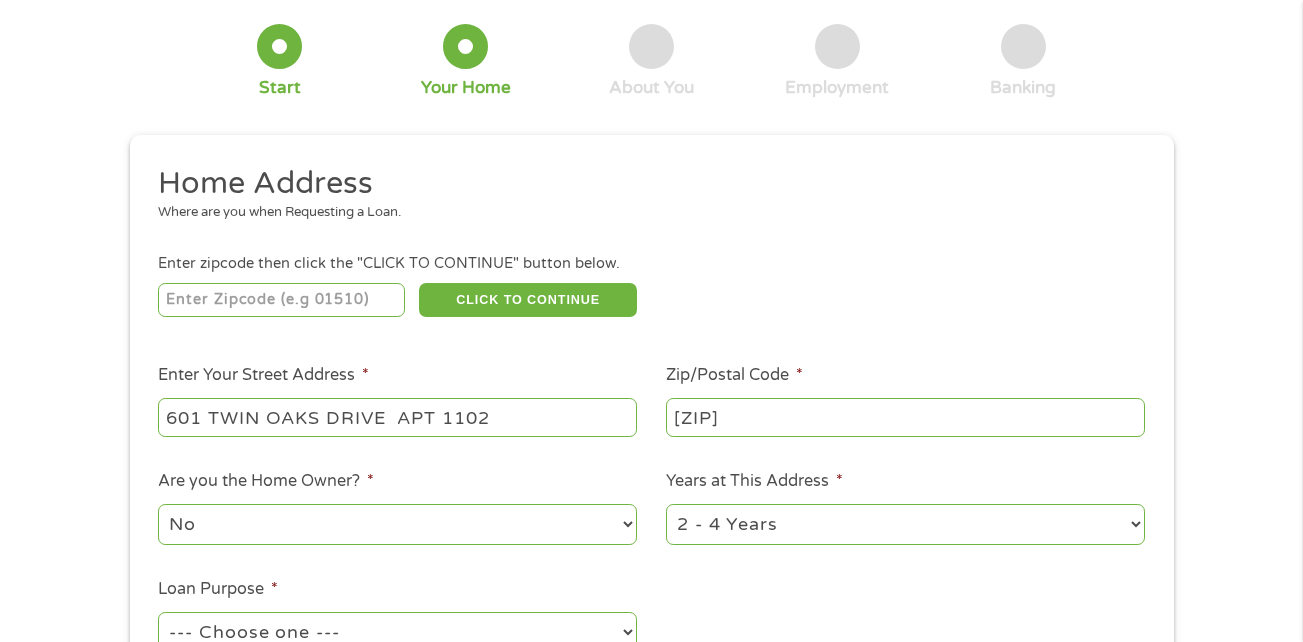 scroll, scrollTop: 200, scrollLeft: 0, axis: vertical 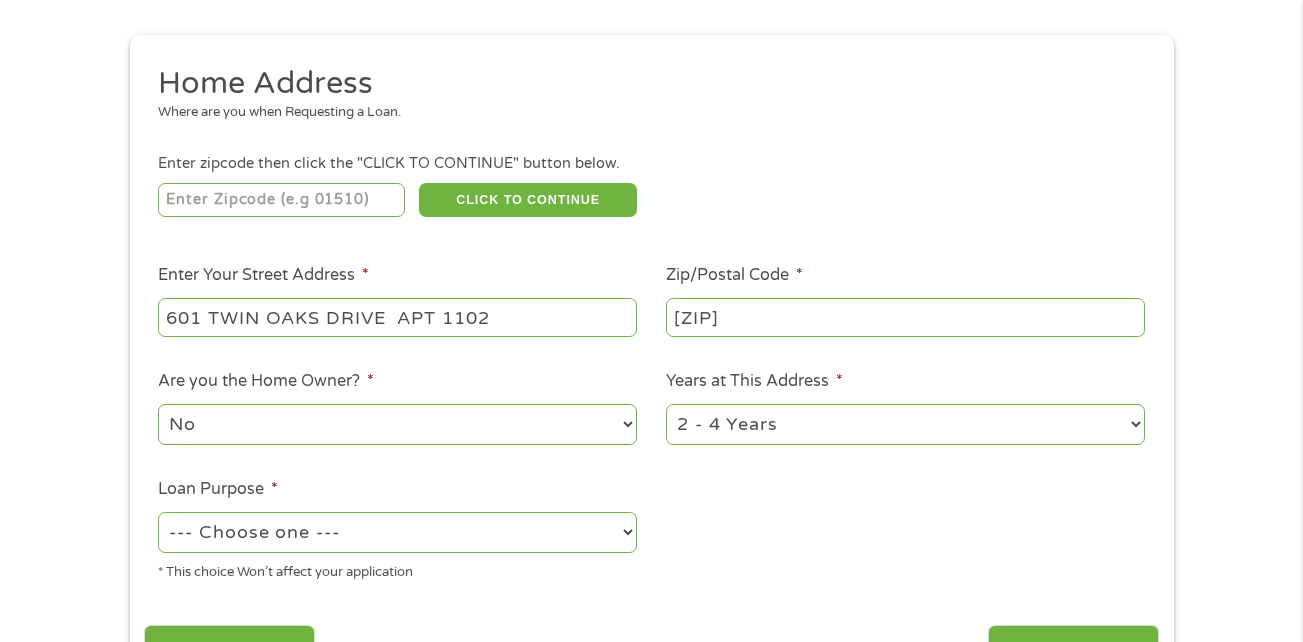 click on "1 Year or less 1 - 2 Years 2 - 4 Years Over 4 Years" at bounding box center [905, 424] 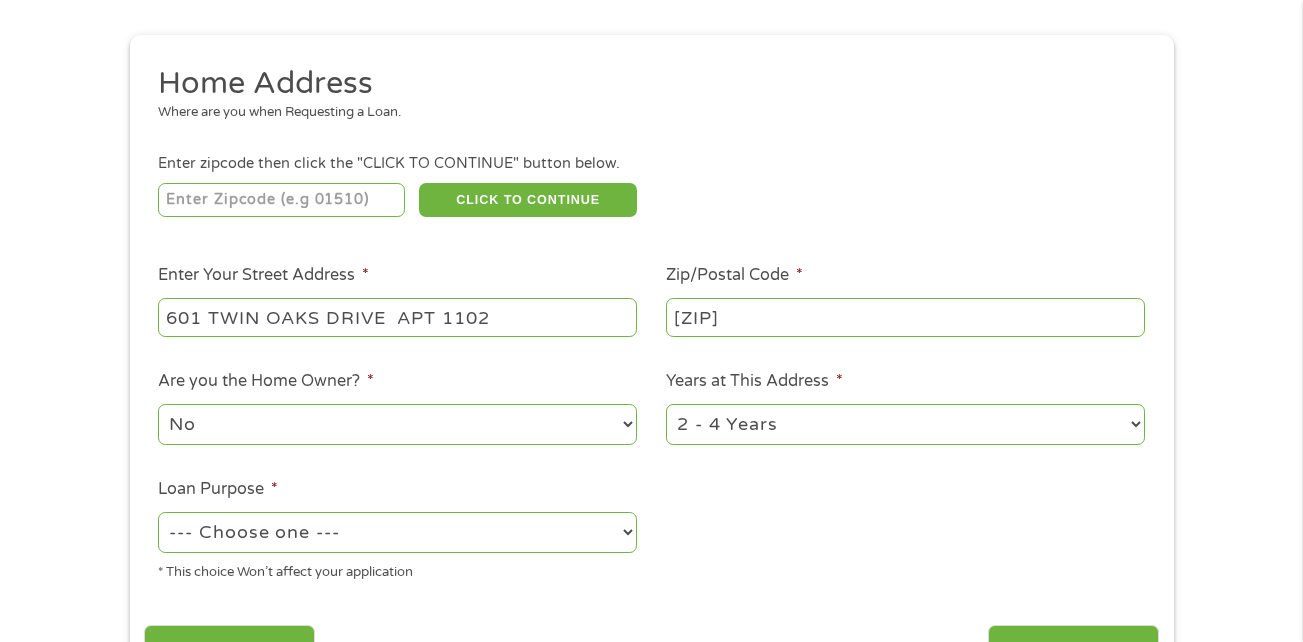 select on "12months" 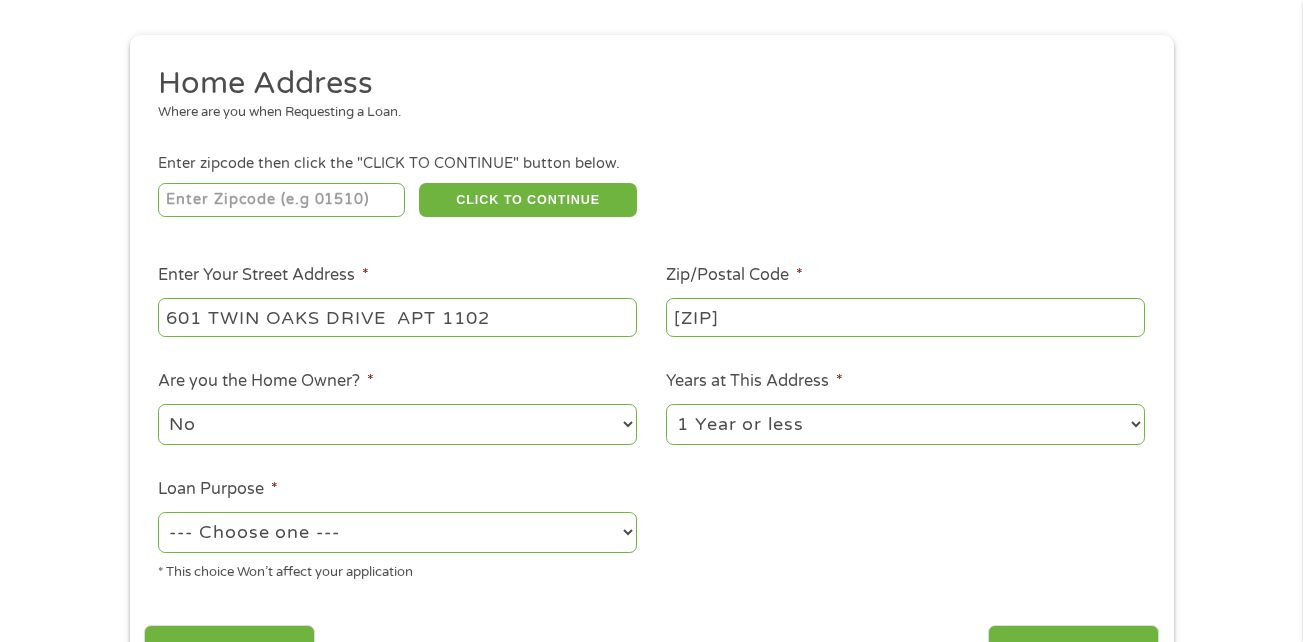 click on "1 Year or less 1 - 2 Years 2 - 4 Years Over 4 Years" at bounding box center (905, 424) 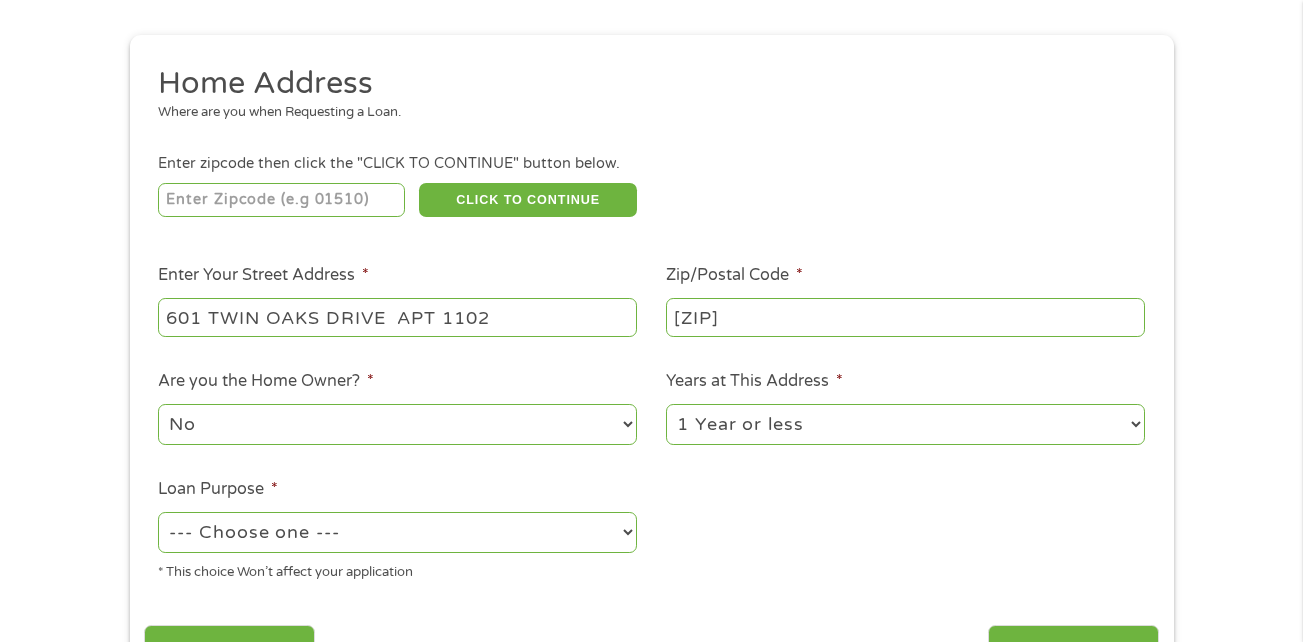 click on "--- Choose one --- Pay Bills Debt Consolidation Home Improvement Major Purchase Car Loan Short Term Cash Medical Expenses Other" at bounding box center [397, 532] 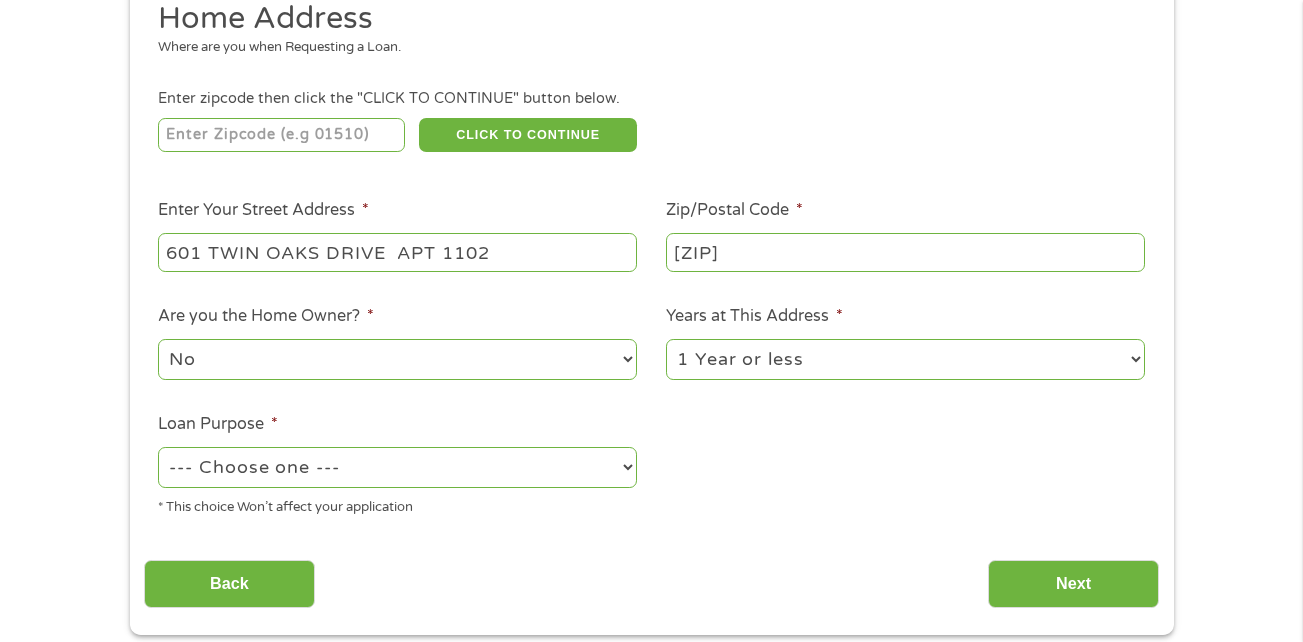 scroll, scrollTop: 300, scrollLeft: 0, axis: vertical 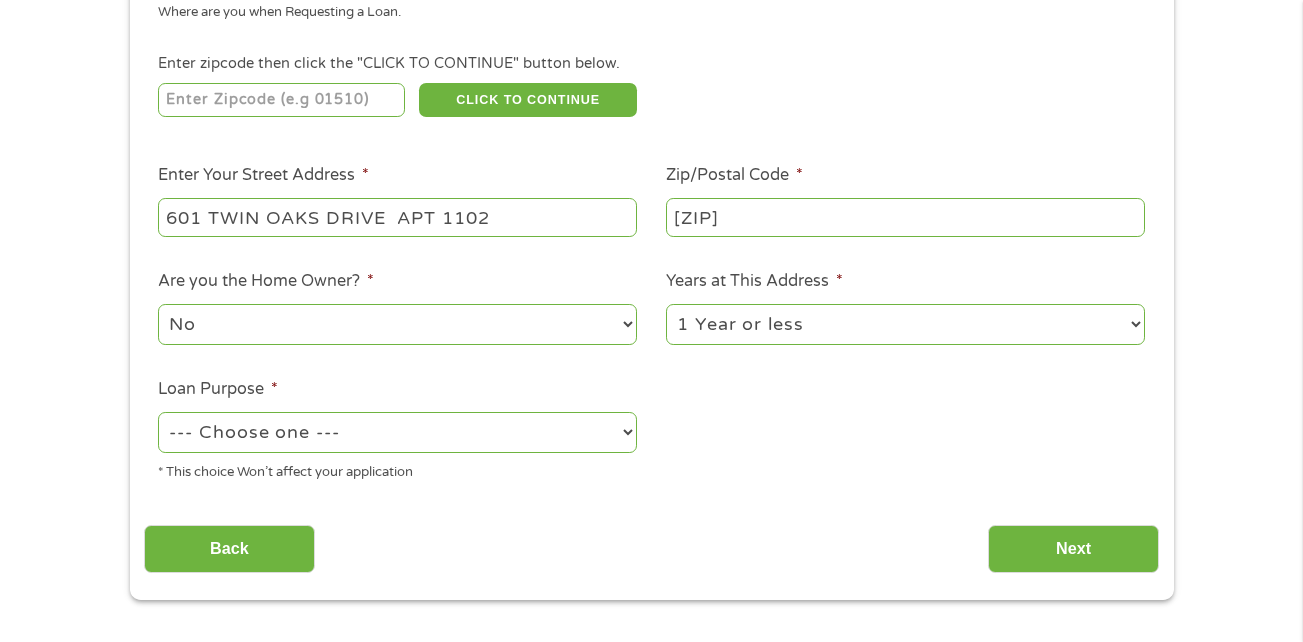 click on "--- Choose one --- Pay Bills Debt Consolidation Home Improvement Major Purchase Car Loan Short Term Cash Medical Expenses Other" at bounding box center [397, 432] 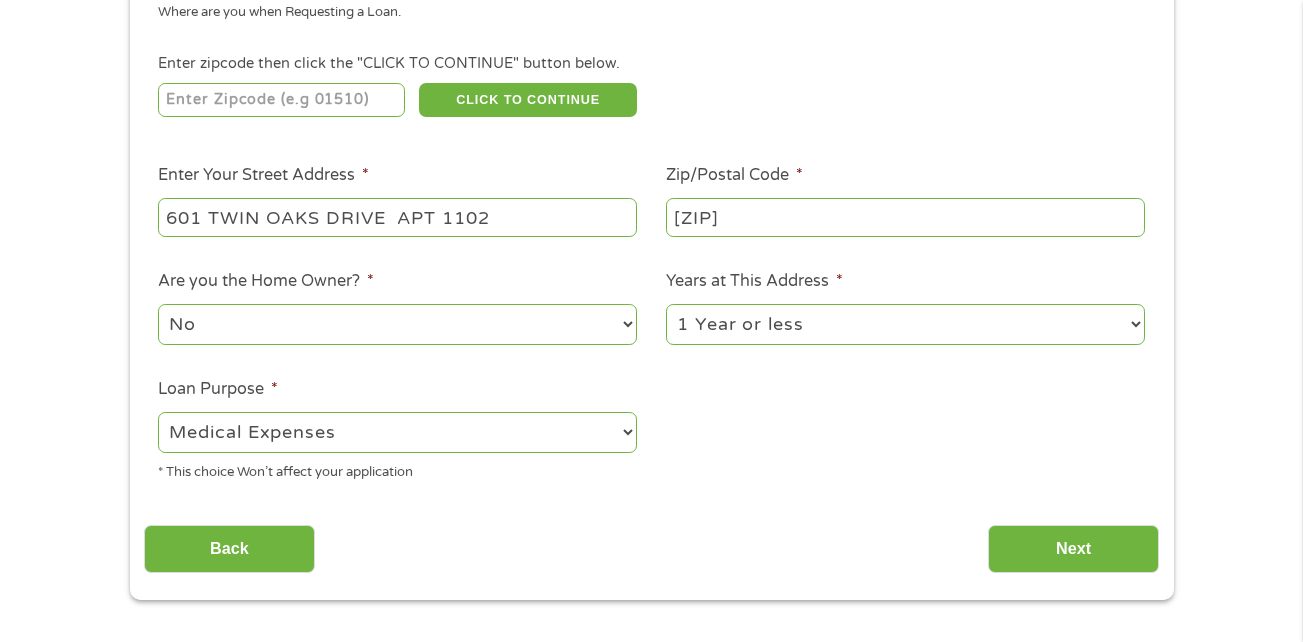 click on "--- Choose one --- Pay Bills Debt Consolidation Home Improvement Major Purchase Car Loan Short Term Cash Medical Expenses Other" at bounding box center (397, 432) 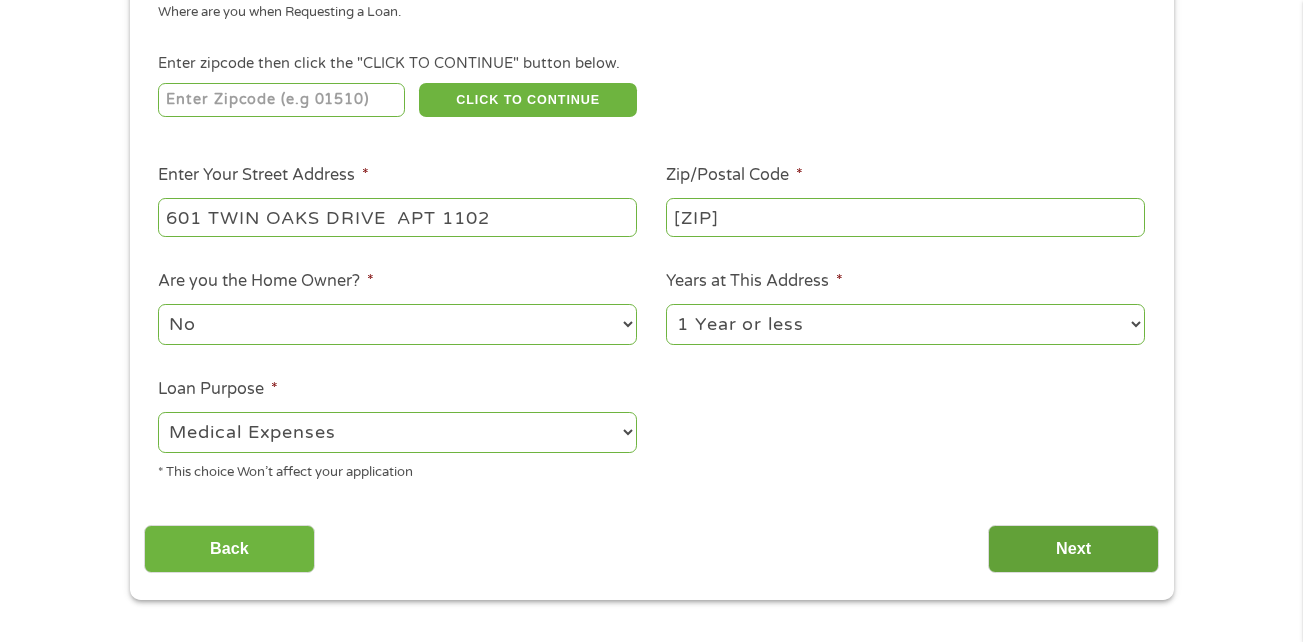 click on "Next" at bounding box center [1073, 549] 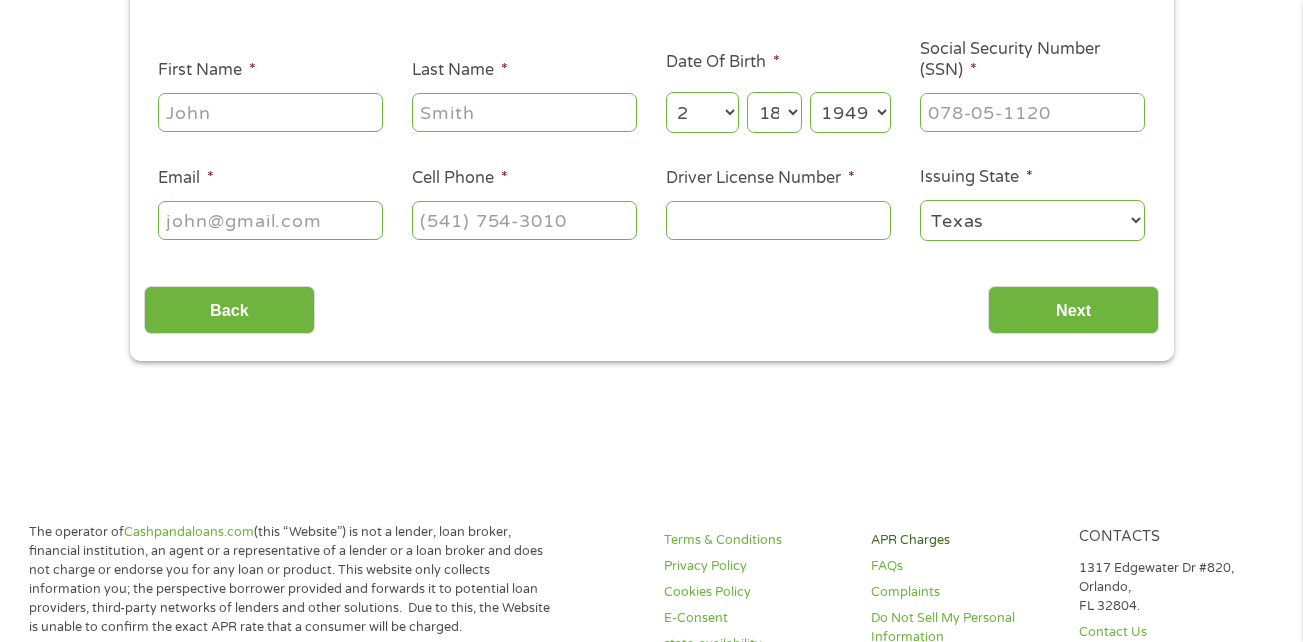 scroll, scrollTop: 169, scrollLeft: 0, axis: vertical 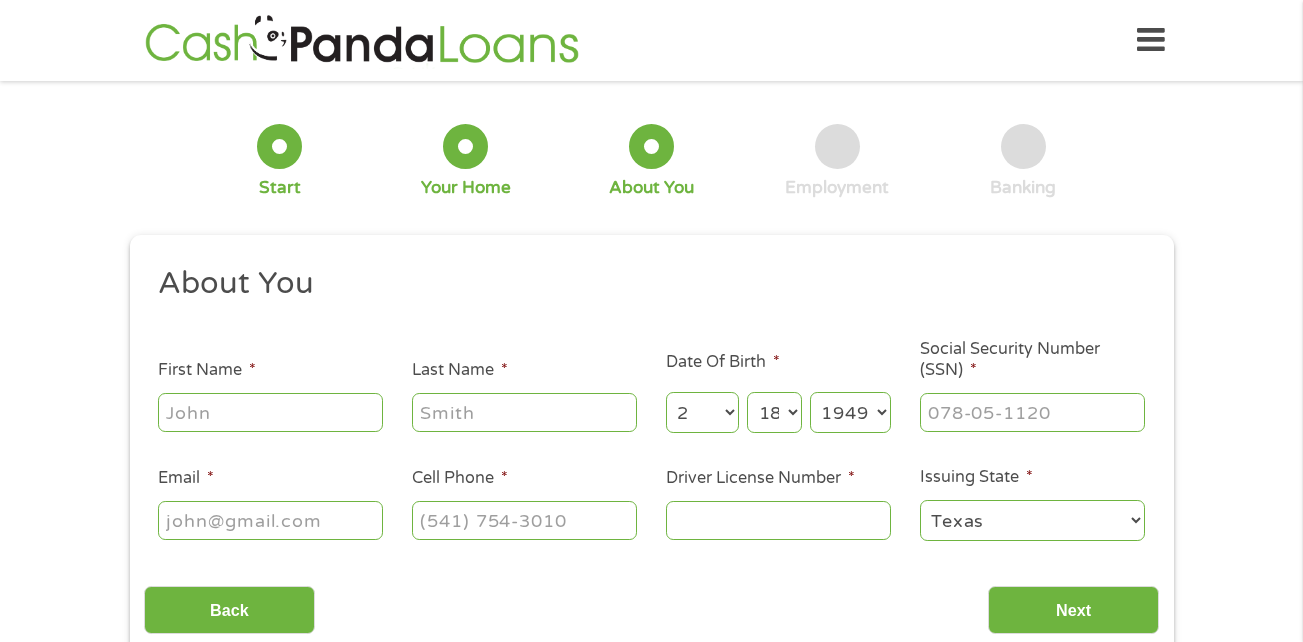 click on "First Name *" at bounding box center [270, 412] 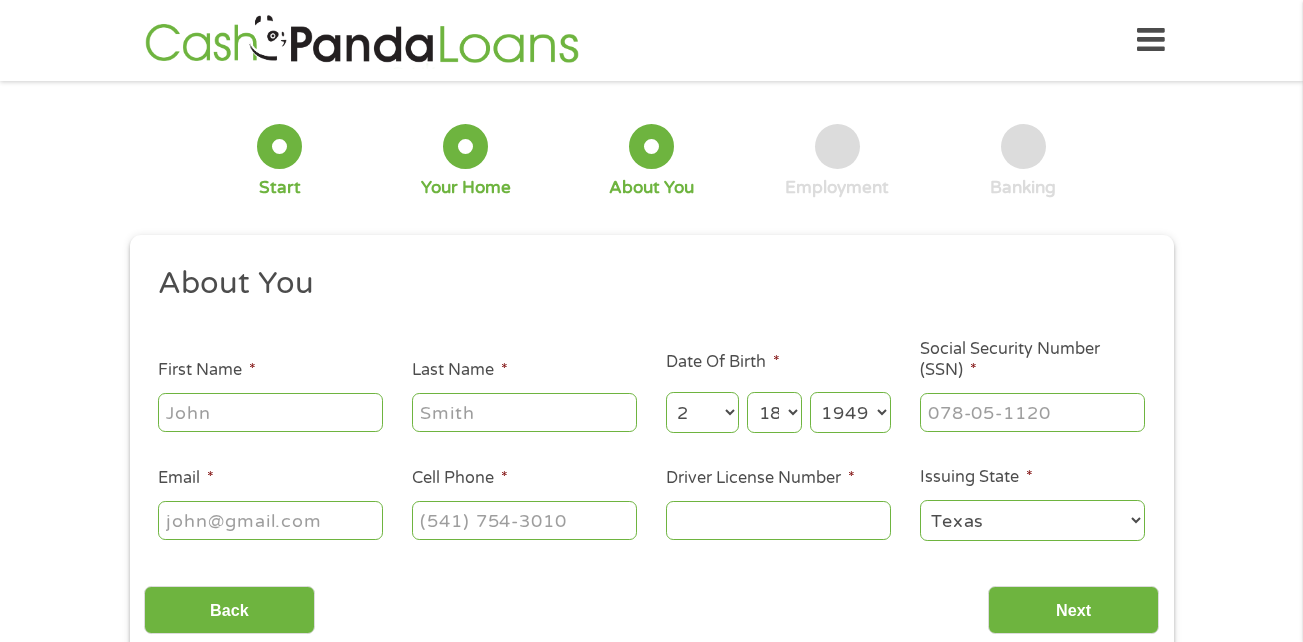 type on "[FIRST]" 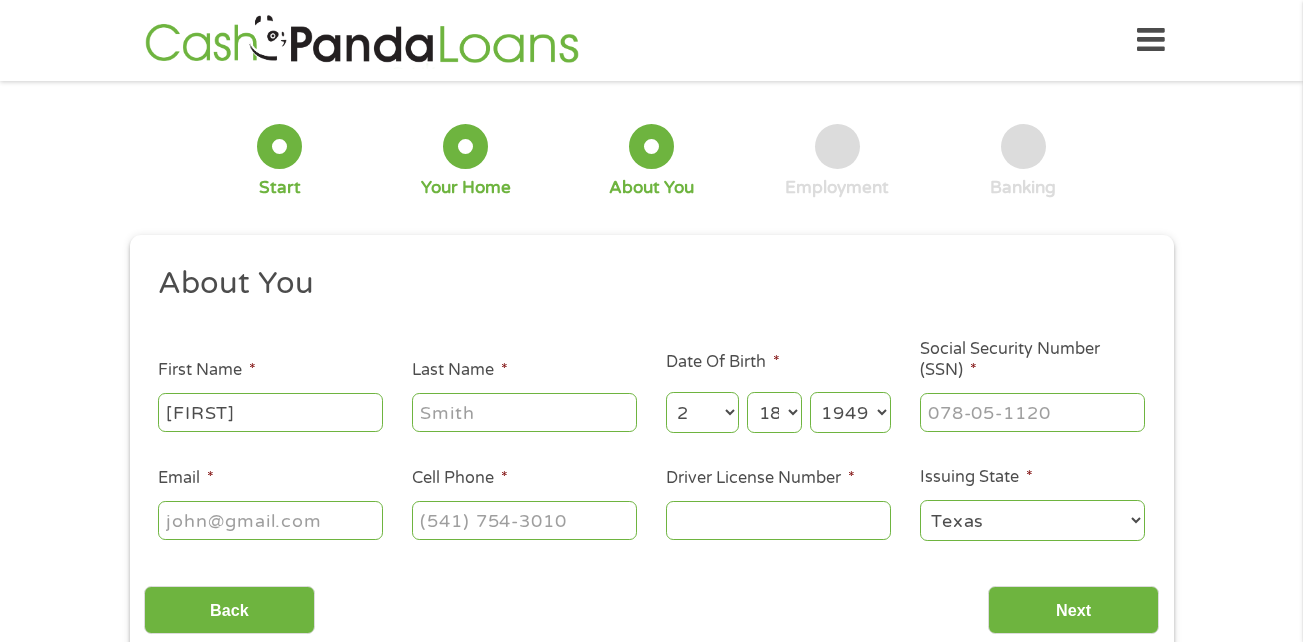 type on "[LAST]" 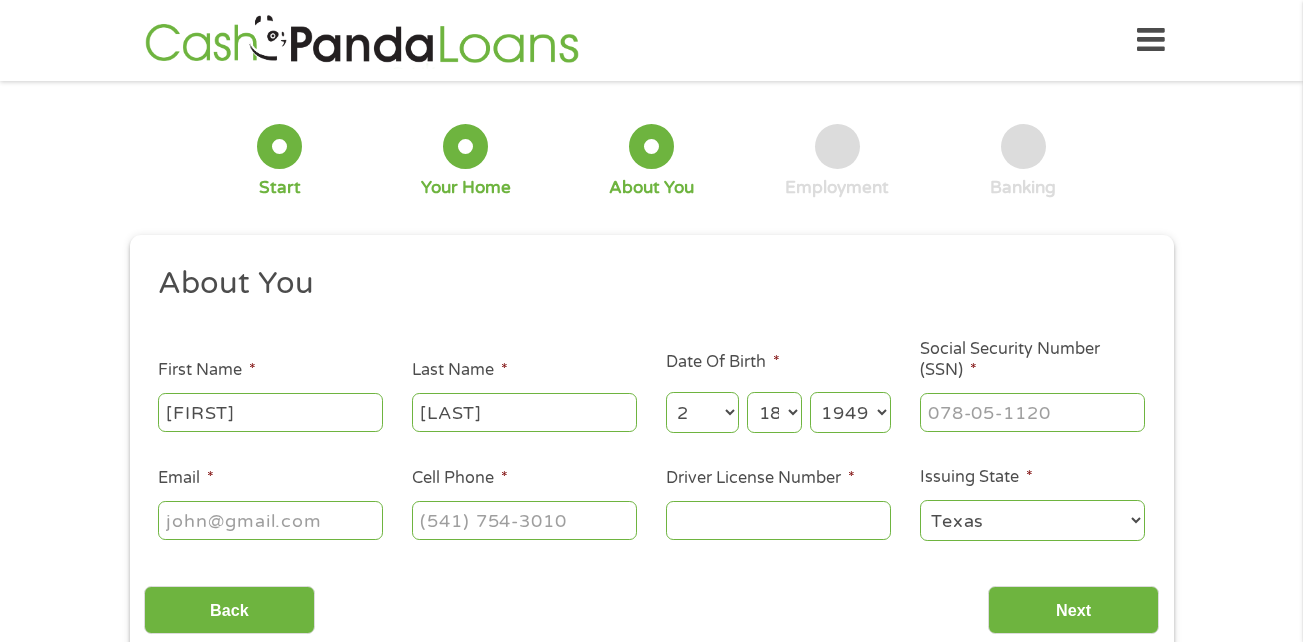 type on "[FIRST].[LAST]@example.com" 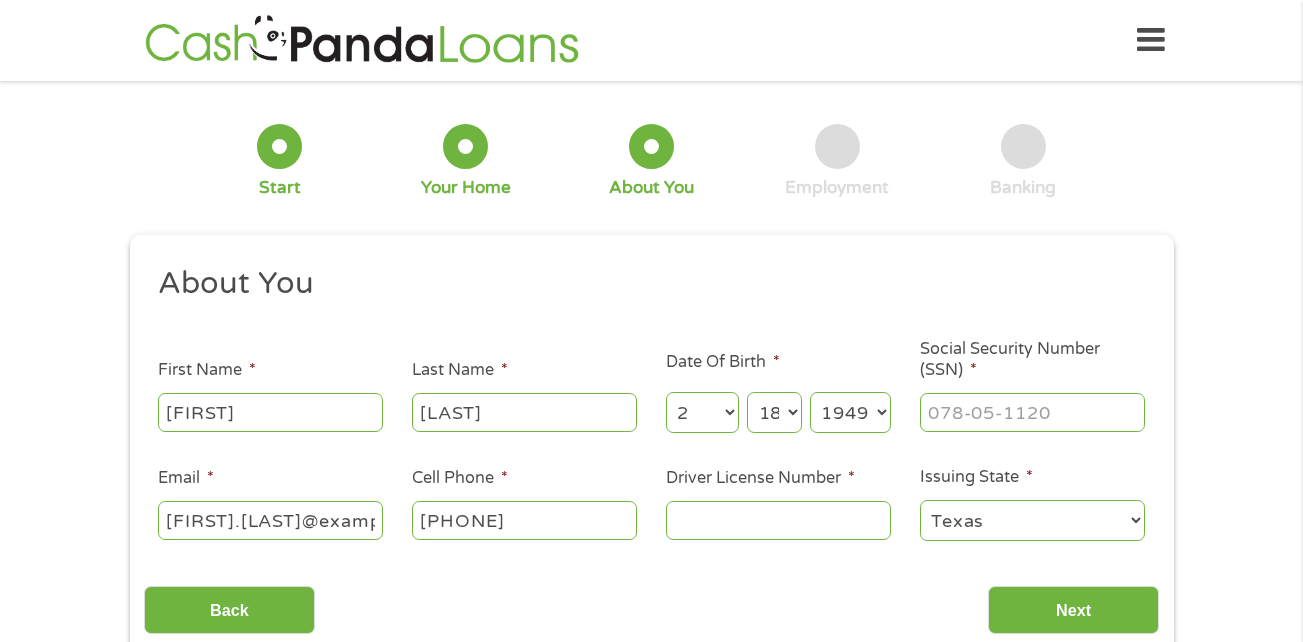 type on "(555) 224-9902" 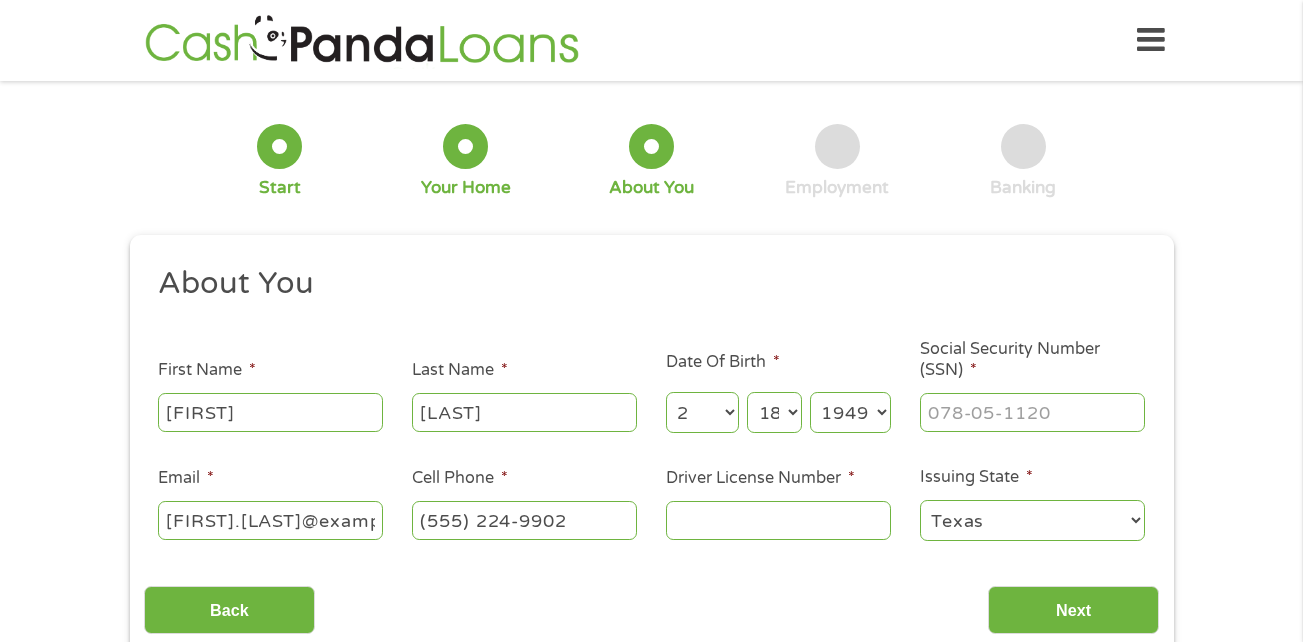 click on "Driver License Number *" at bounding box center (778, 520) 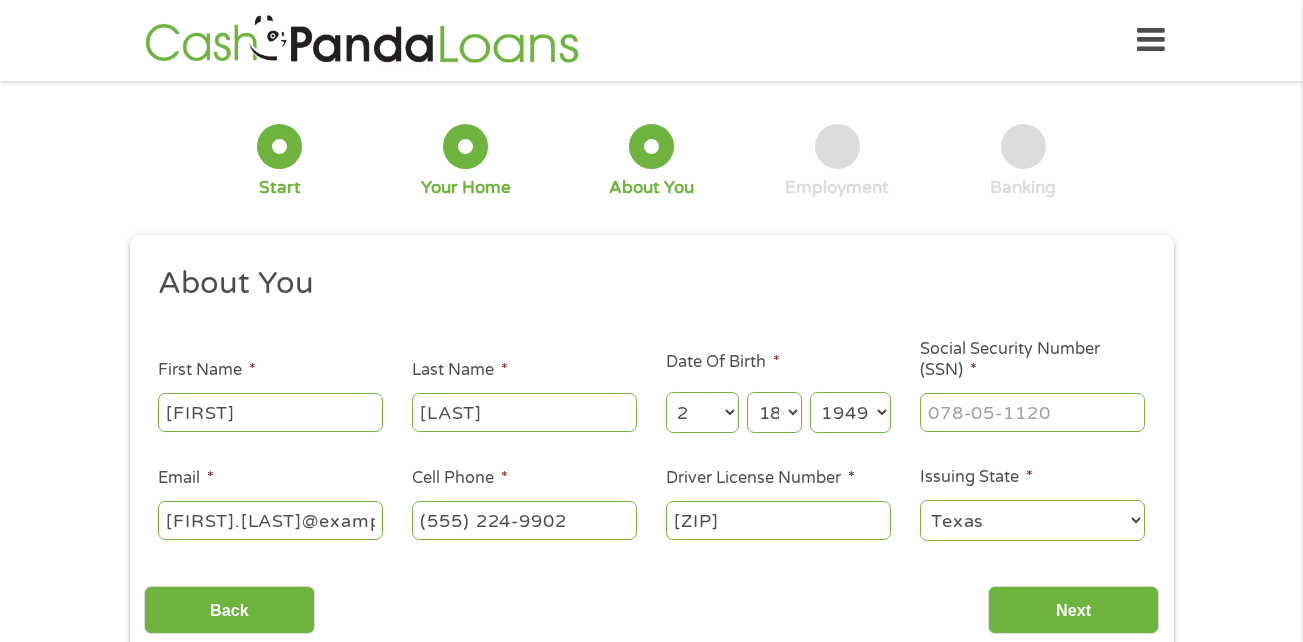 type on "[ZIP]" 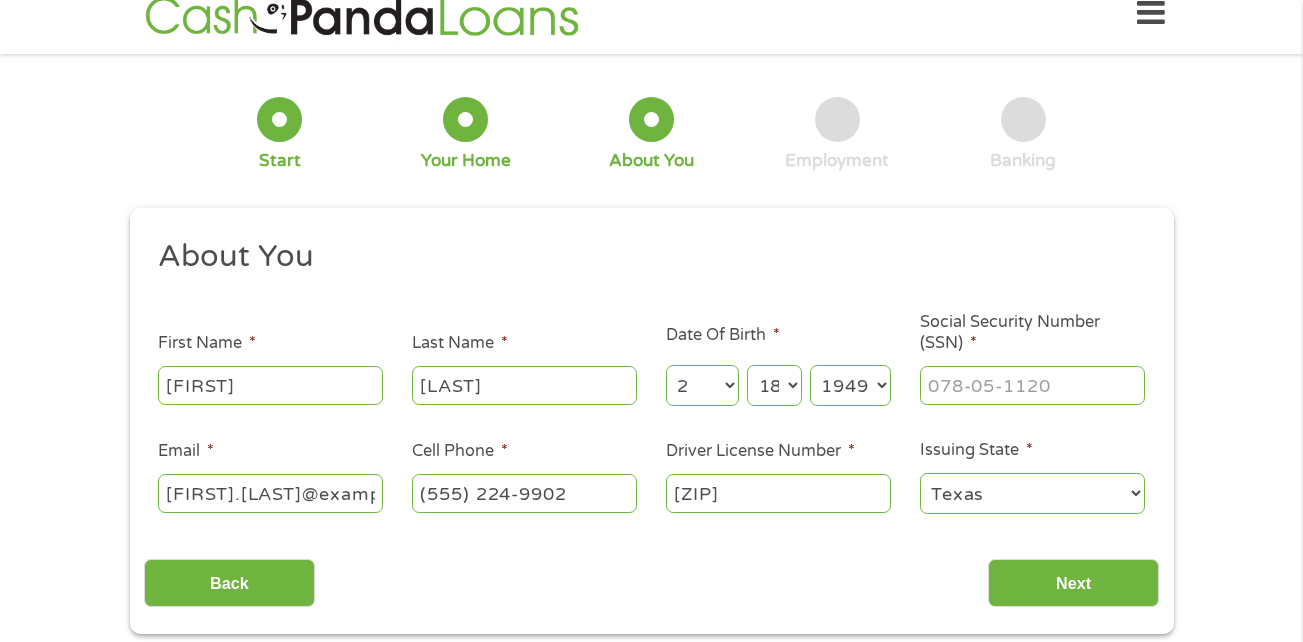 scroll, scrollTop: 100, scrollLeft: 0, axis: vertical 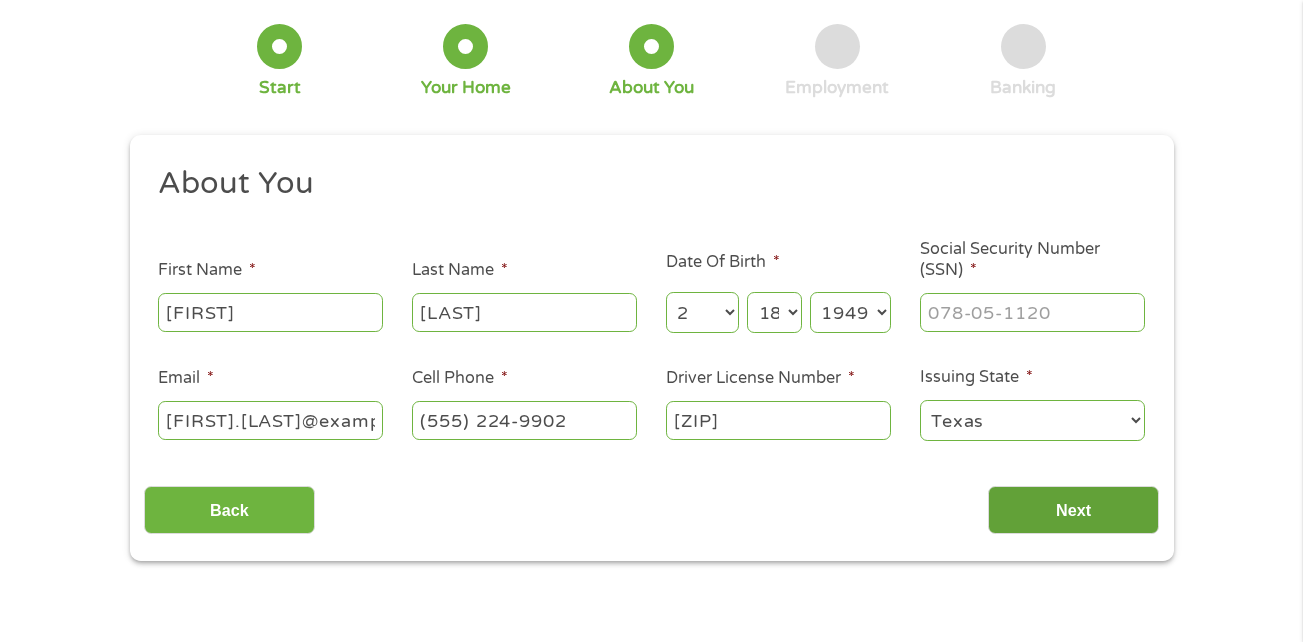 click on "Next" at bounding box center (1073, 510) 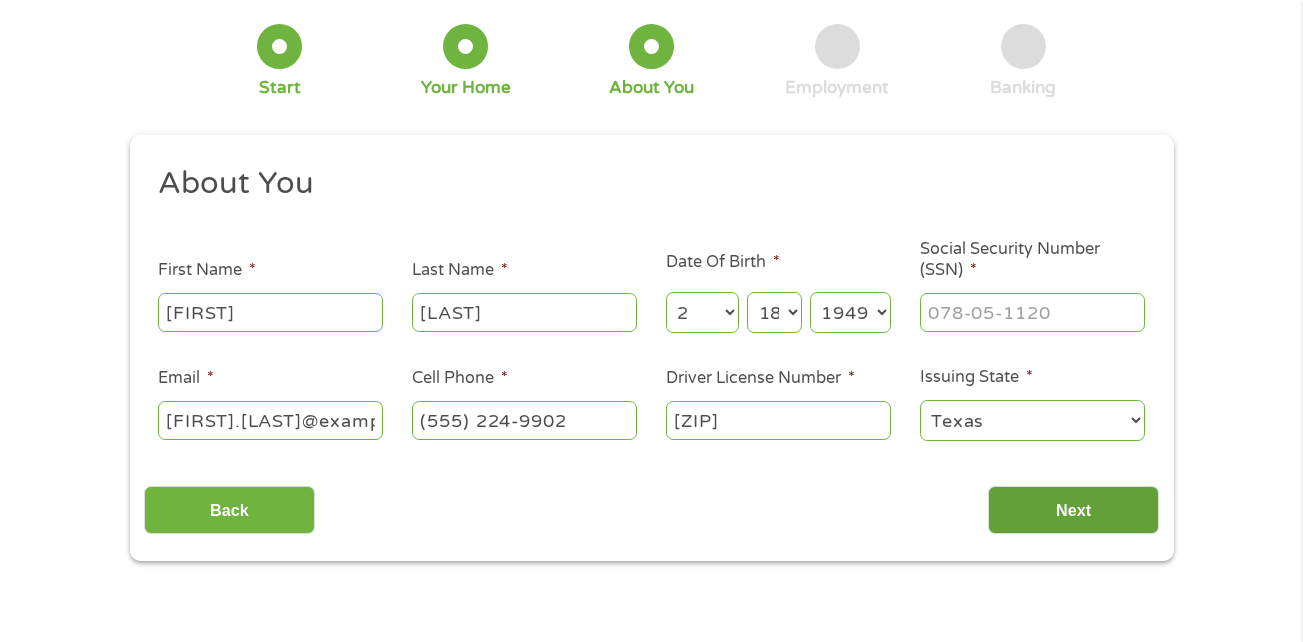 scroll, scrollTop: 8, scrollLeft: 8, axis: both 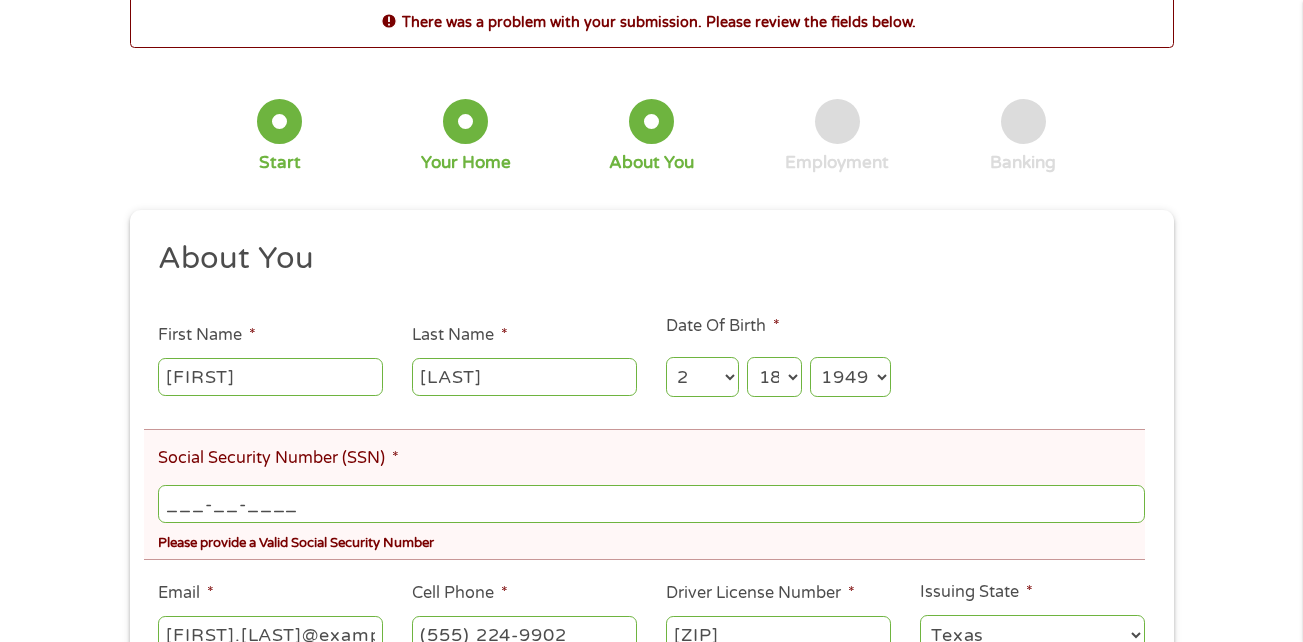 click on "___-__-____" at bounding box center [651, 504] 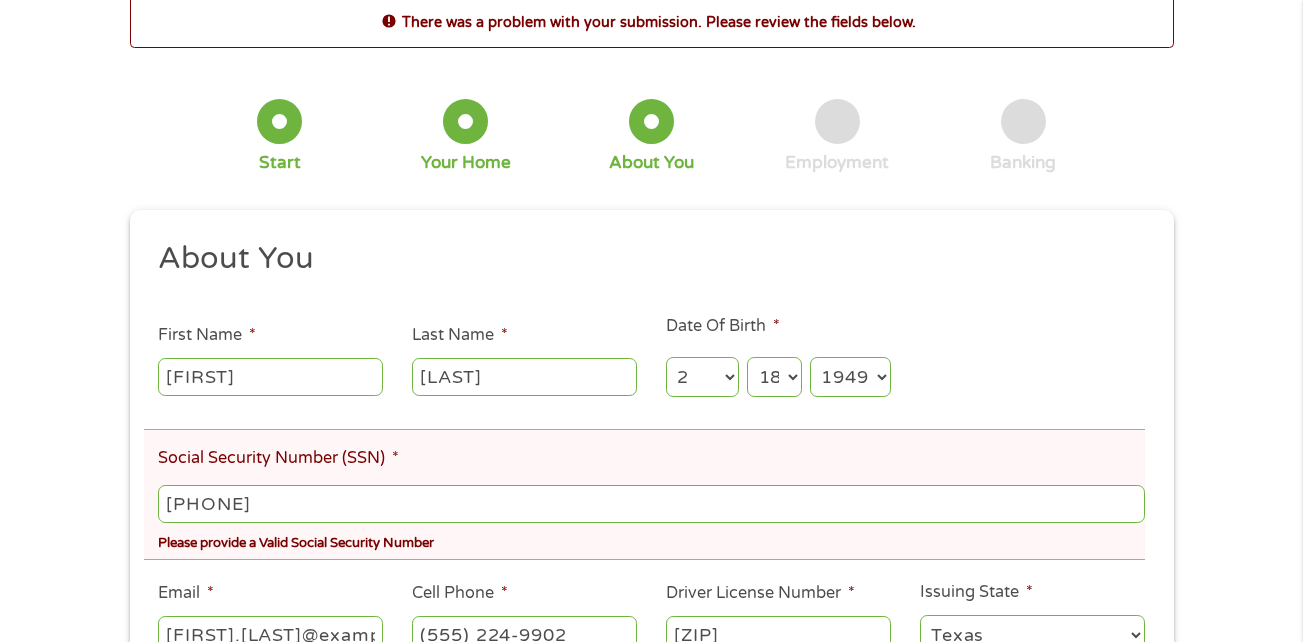 type on "[PHONE]" 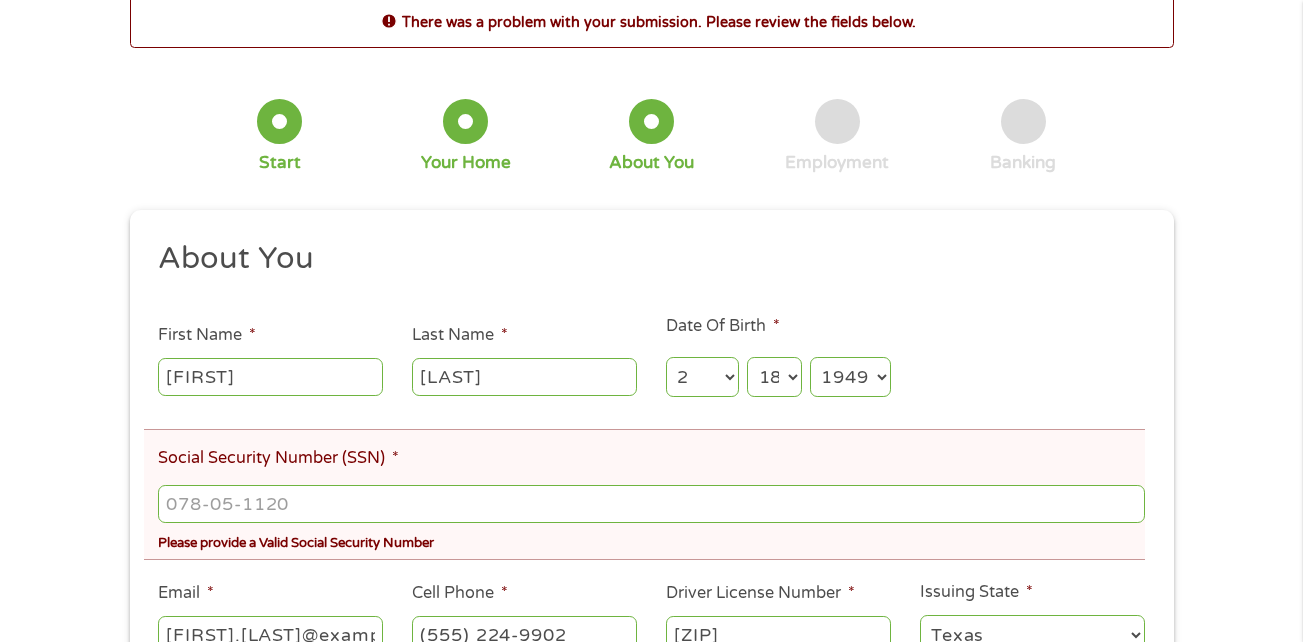 scroll, scrollTop: 104, scrollLeft: 0, axis: vertical 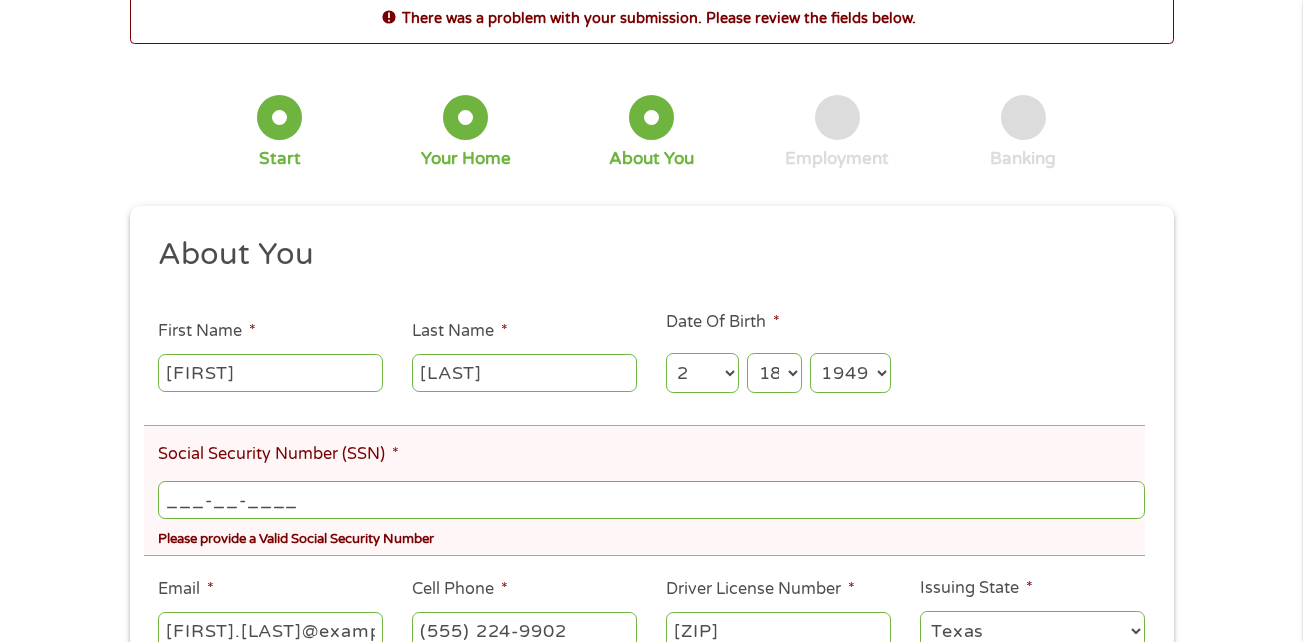 click on "___-__-____" at bounding box center [651, 500] 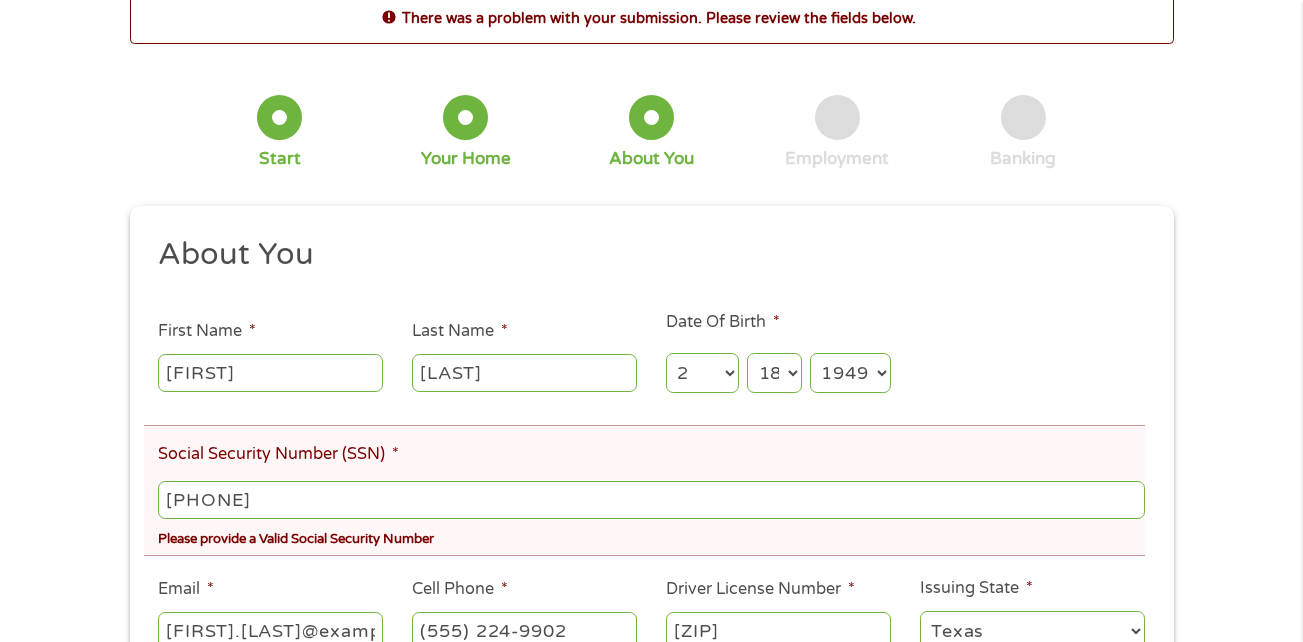 type on "[PHONE]" 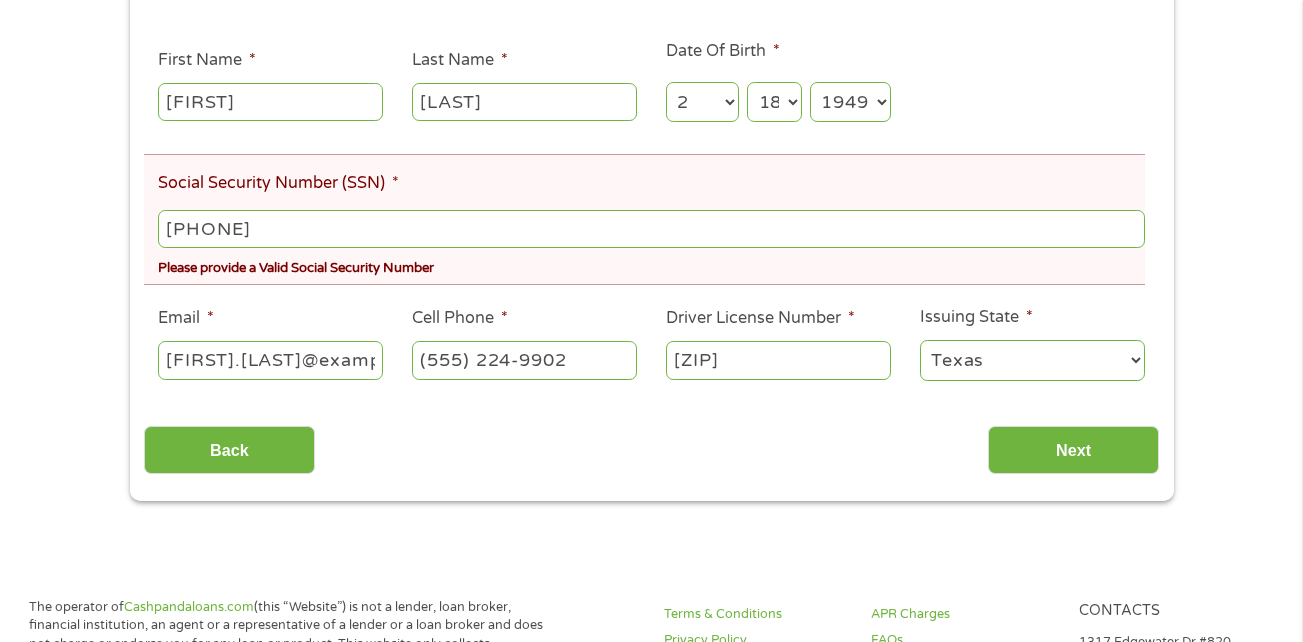 scroll, scrollTop: 404, scrollLeft: 0, axis: vertical 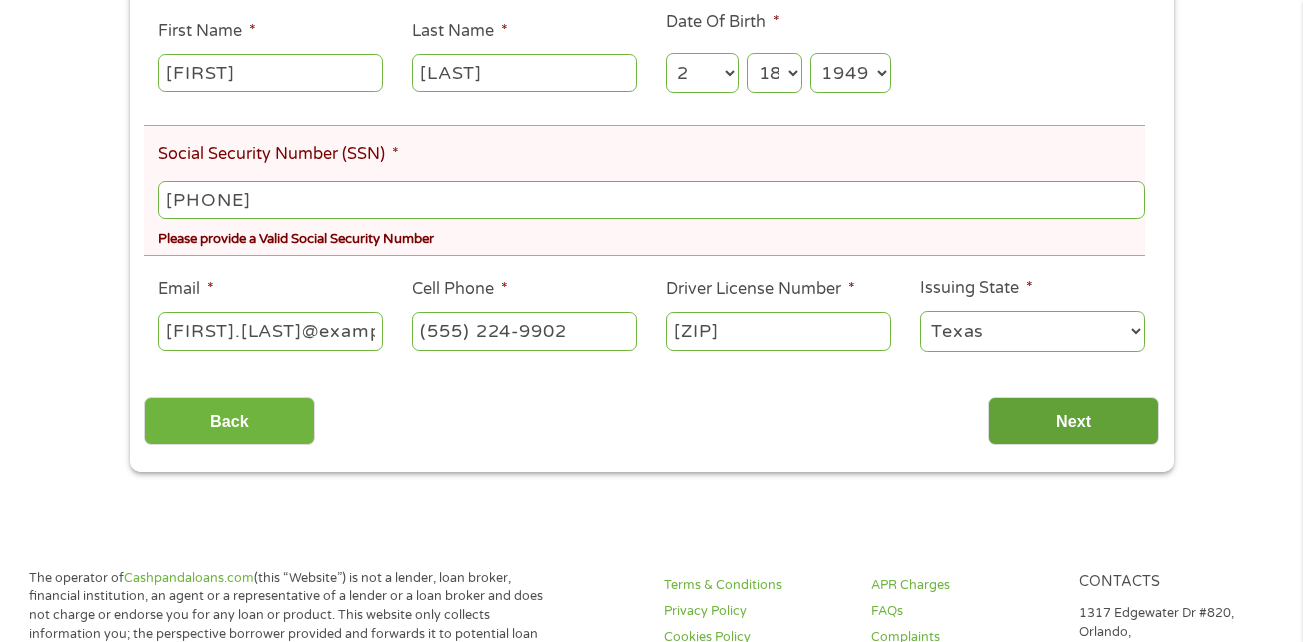 click on "Next" at bounding box center [1073, 421] 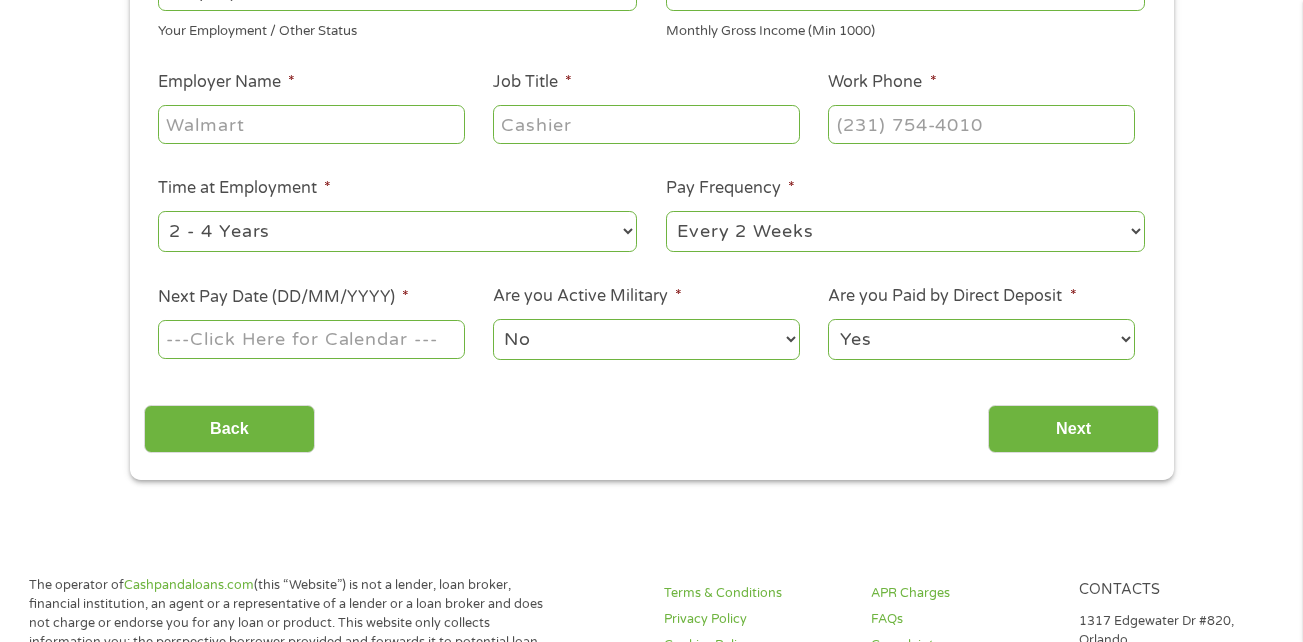 scroll, scrollTop: 8, scrollLeft: 8, axis: both 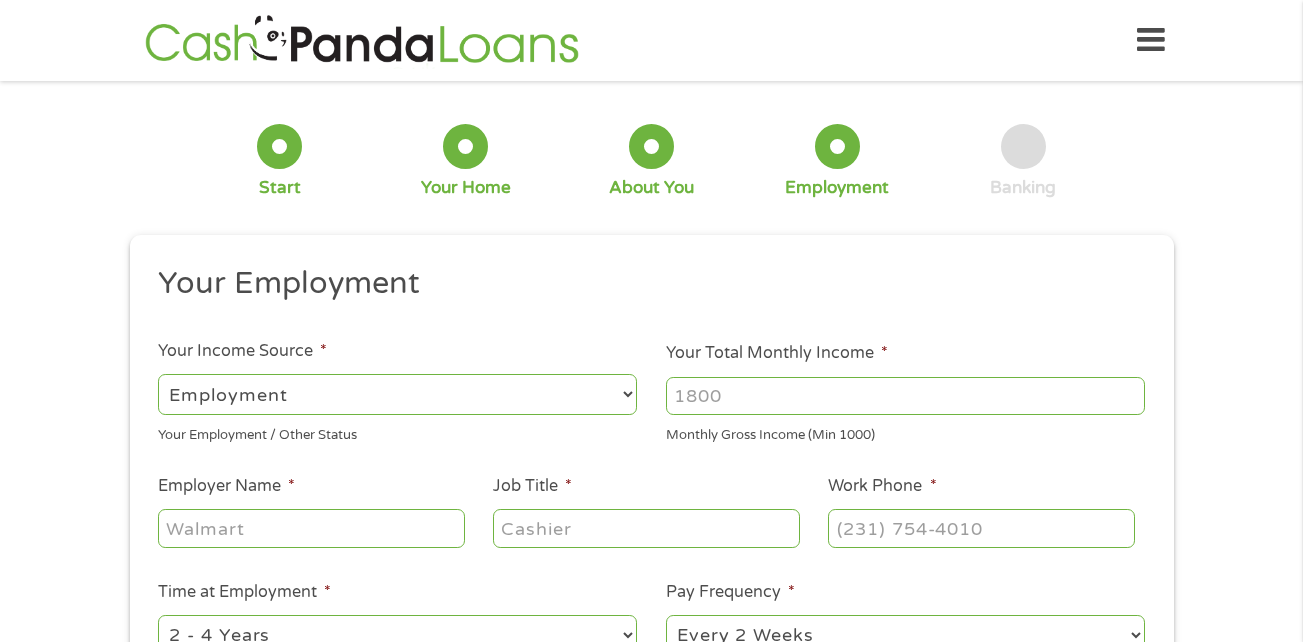 click on "--- Choose one --- Employment Self Employed Benefits" at bounding box center (397, 394) 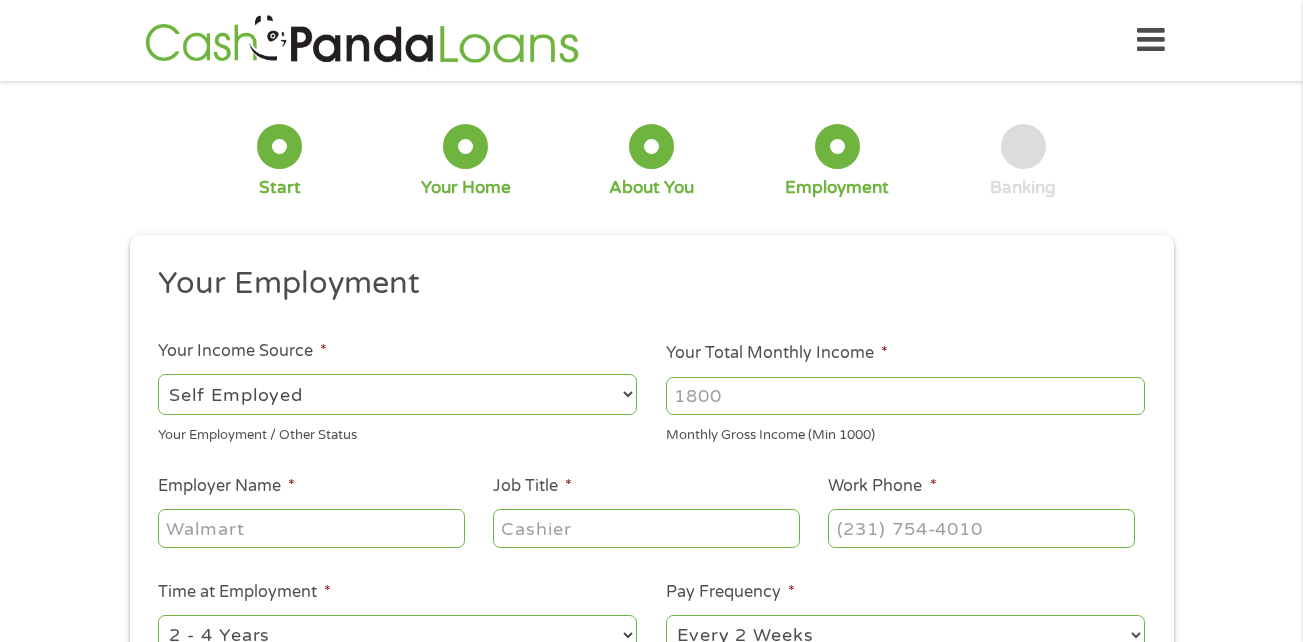 click on "--- Choose one --- Employment Self Employed Benefits" at bounding box center [397, 394] 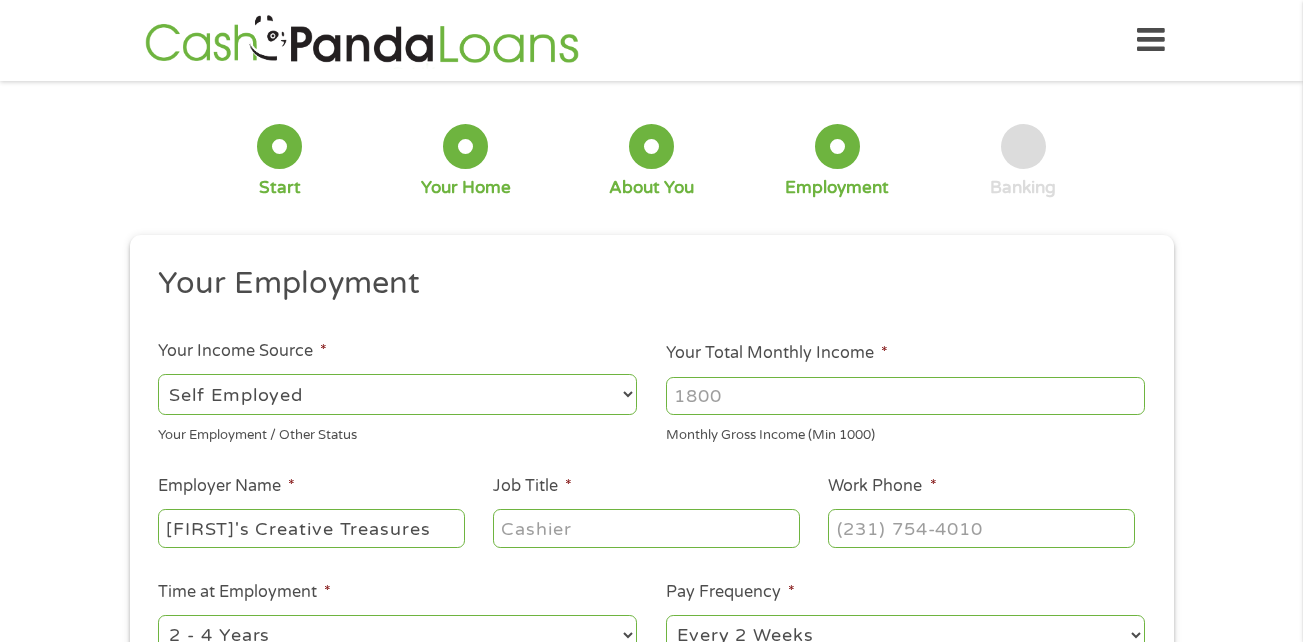 type on "[FIRST]'s Creative Treasures" 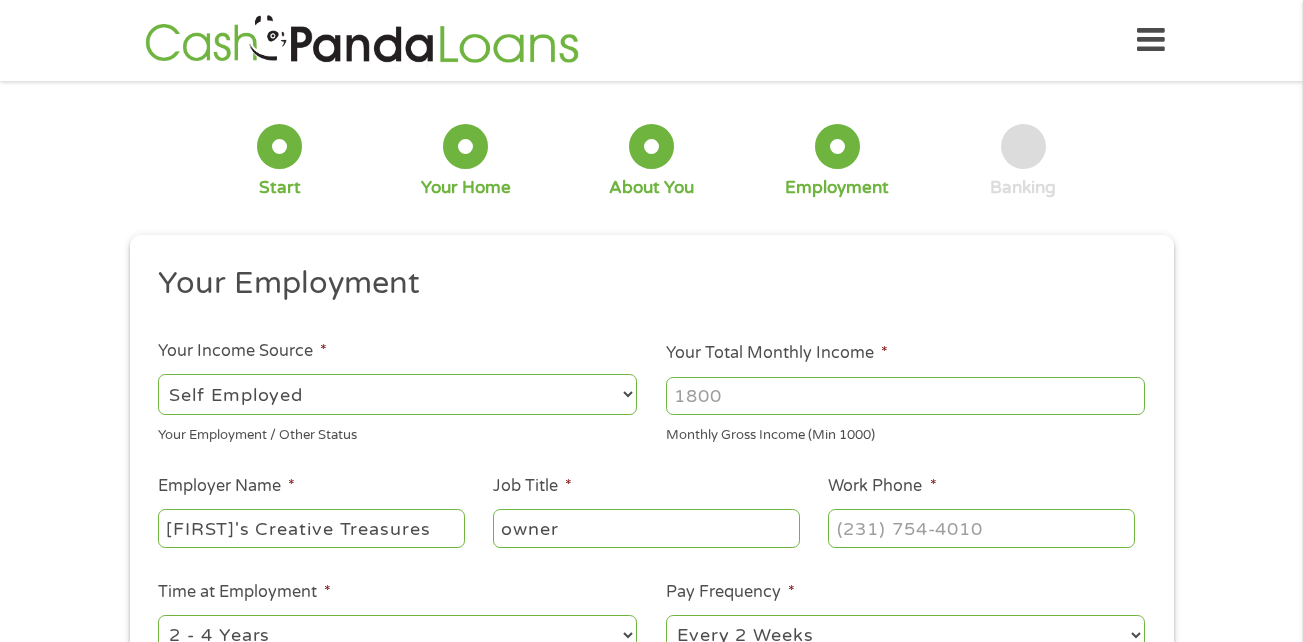 type on "owner" 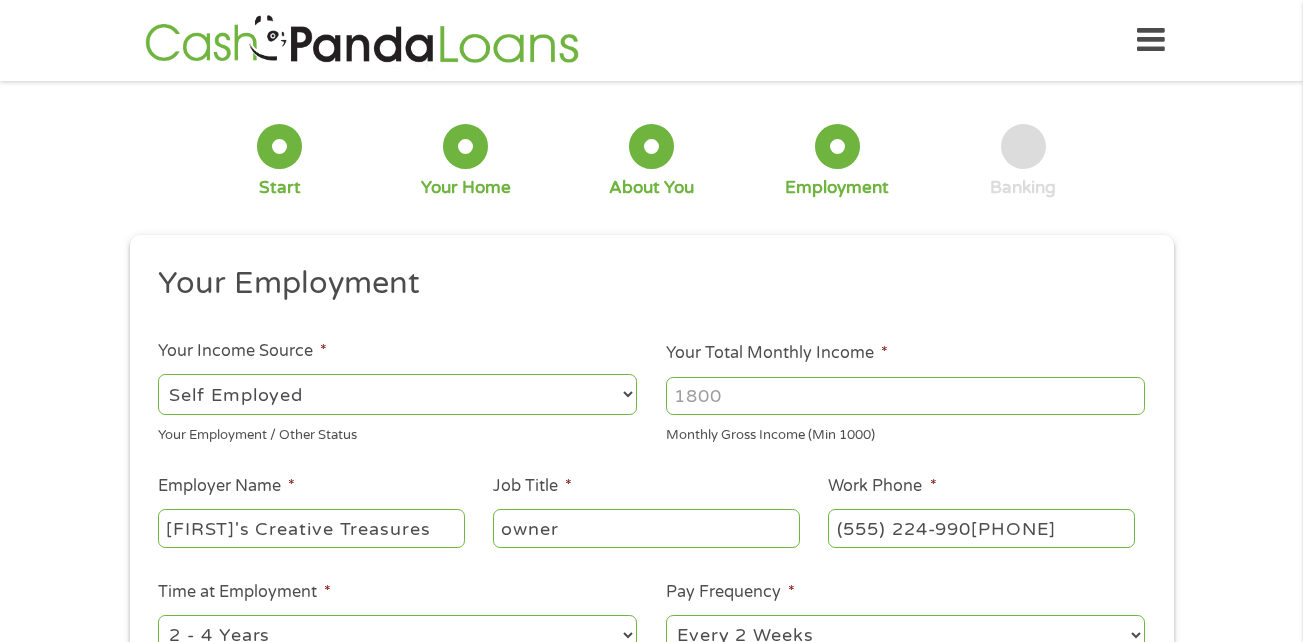 type on "(555) 224-9902" 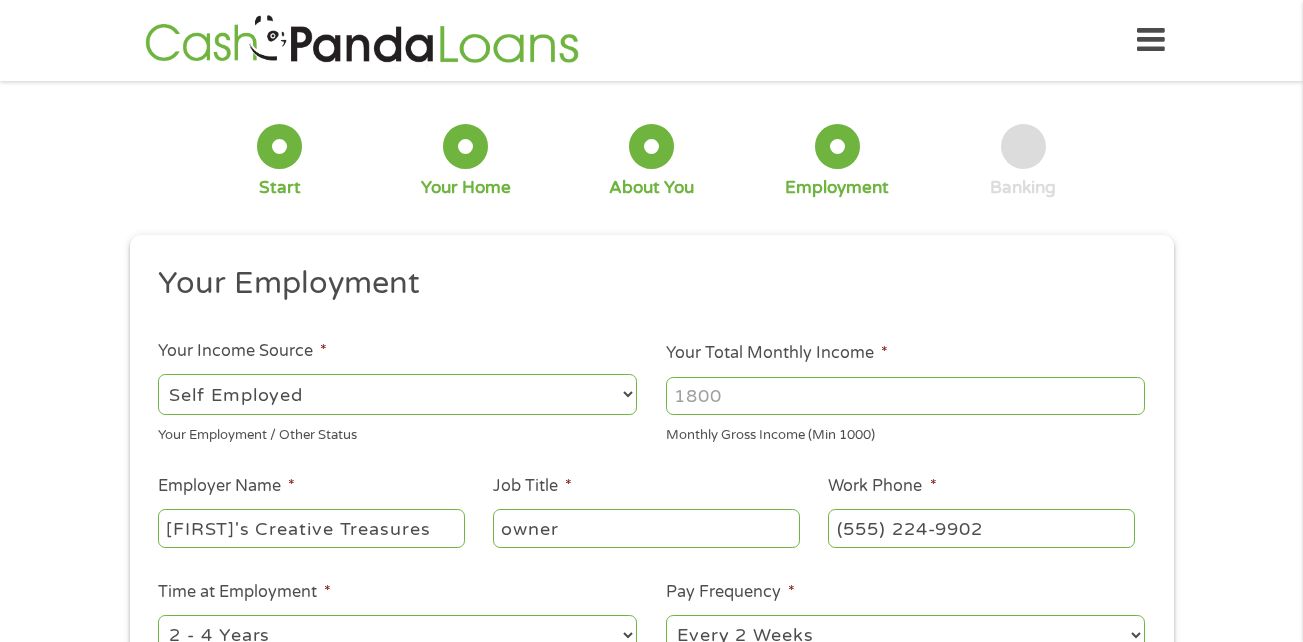 click on "Your Total Monthly Income *" at bounding box center [905, 396] 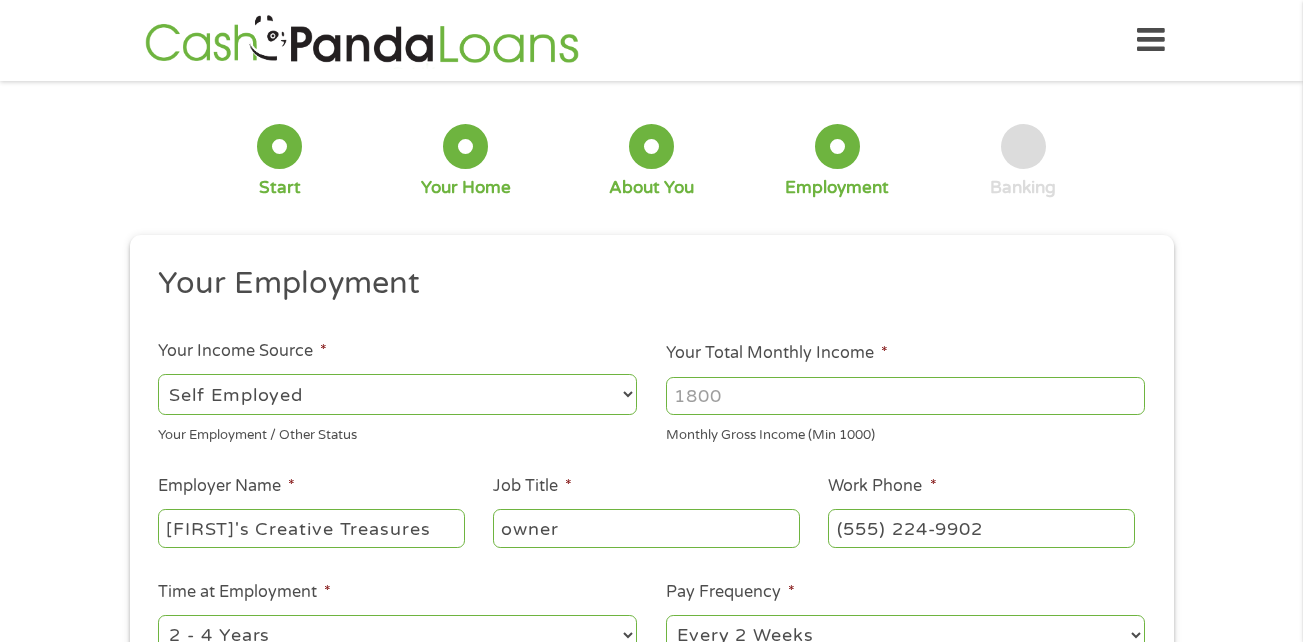 type on "[ZIP]" 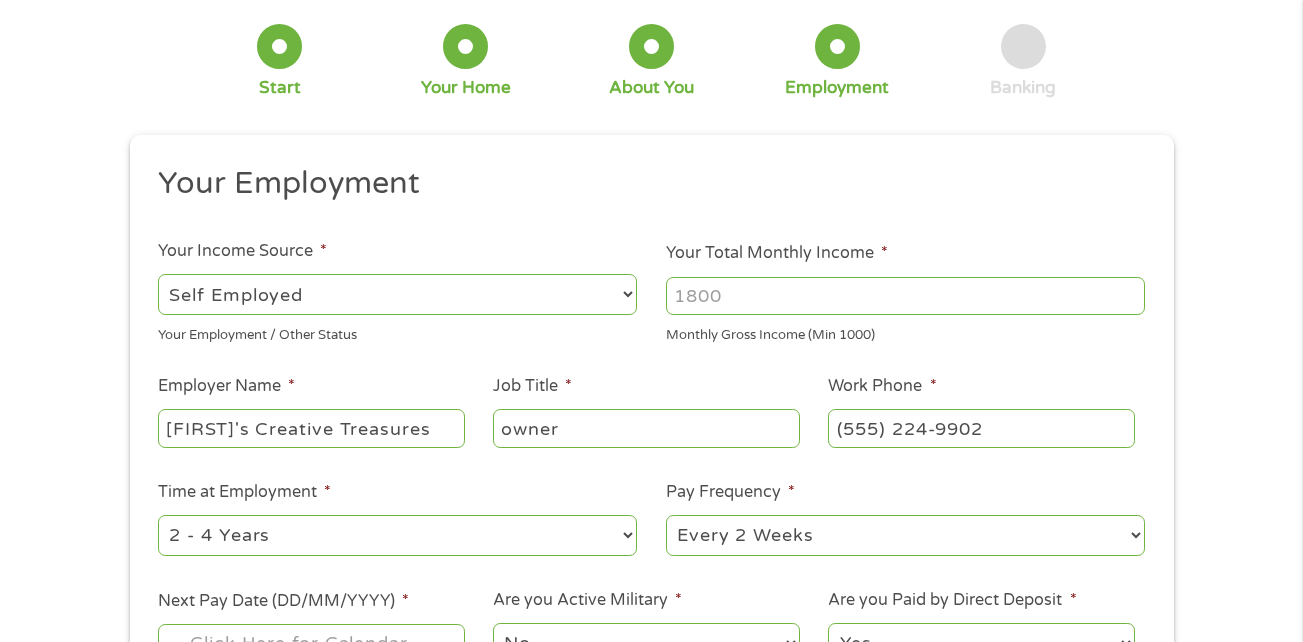 scroll, scrollTop: 200, scrollLeft: 0, axis: vertical 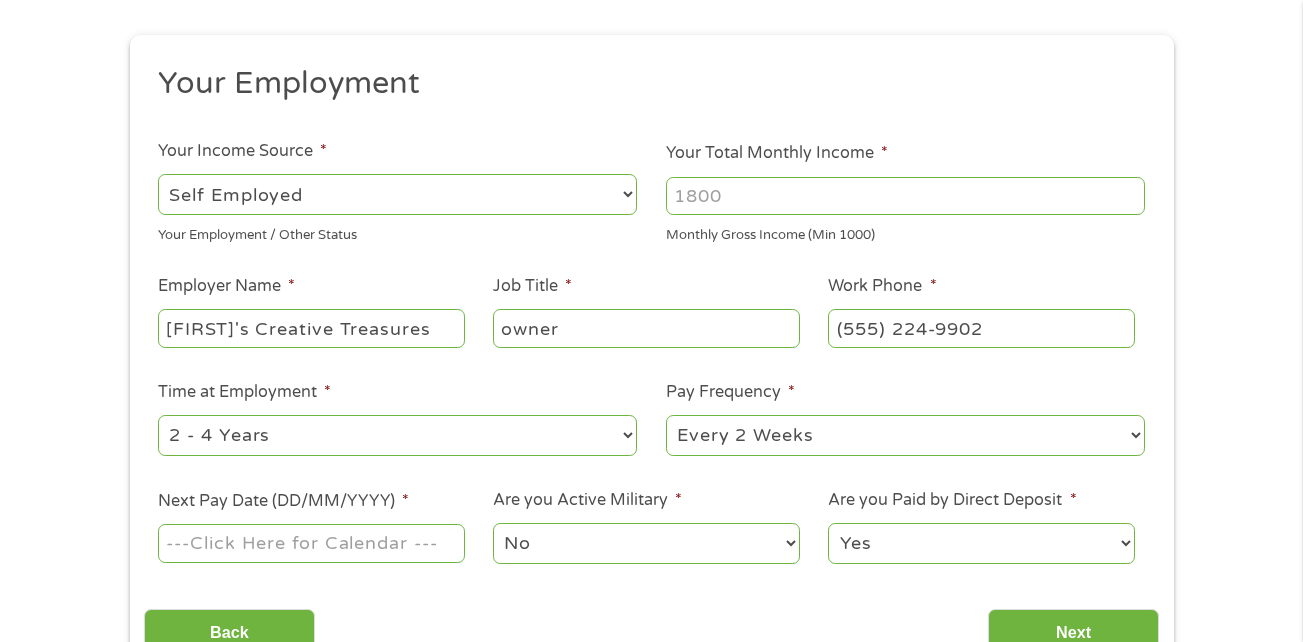click on "--- Choose one --- Every 2 Weeks Every Week Monthly Semi-Monthly" at bounding box center [905, 435] 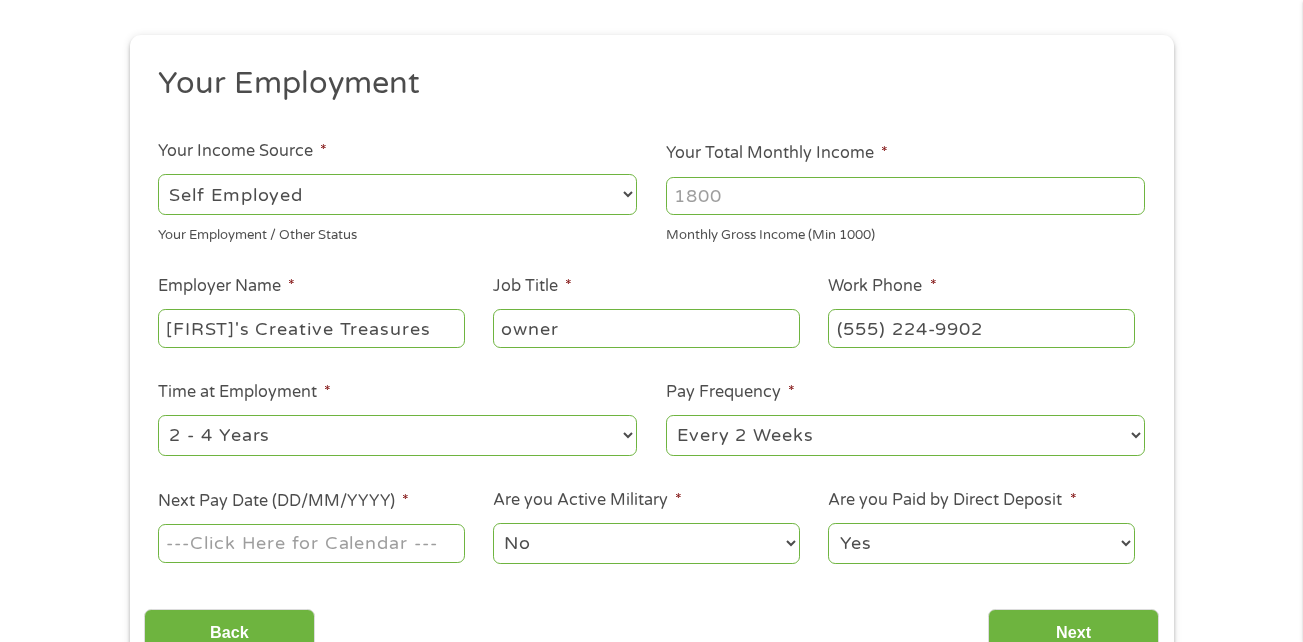 select on "monthly" 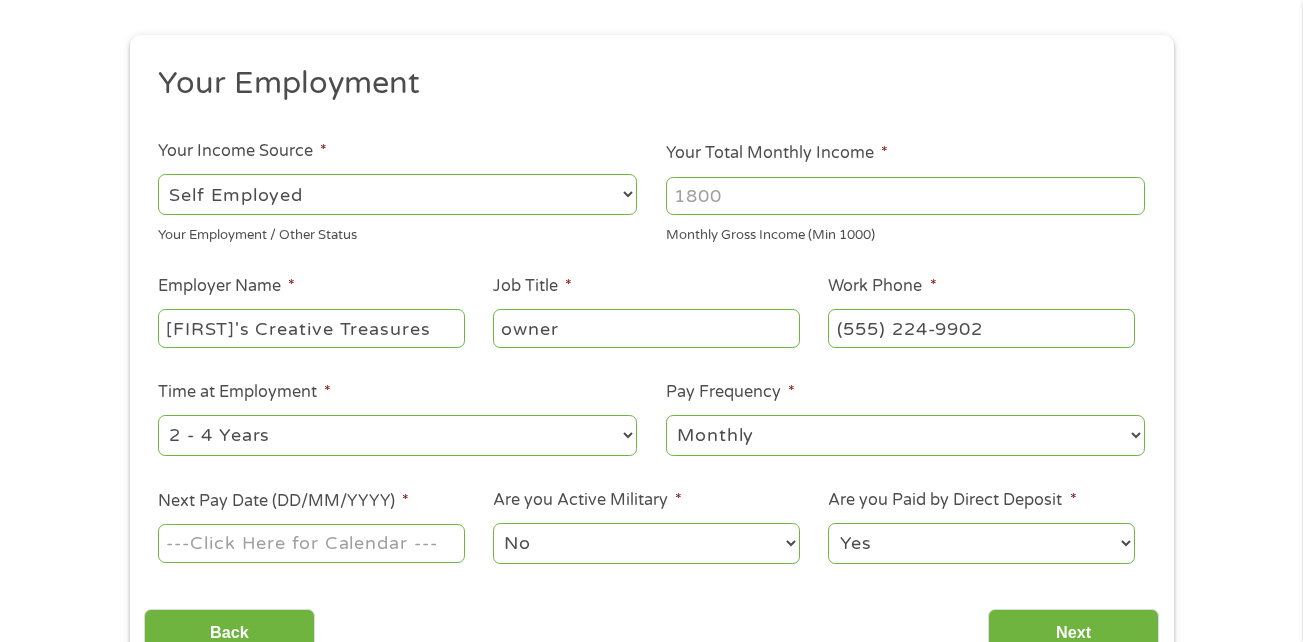 click on "--- Choose one --- Every 2 Weeks Every Week Monthly Semi-Monthly" at bounding box center (905, 435) 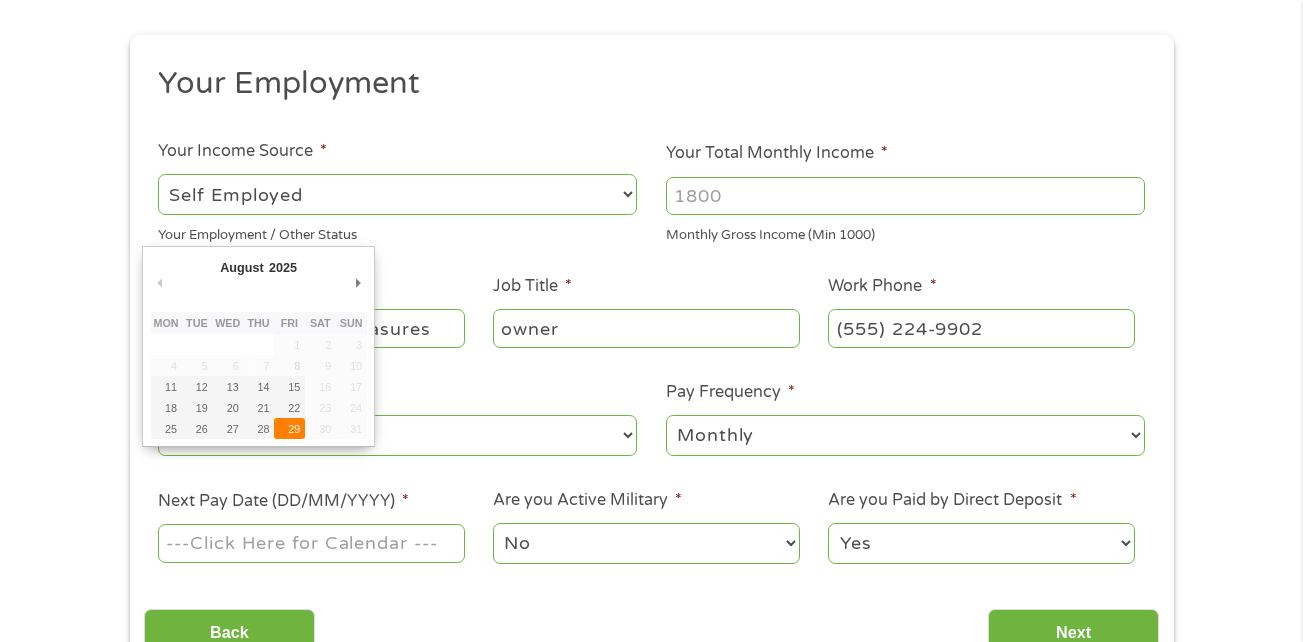 type on "29/08/2025" 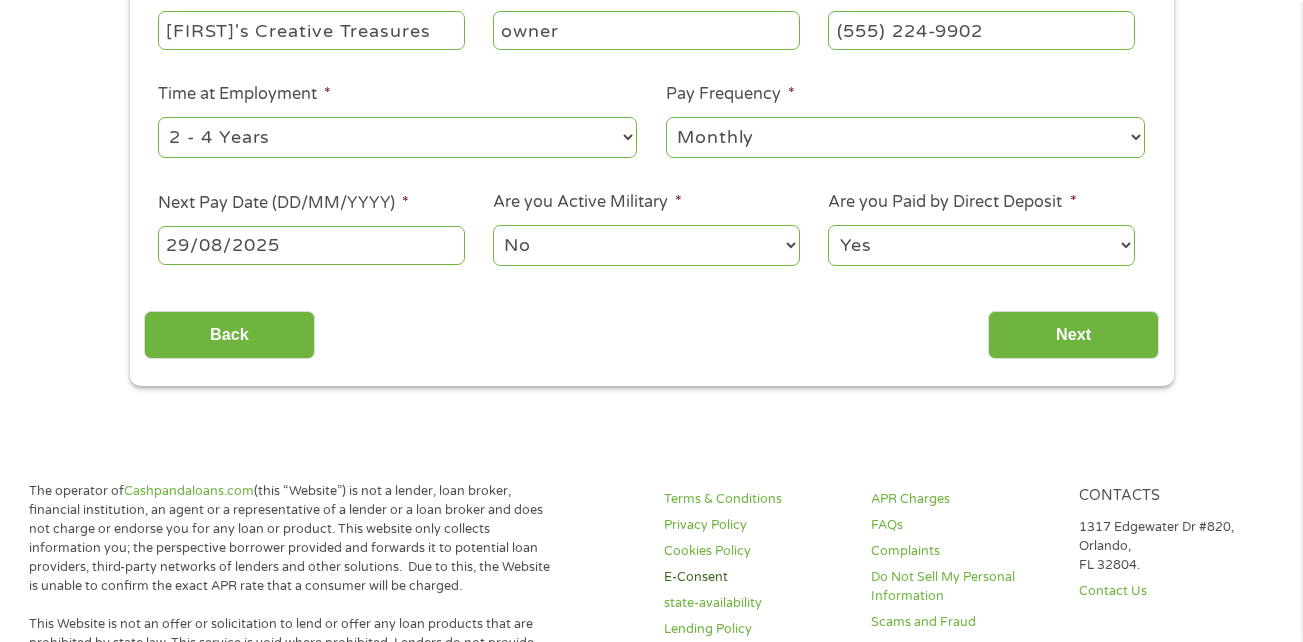 scroll, scrollTop: 500, scrollLeft: 0, axis: vertical 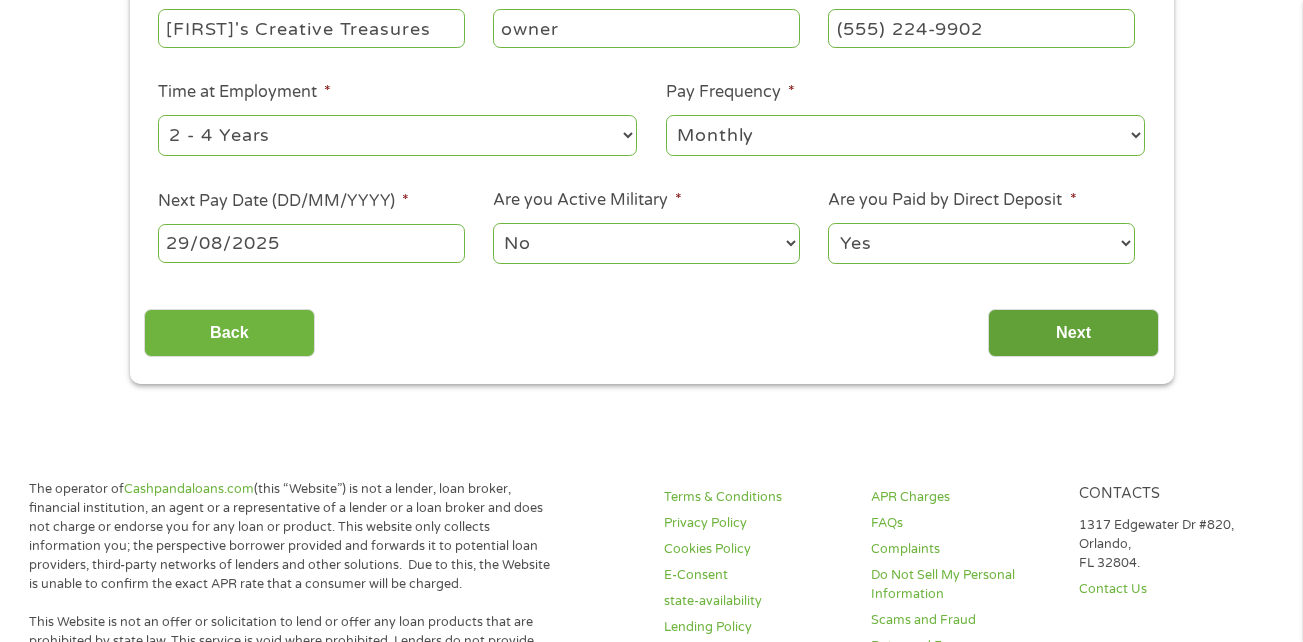click on "Next" at bounding box center (1073, 333) 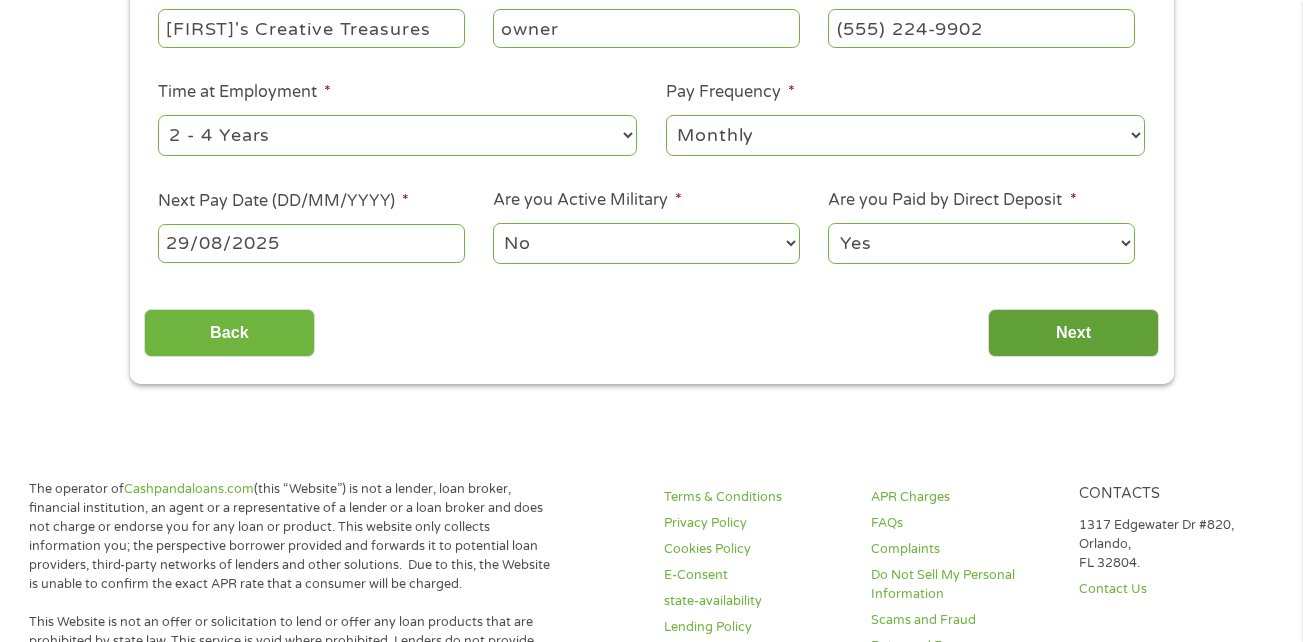 scroll, scrollTop: 8, scrollLeft: 8, axis: both 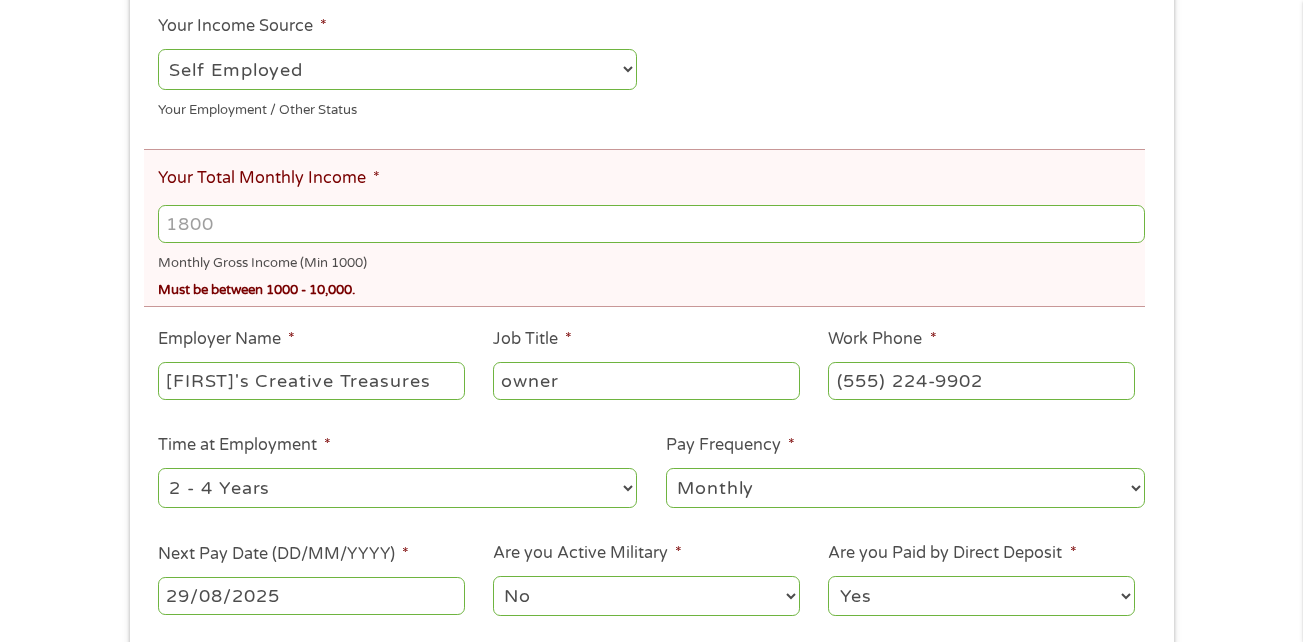 click on "[ZIP]" at bounding box center (651, 224) 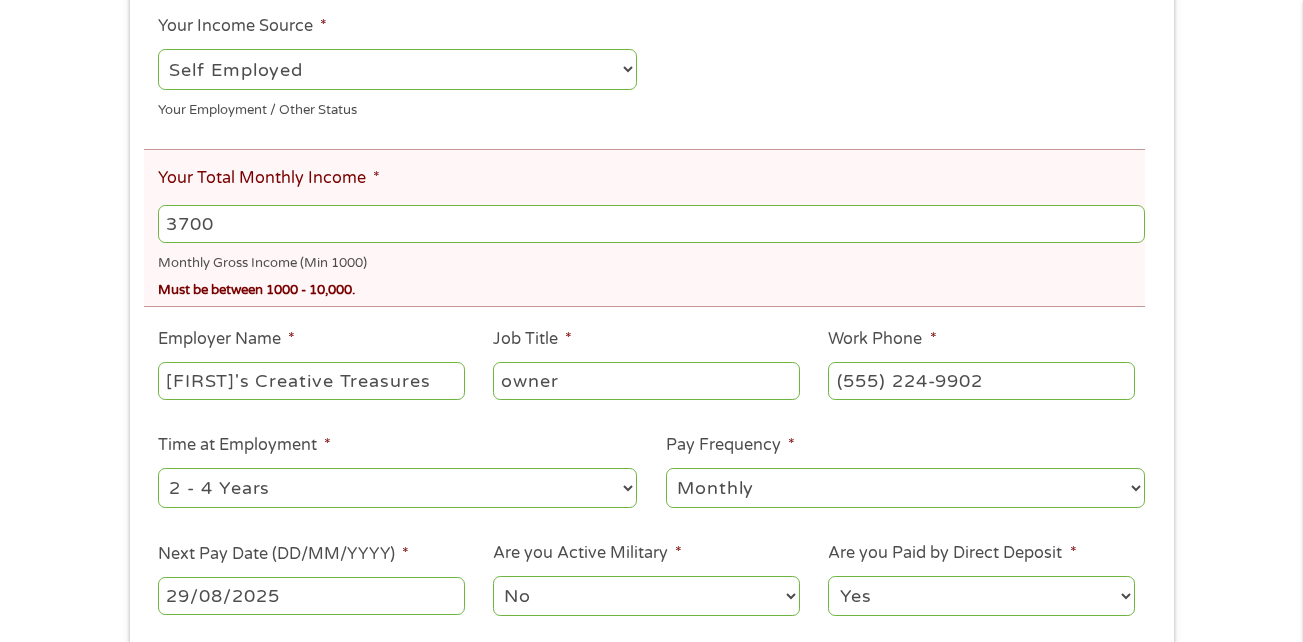type on "3700" 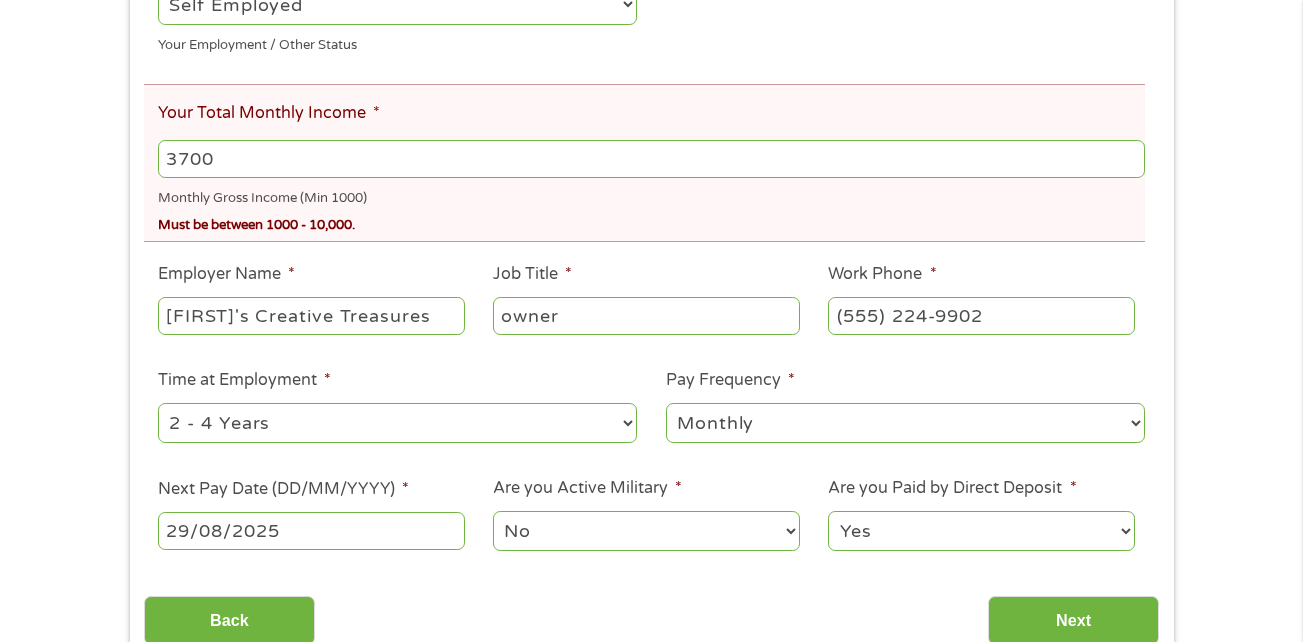 scroll, scrollTop: 500, scrollLeft: 0, axis: vertical 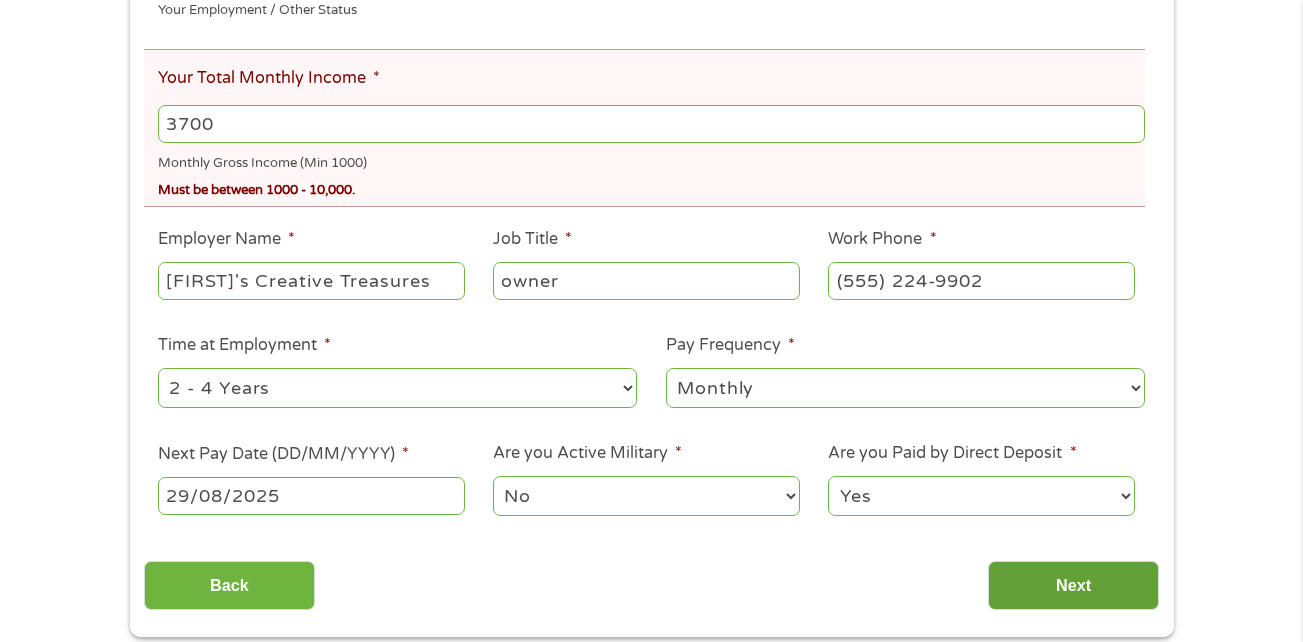 click on "Next" at bounding box center (1073, 585) 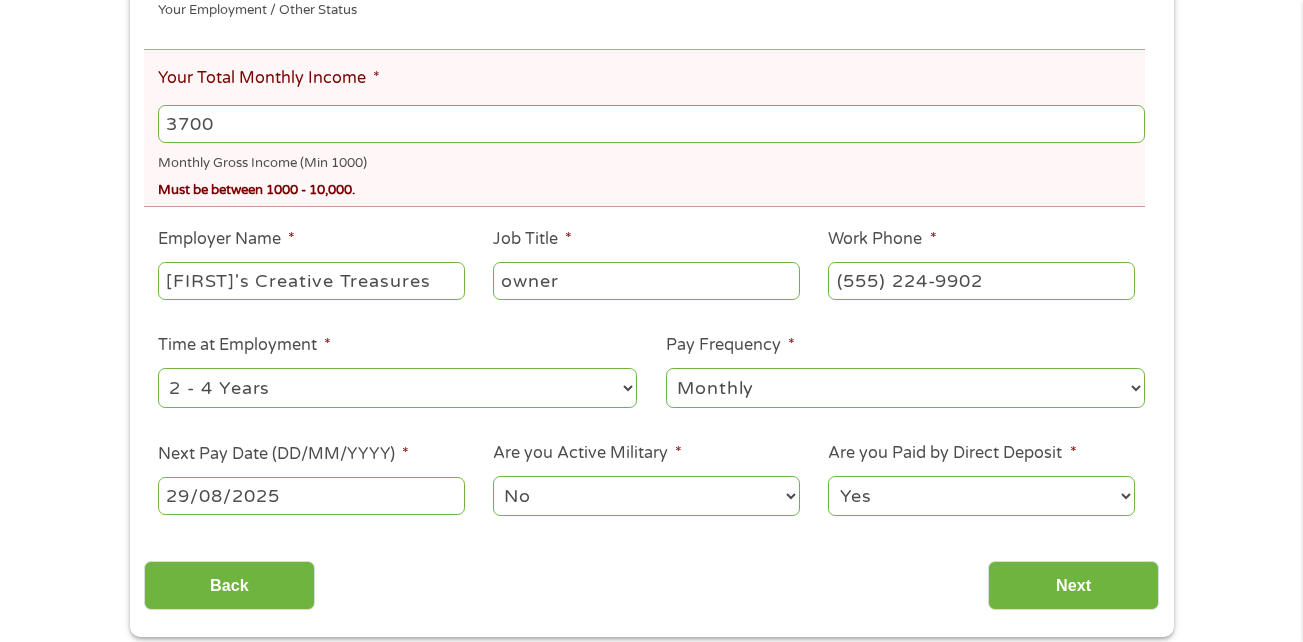 scroll, scrollTop: 8, scrollLeft: 8, axis: both 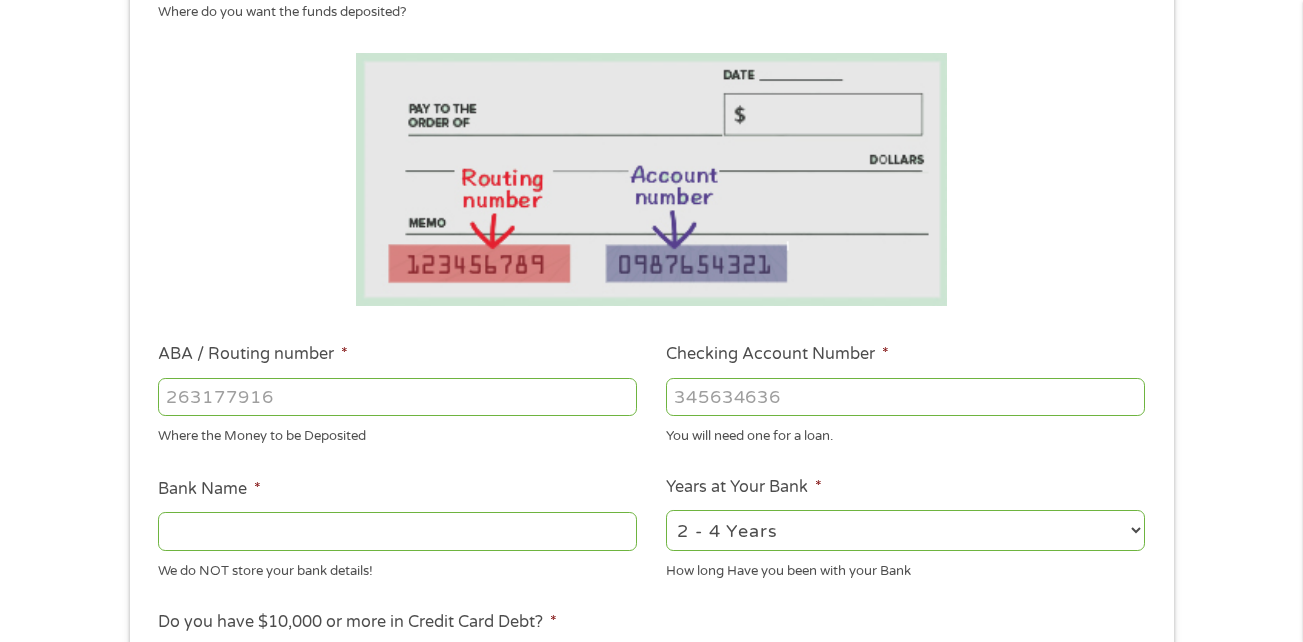 click on "ABA / Routing number *" at bounding box center [397, 397] 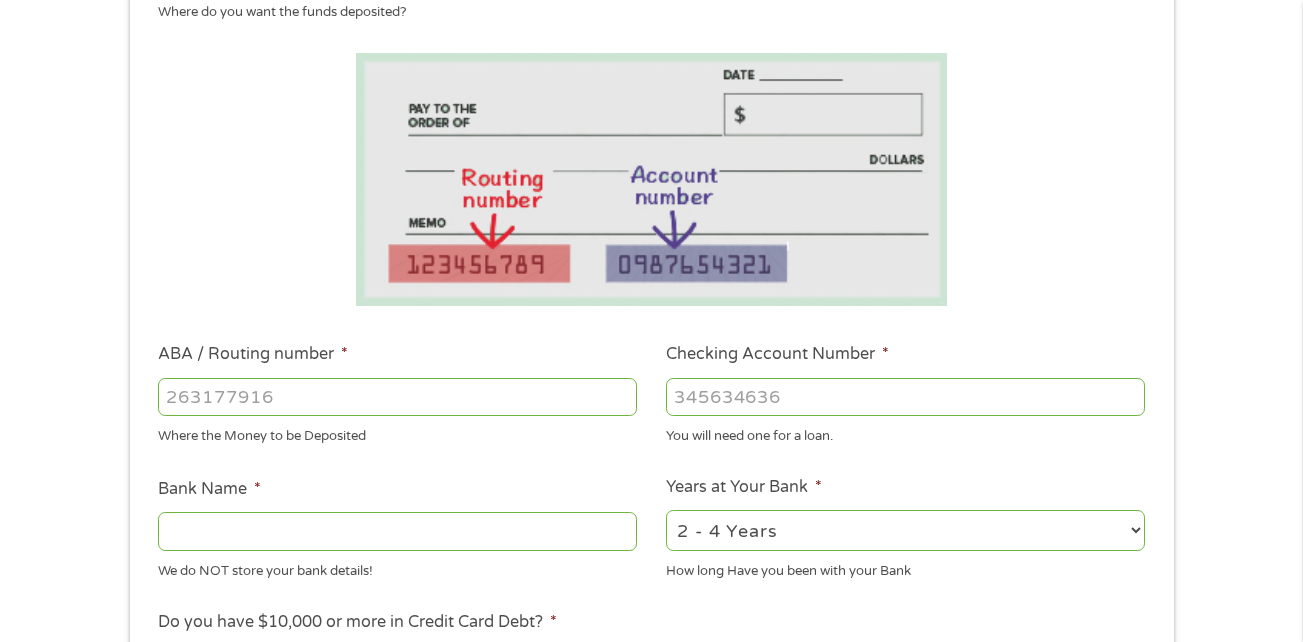type on "[PHONE]" 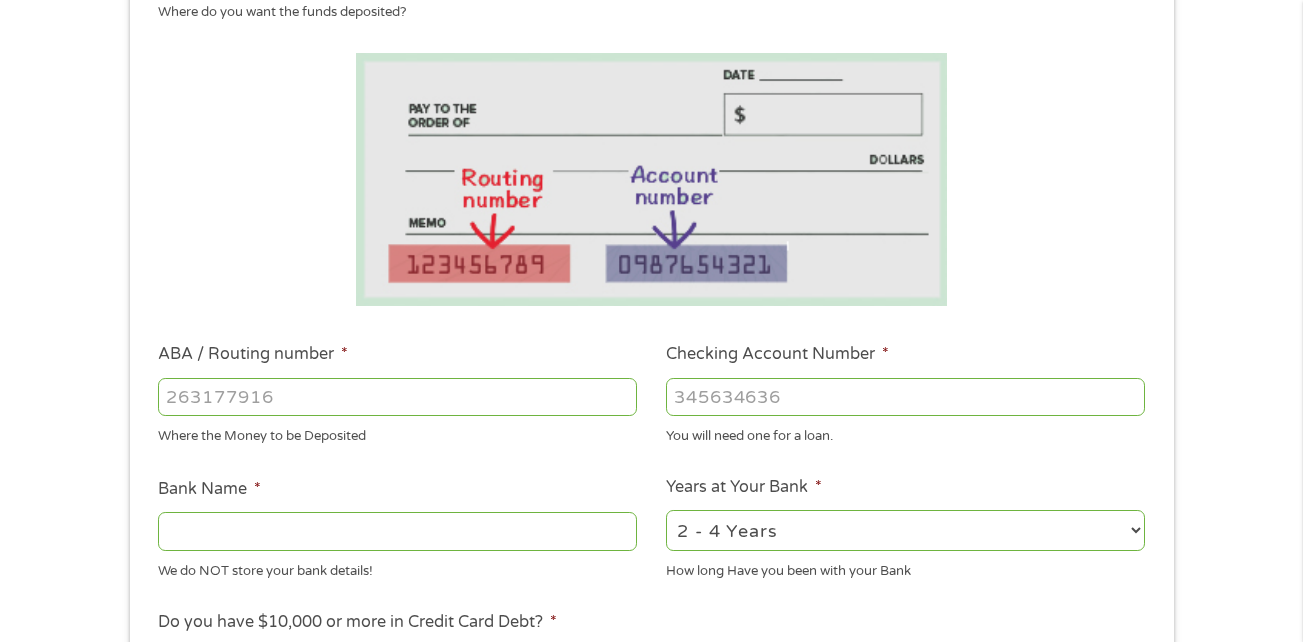 type on "TEXELL FEDERAL CREDIT UNION" 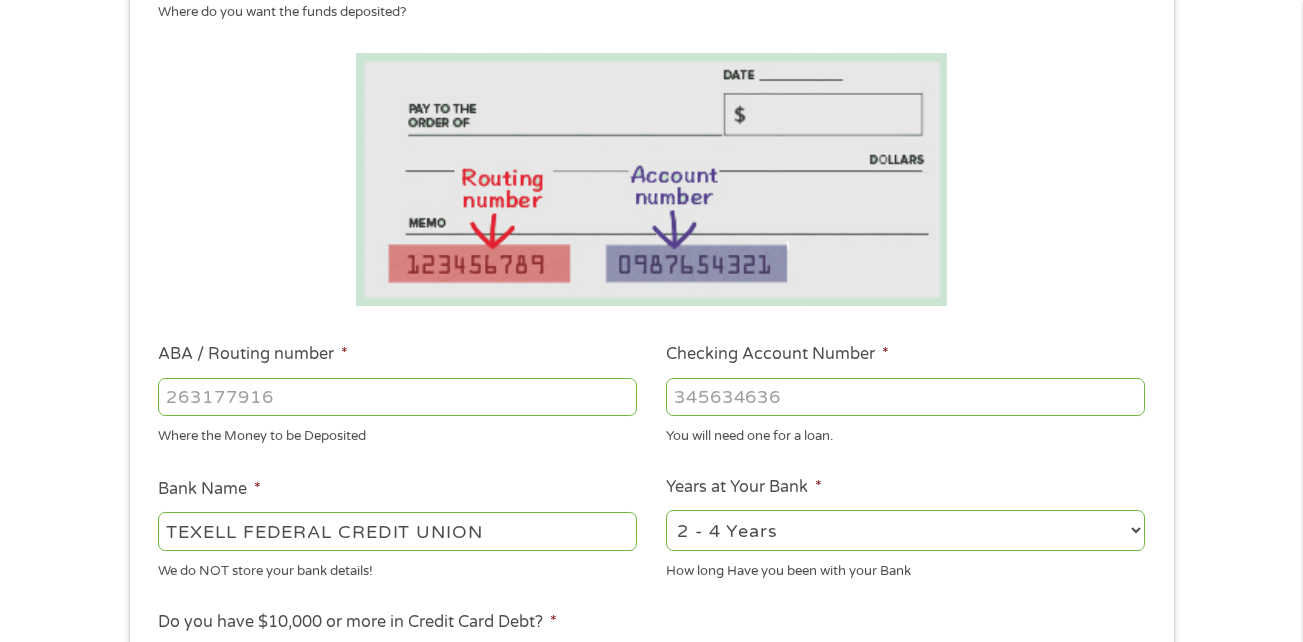 type on "[PHONE]" 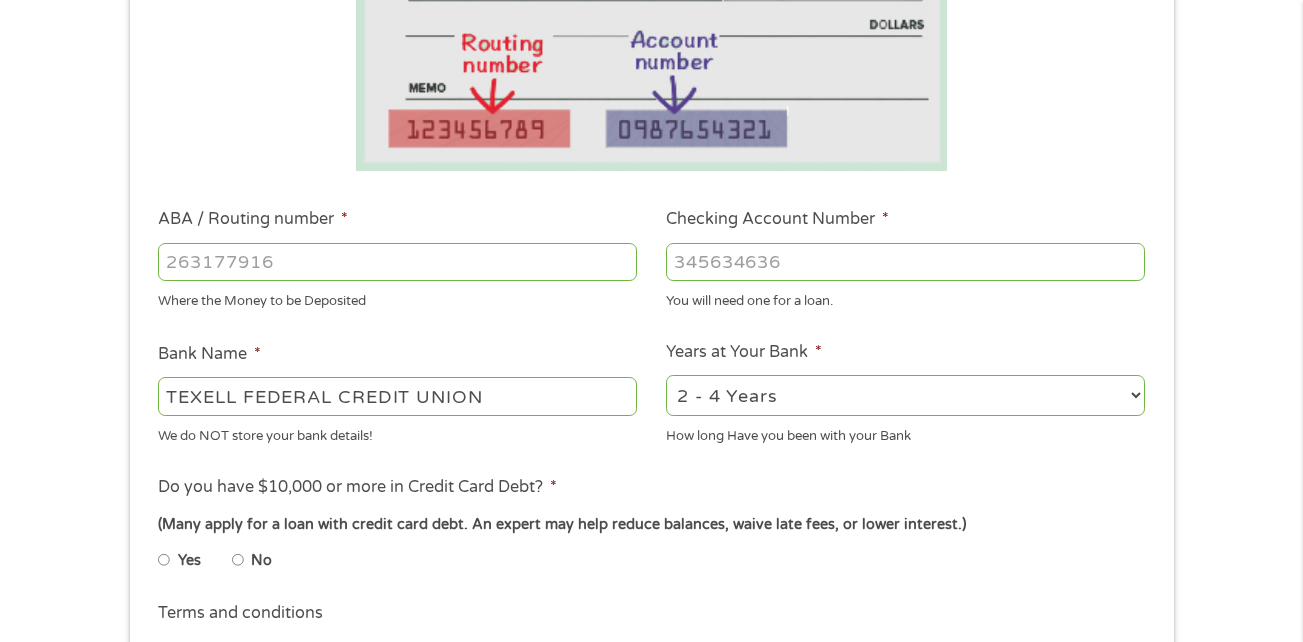 scroll, scrollTop: 500, scrollLeft: 0, axis: vertical 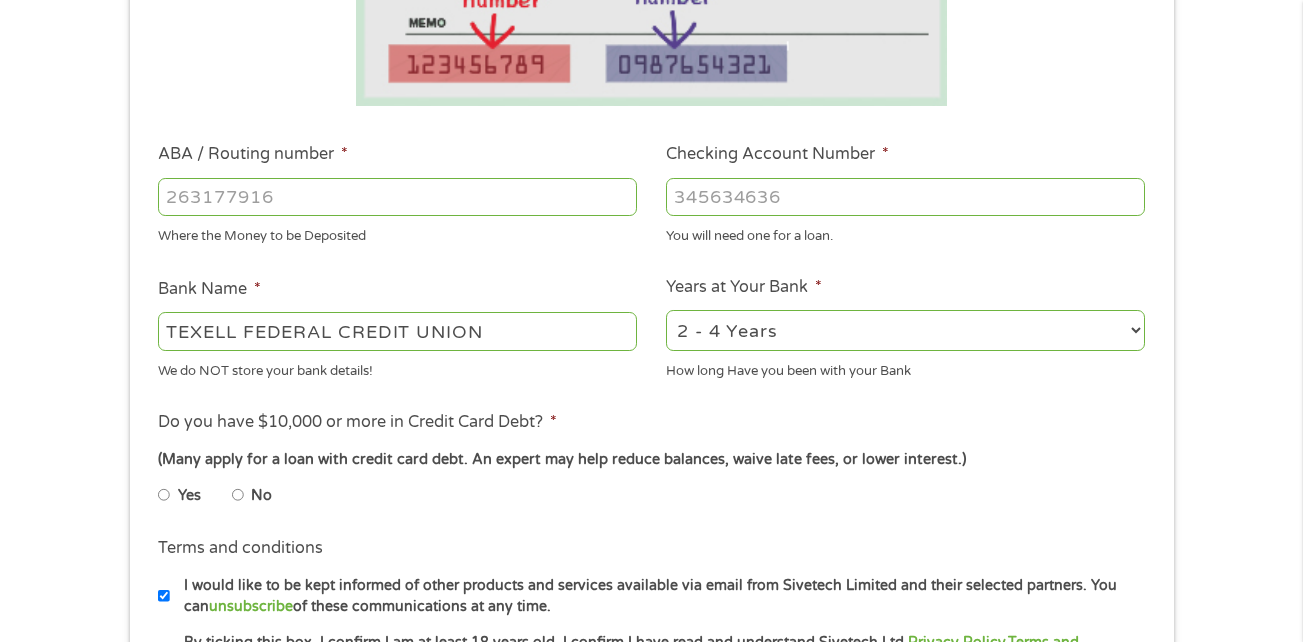 click on "No" at bounding box center (238, 495) 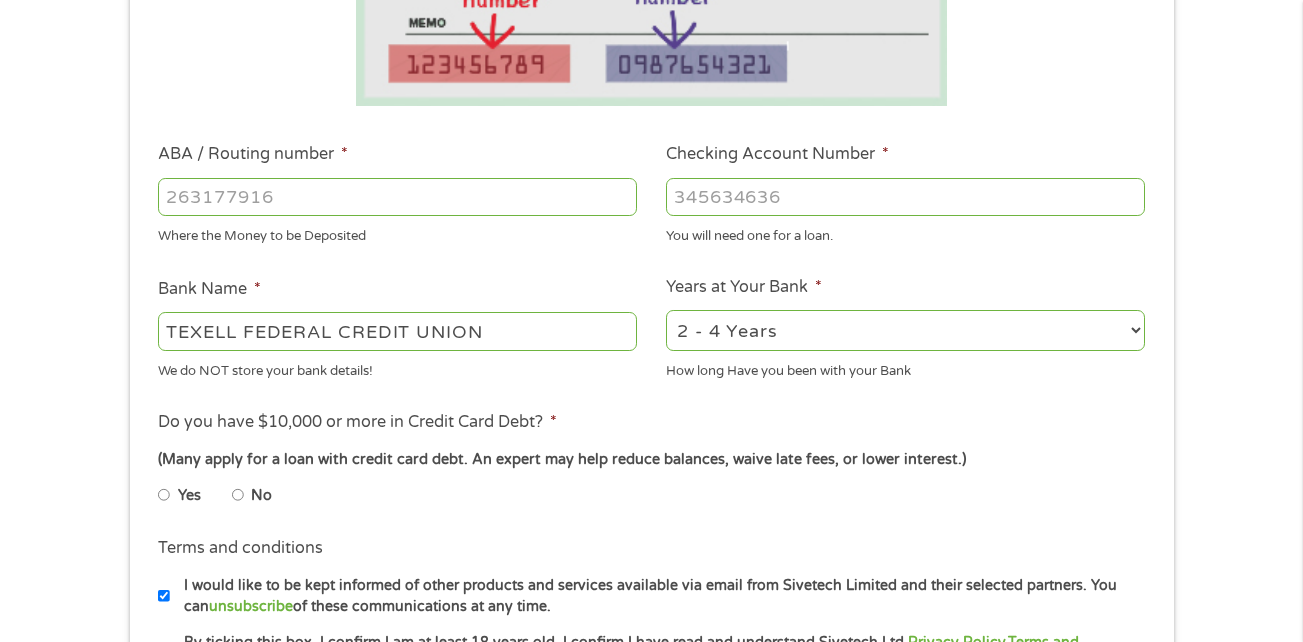 radio on "true" 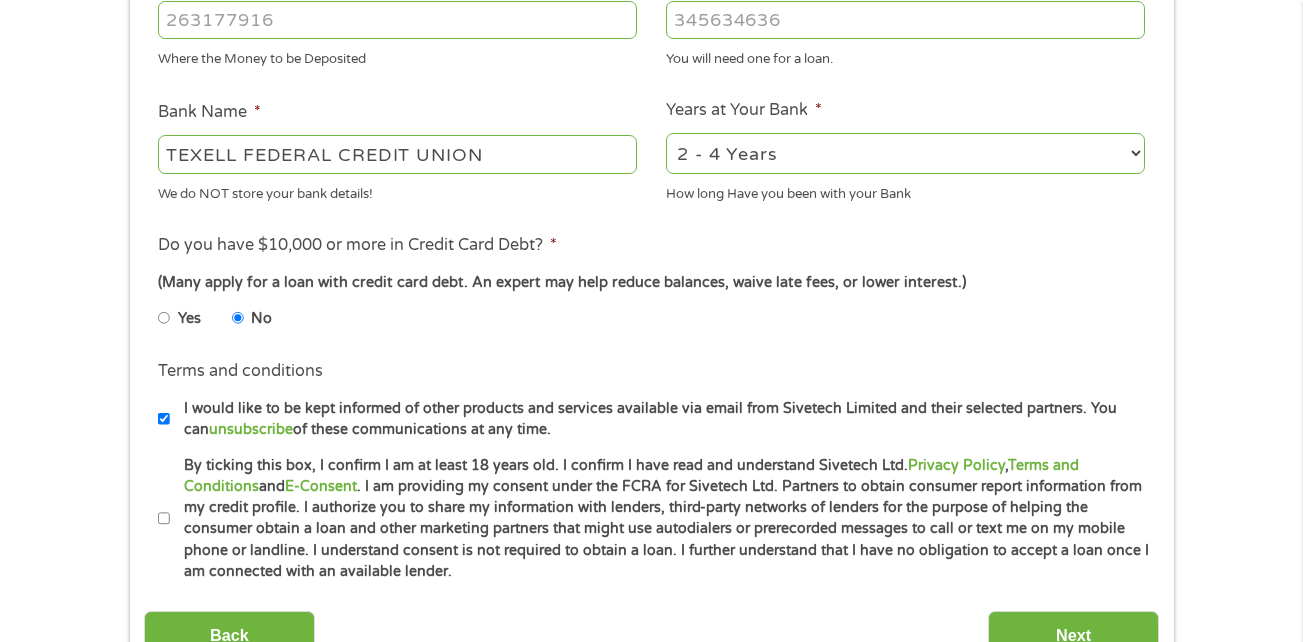 scroll, scrollTop: 700, scrollLeft: 0, axis: vertical 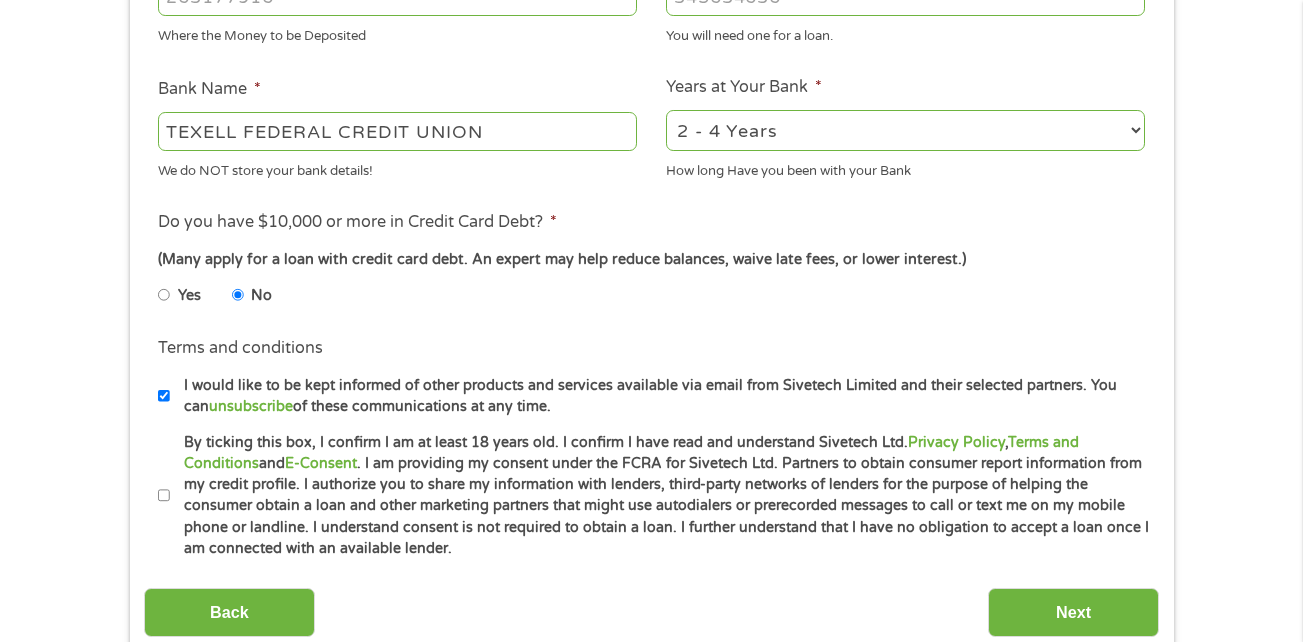 click on "By ticking this box, I confirm I am at least 18 years old. I confirm I have read and understand Sivetech Ltd.  Privacy Policy ,  Terms and Conditions  and  E-Consent . I am providing my consent under the FCRA for Sivetech Ltd. Partners to obtain consumer report information from my credit profile. I authorize you to share my information with lenders, third-party networks of lenders for the purpose of helping the consumer obtain a loan and other marketing partners that might use autodialers or prerecorded messages to call or text me on my mobile phone or landline. I understand consent is not required to obtain a loan. I further understand that I have no obligation to accept a loan once I am connected with an available lender." at bounding box center (164, 496) 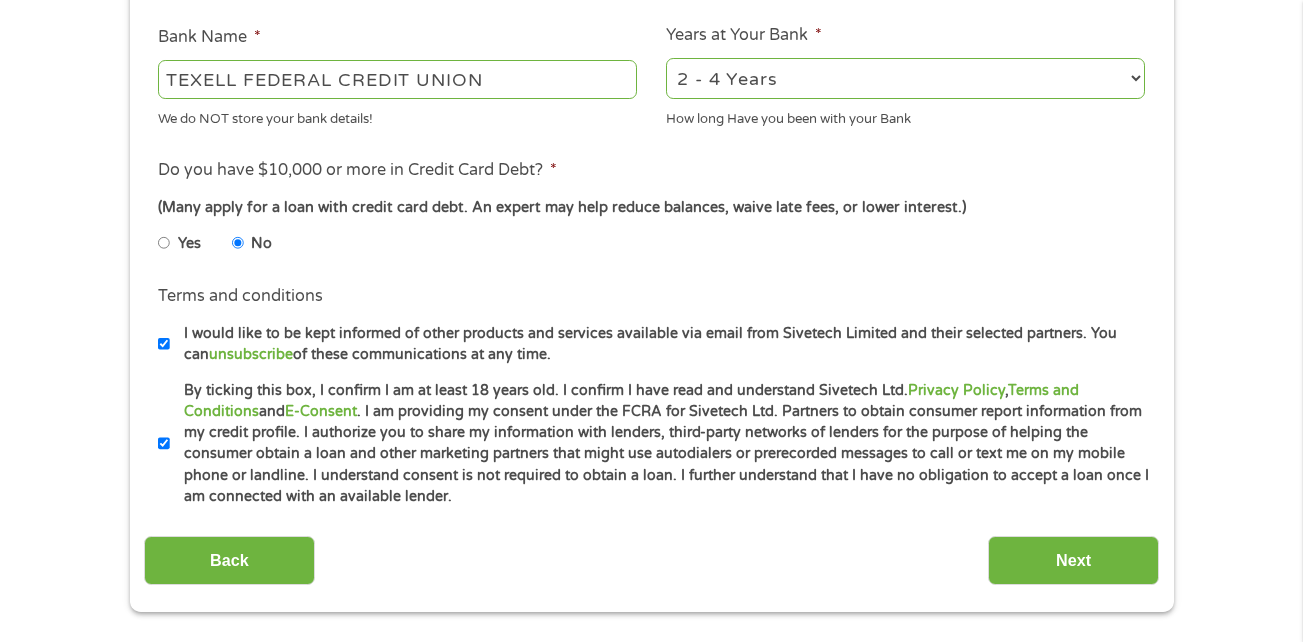 scroll, scrollTop: 800, scrollLeft: 0, axis: vertical 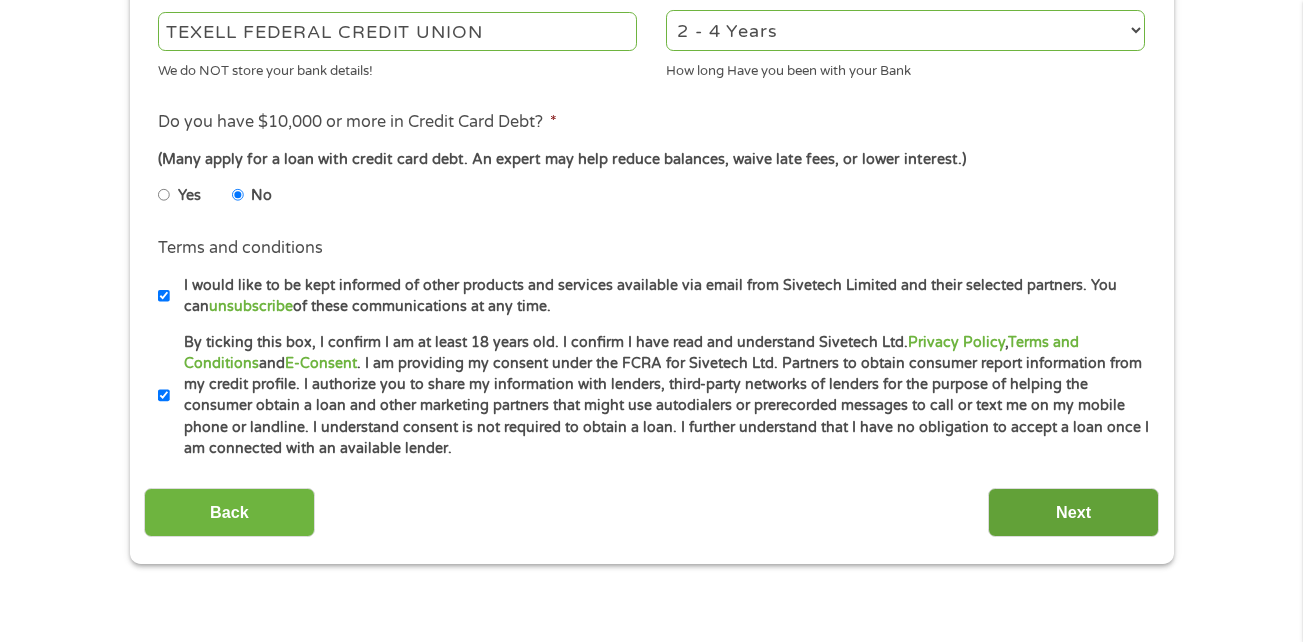click on "Next" at bounding box center (1073, 512) 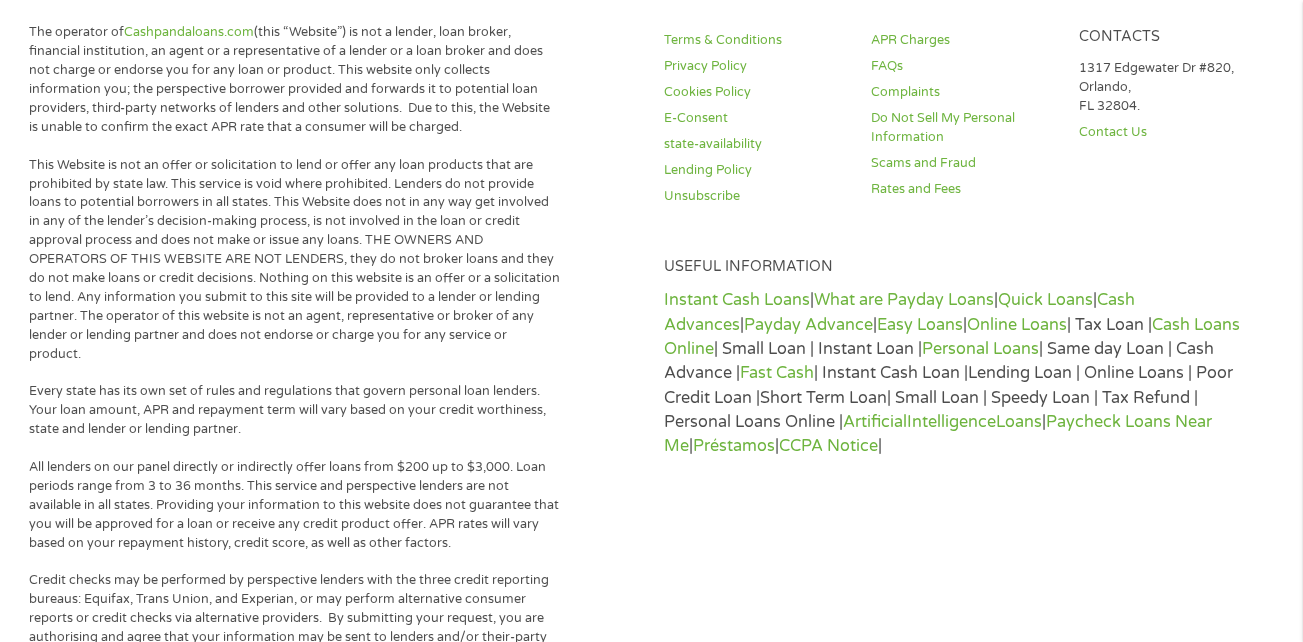 scroll, scrollTop: 8, scrollLeft: 8, axis: both 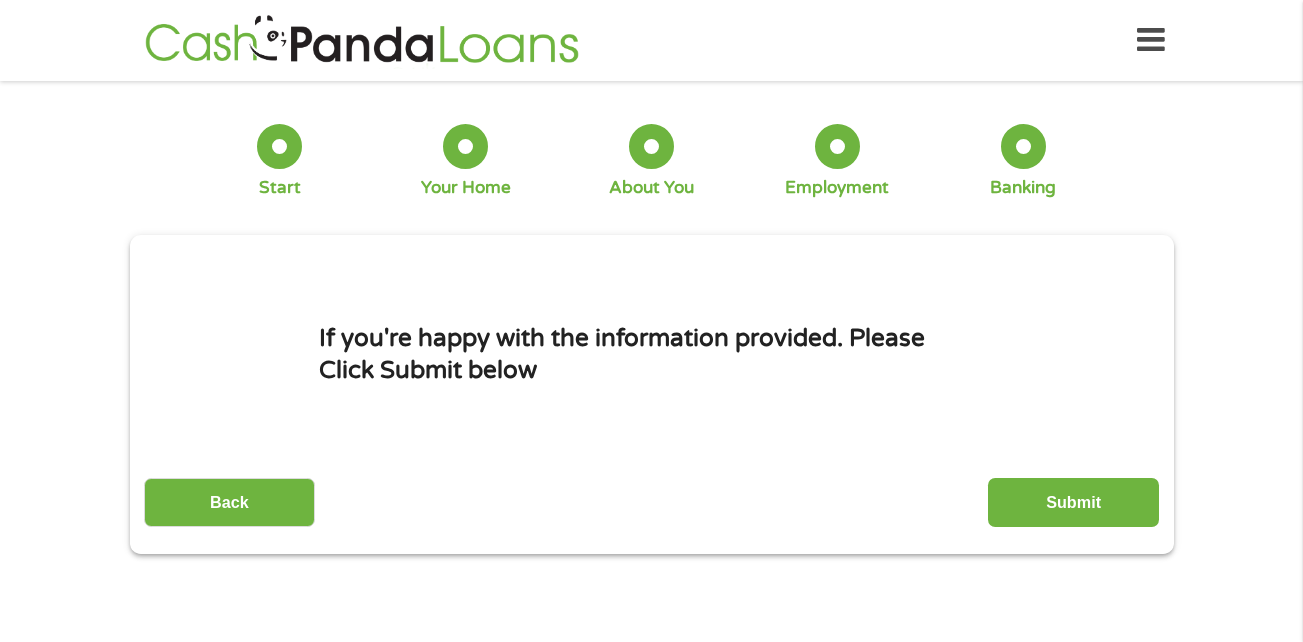 click on "Submit" at bounding box center (1073, 502) 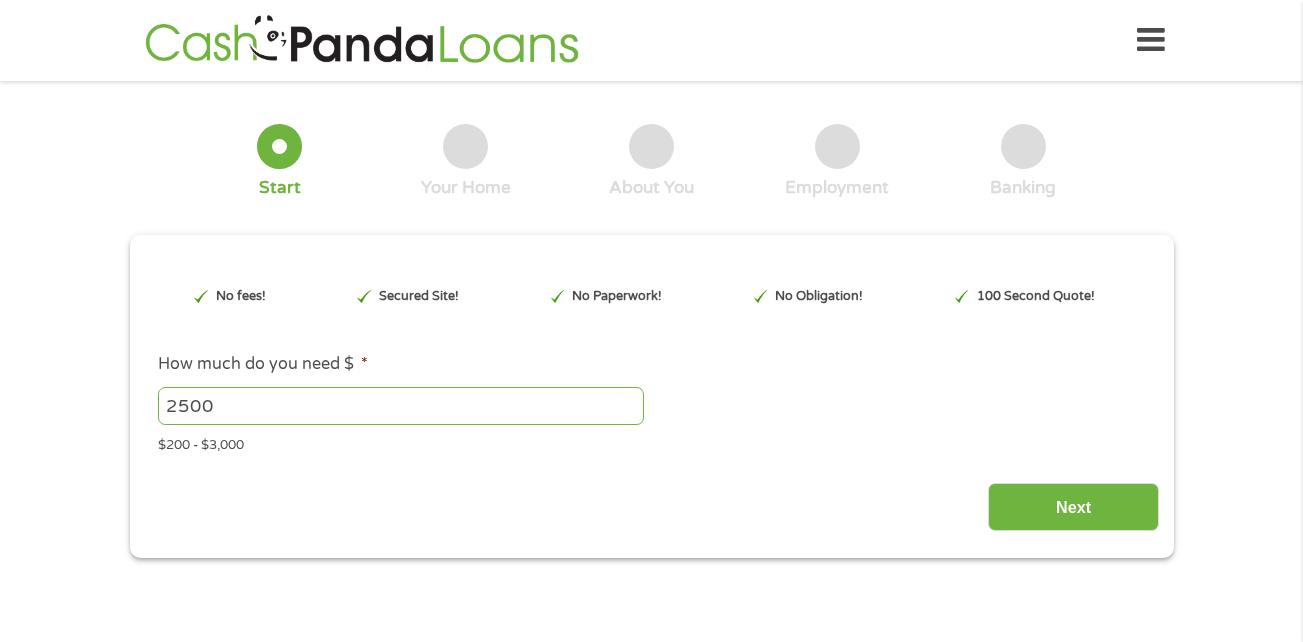 scroll, scrollTop: 0, scrollLeft: 0, axis: both 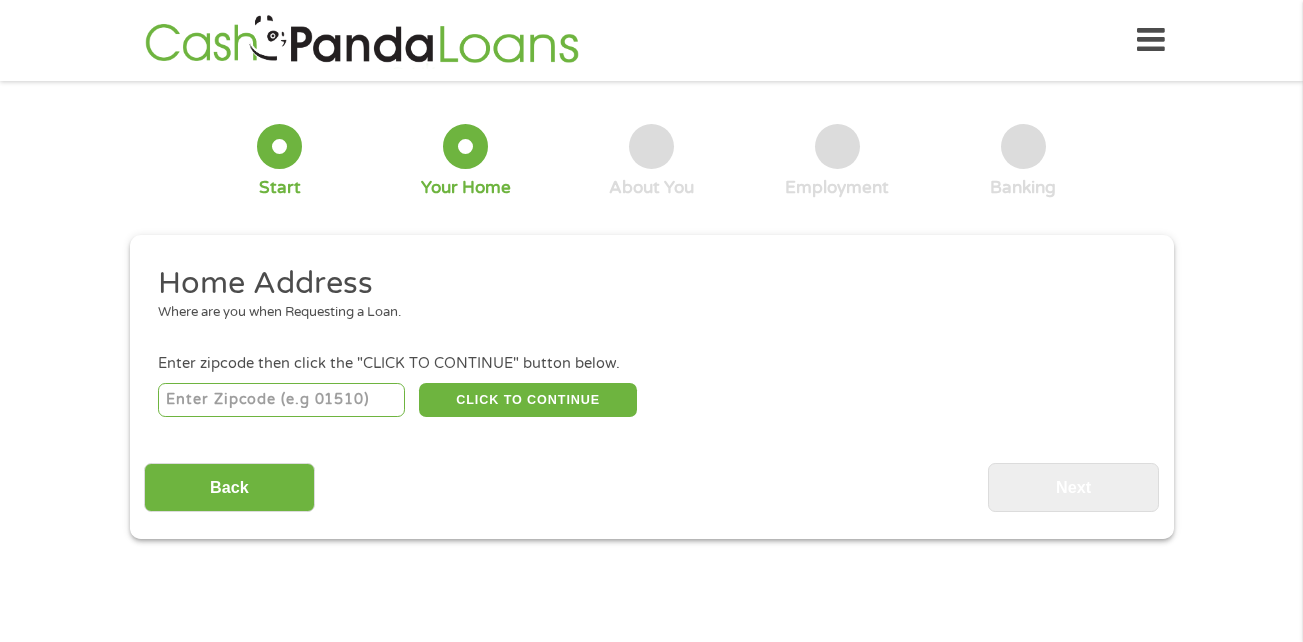 click at bounding box center [281, 400] 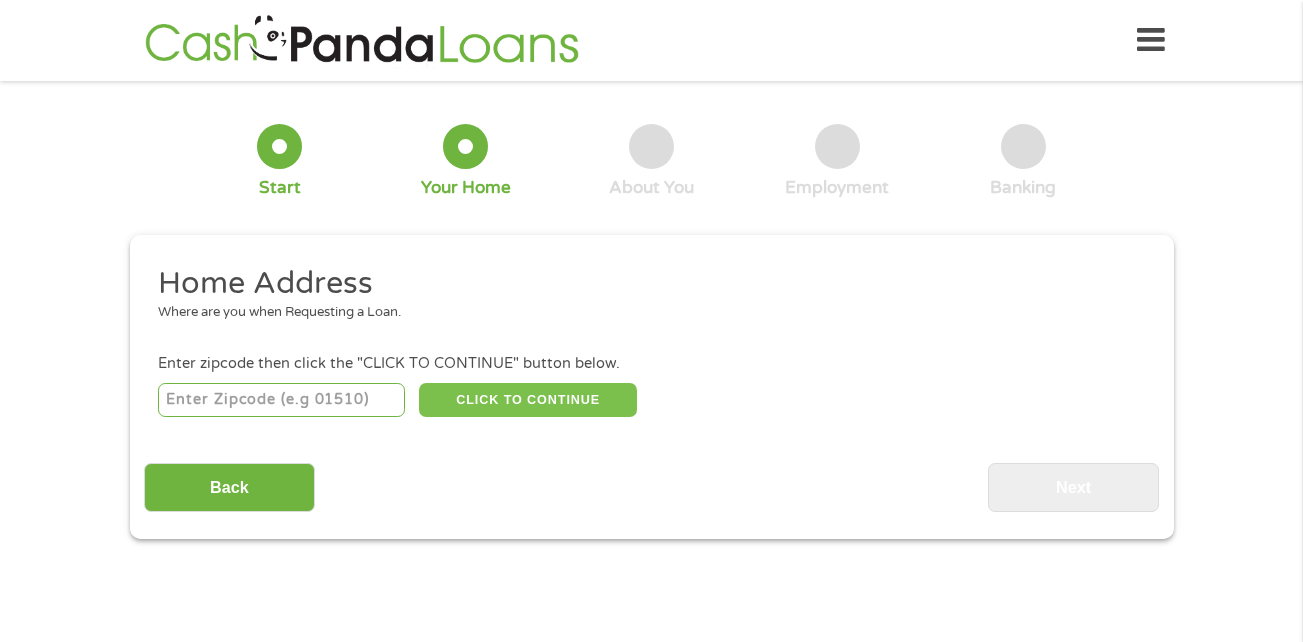 click on "CLICK TO CONTINUE" at bounding box center (528, 400) 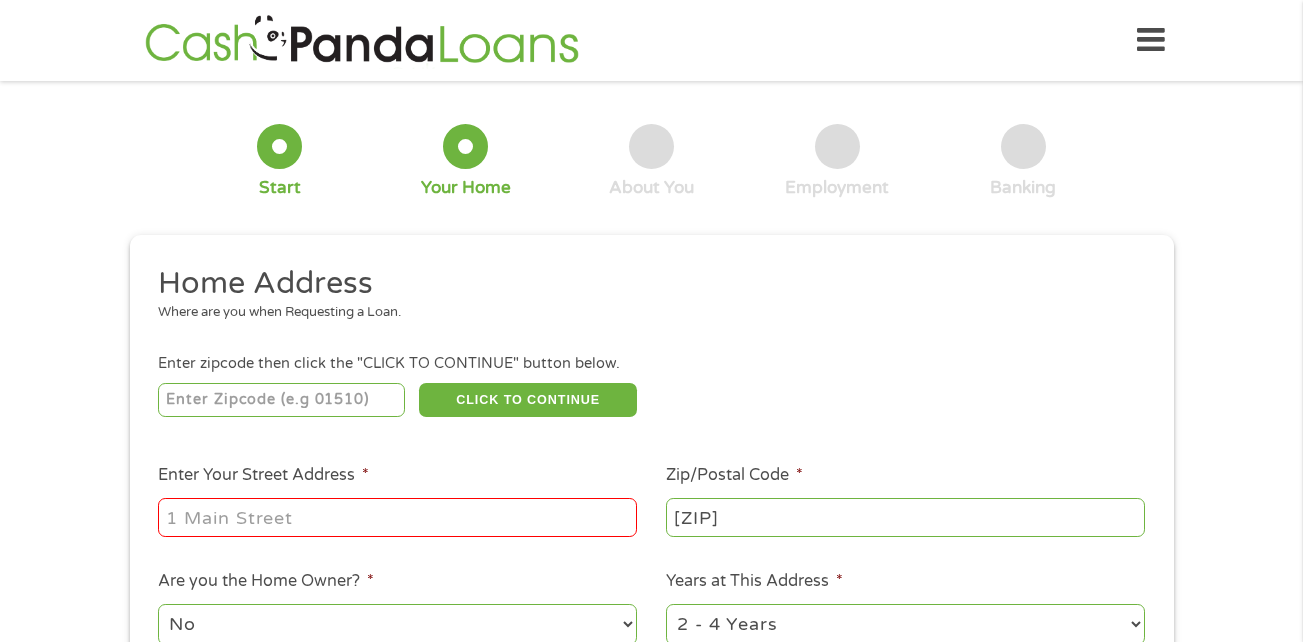 click on "Enter Your Street Address *" at bounding box center (397, 517) 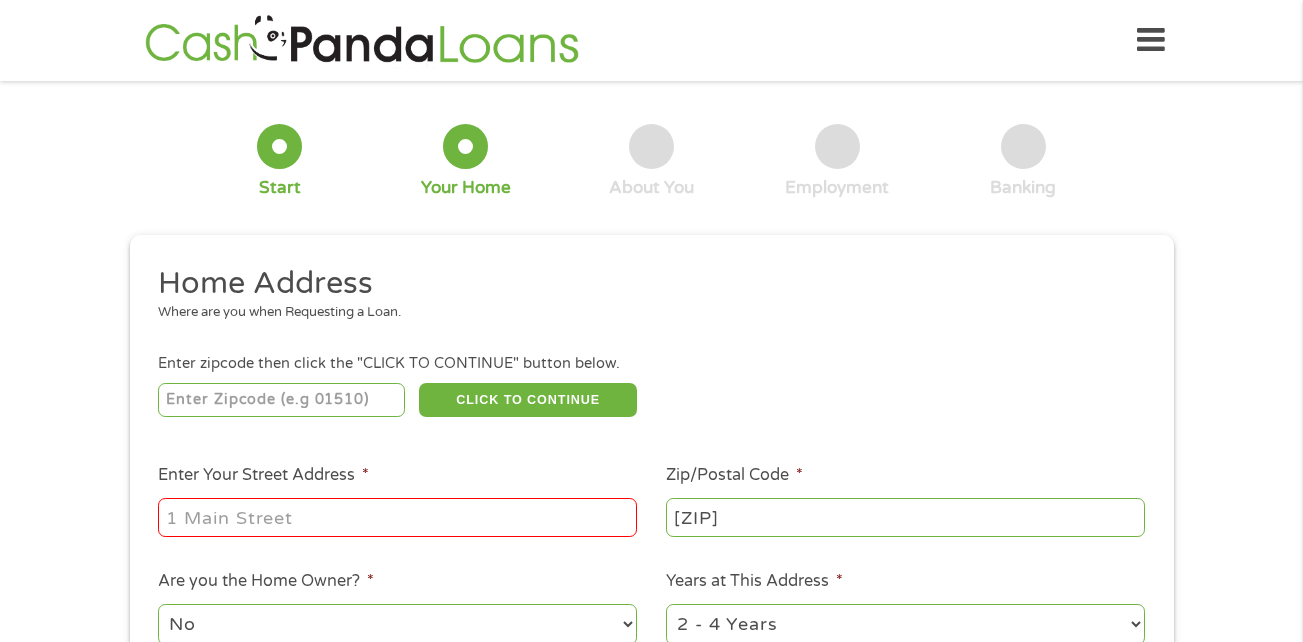 click on "Enter Your Street Address *" at bounding box center [397, 517] 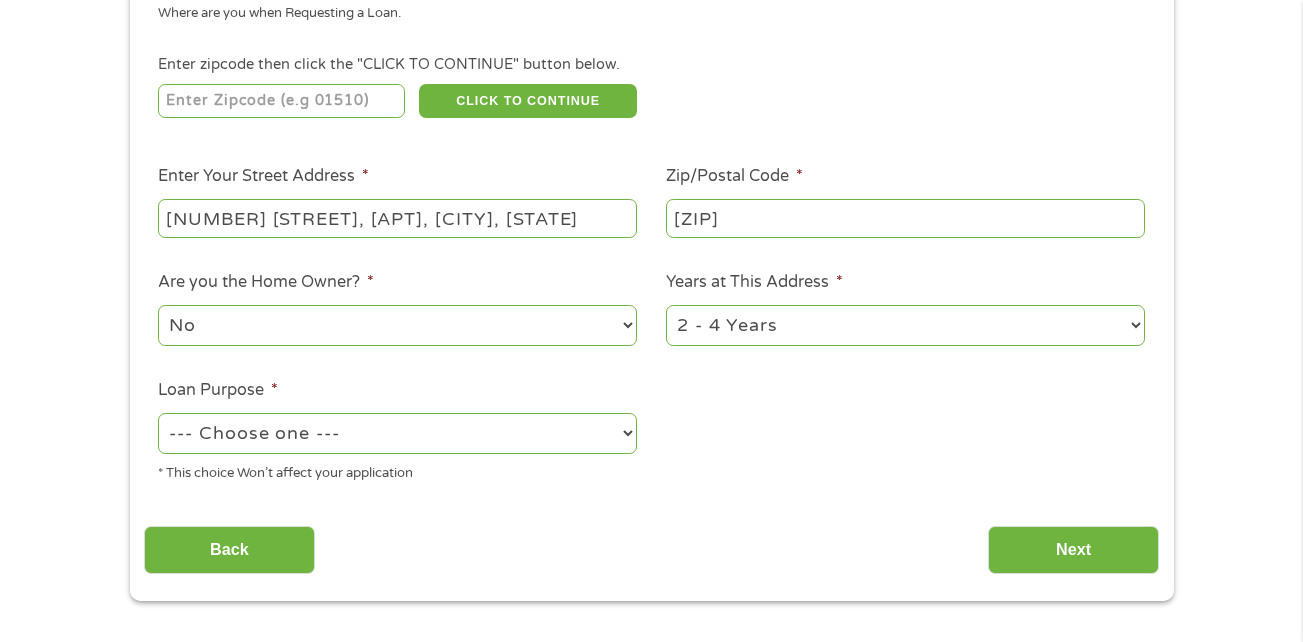 scroll, scrollTop: 300, scrollLeft: 0, axis: vertical 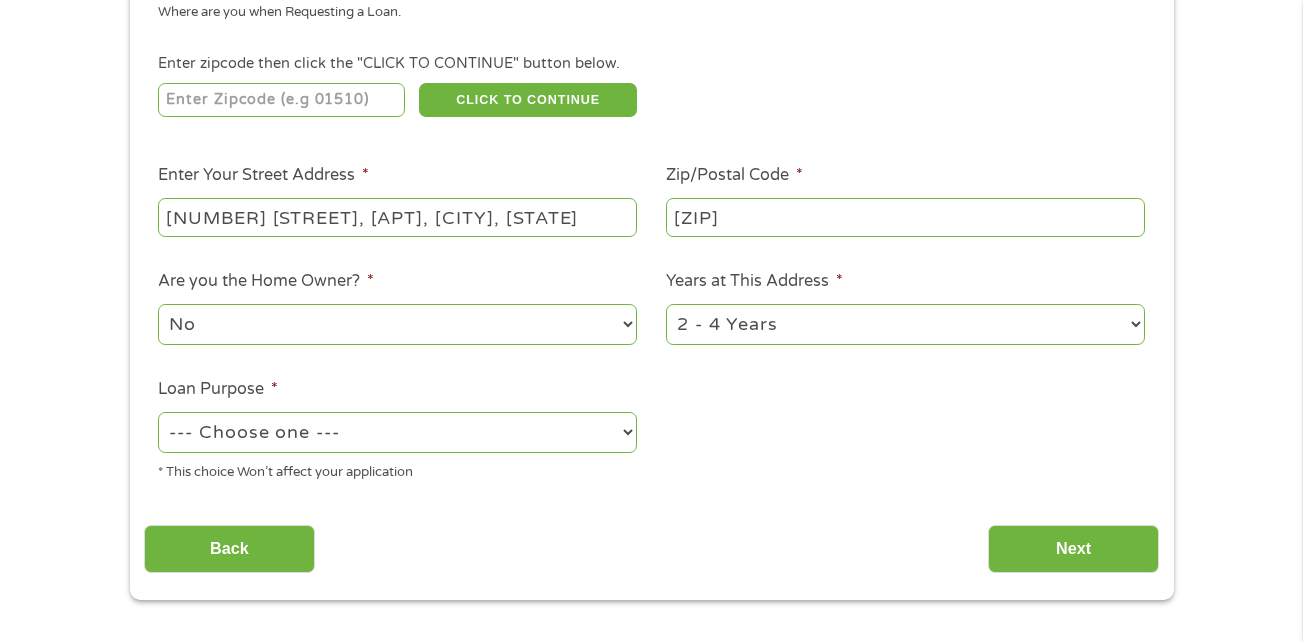 click on "--- Choose one --- Pay Bills Debt Consolidation Home Improvement Major Purchase Car Loan Short Term Cash Medical Expenses Other" at bounding box center (397, 432) 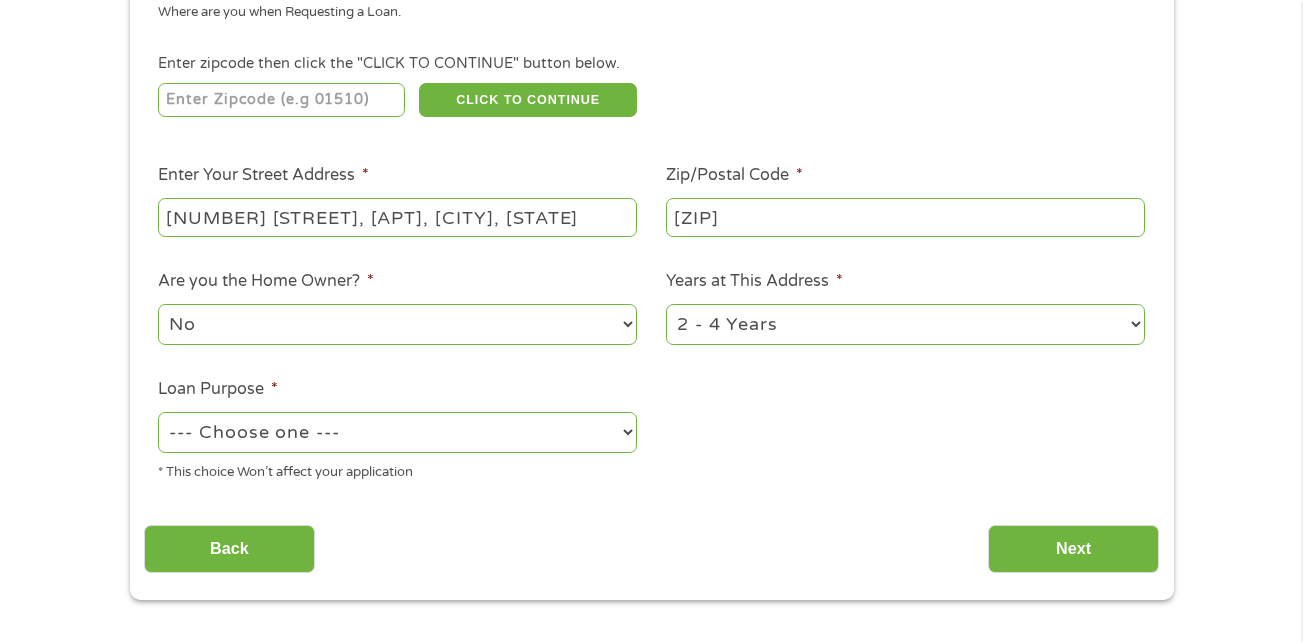 select on "medicalexpenses" 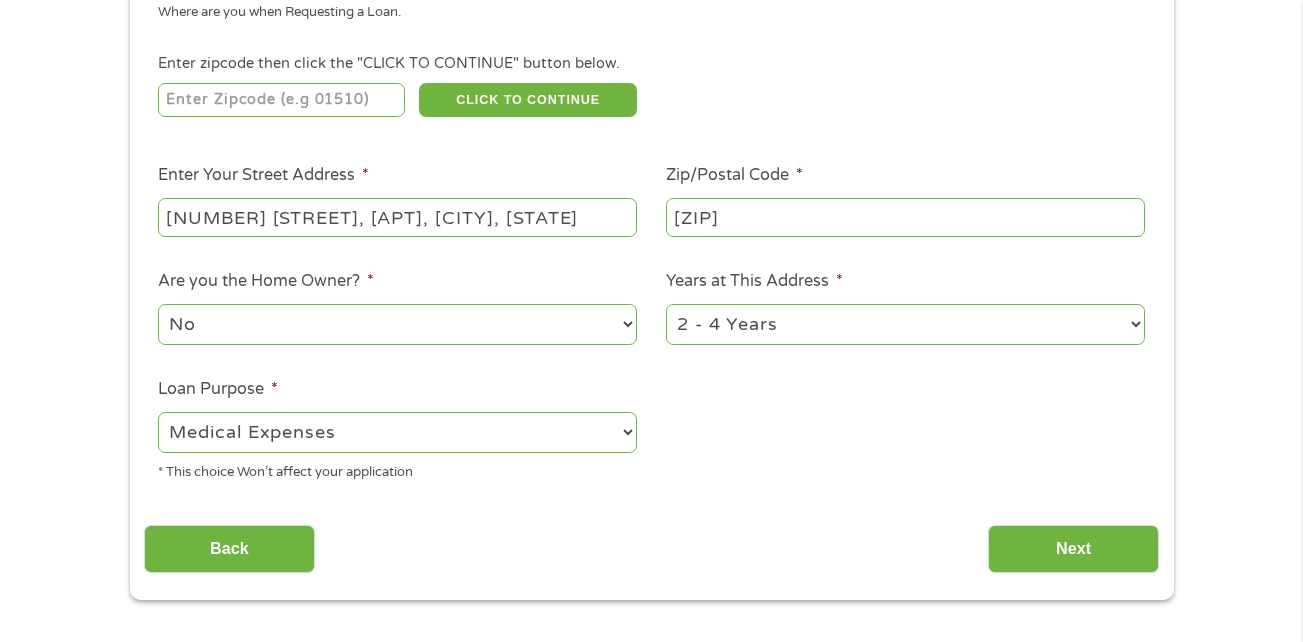 click on "--- Choose one --- Pay Bills Debt Consolidation Home Improvement Major Purchase Car Loan Short Term Cash Medical Expenses Other" at bounding box center [397, 432] 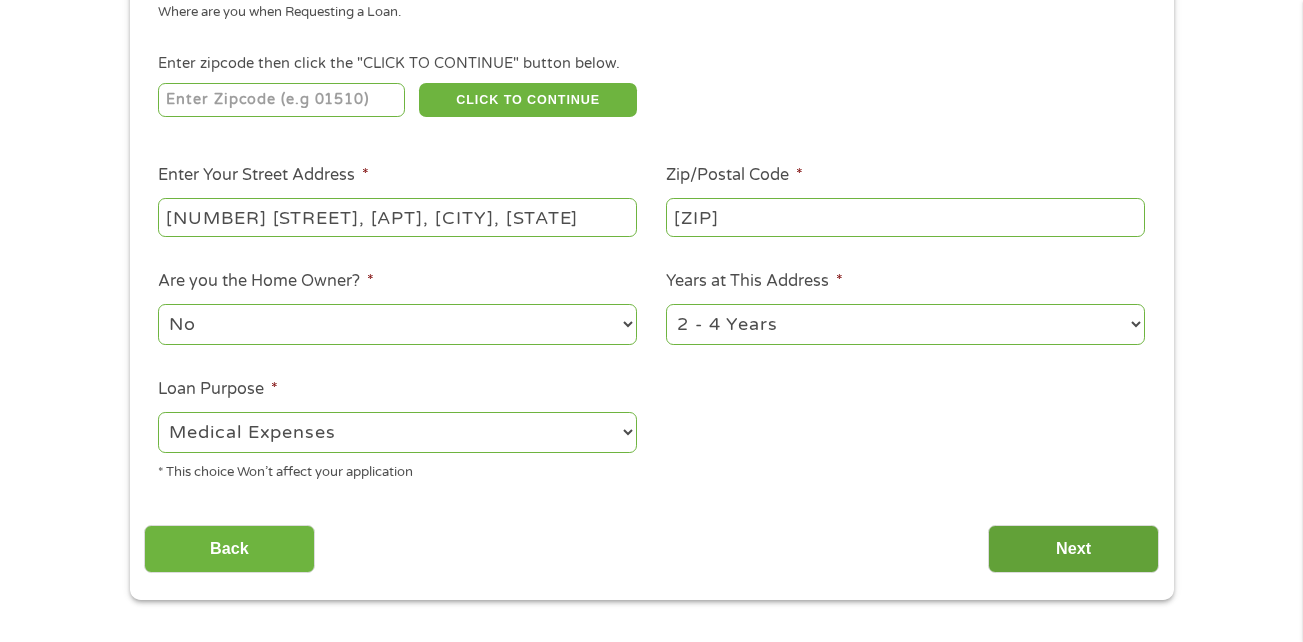 click on "Next" at bounding box center [1073, 549] 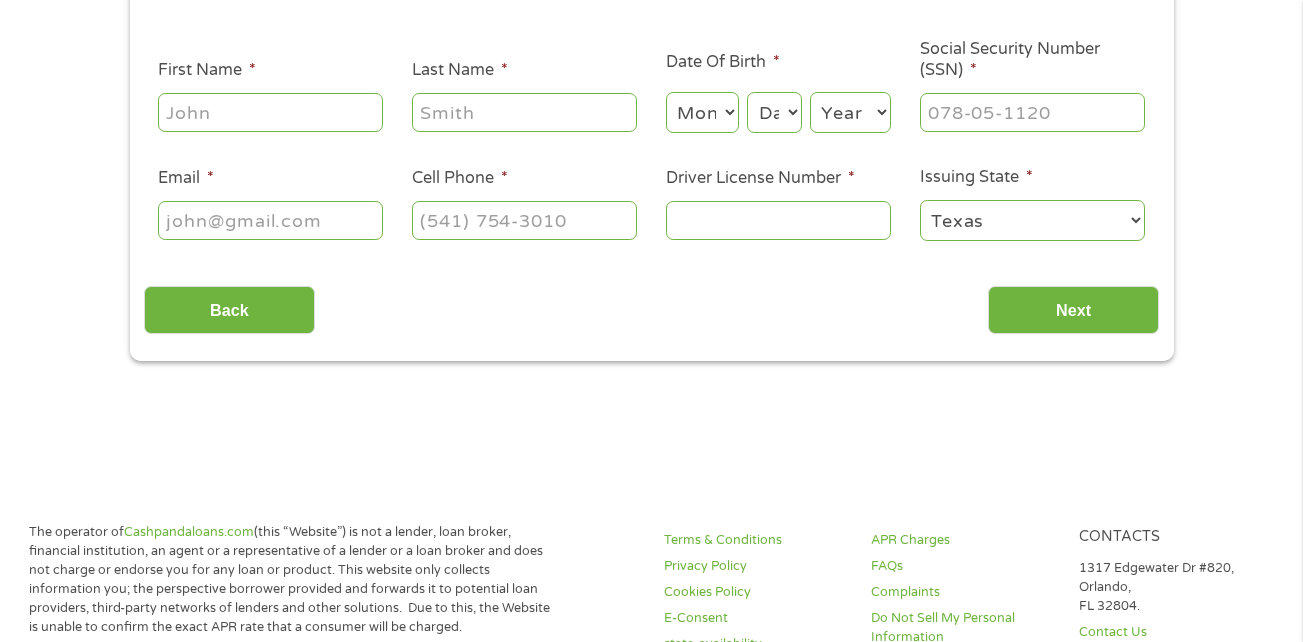 scroll, scrollTop: 199, scrollLeft: 0, axis: vertical 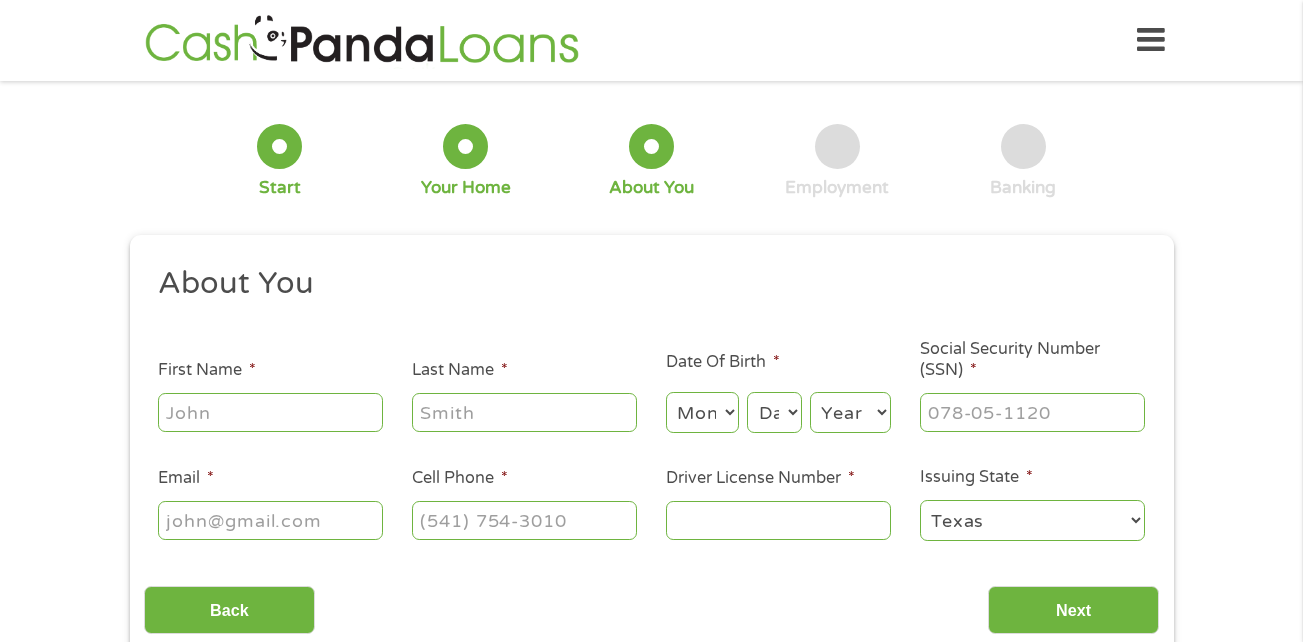 click on "First Name *" at bounding box center [270, 412] 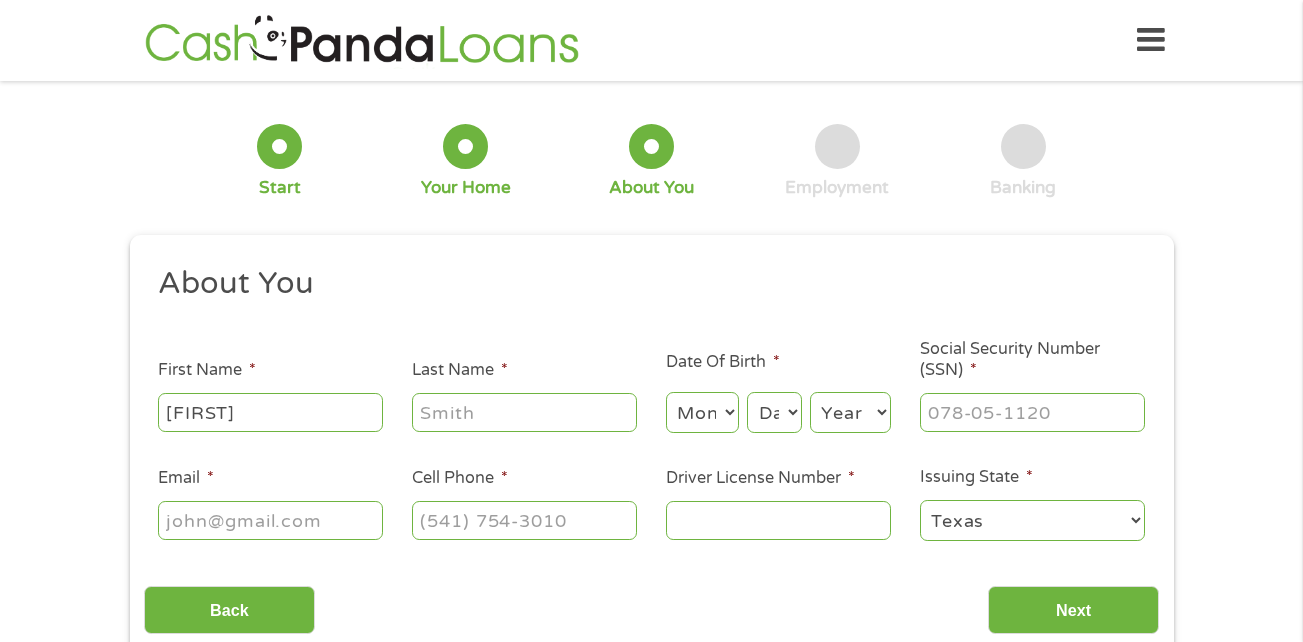 type on "[FIRST]" 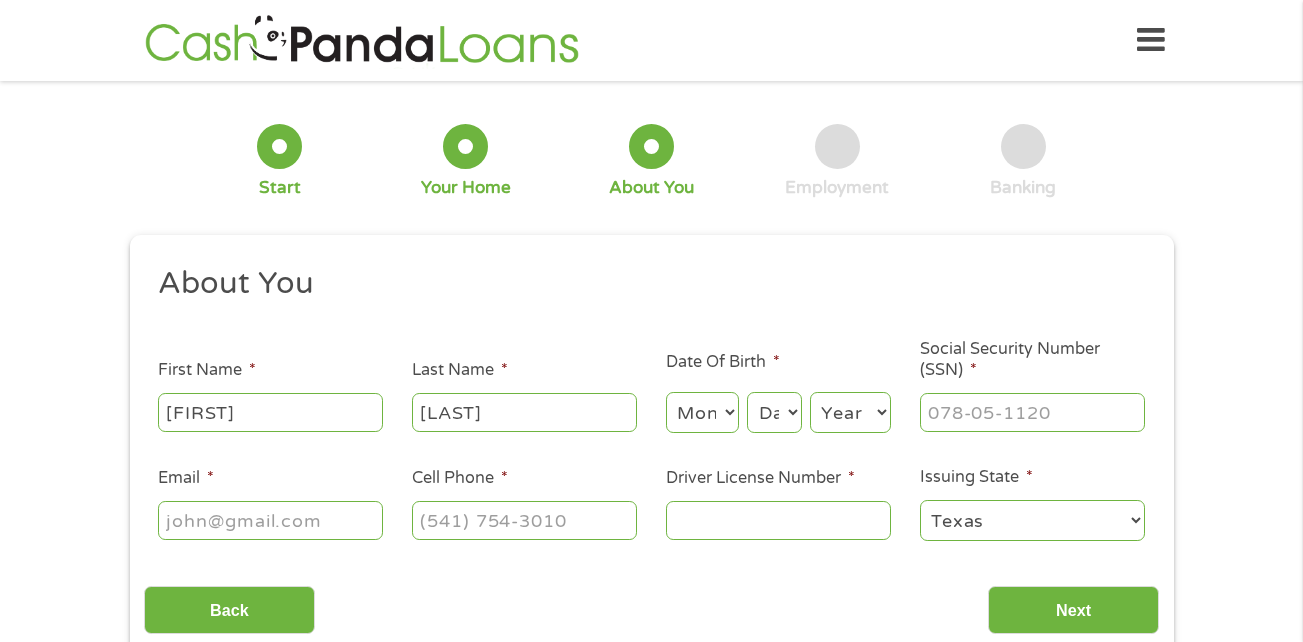 type on "[LAST]" 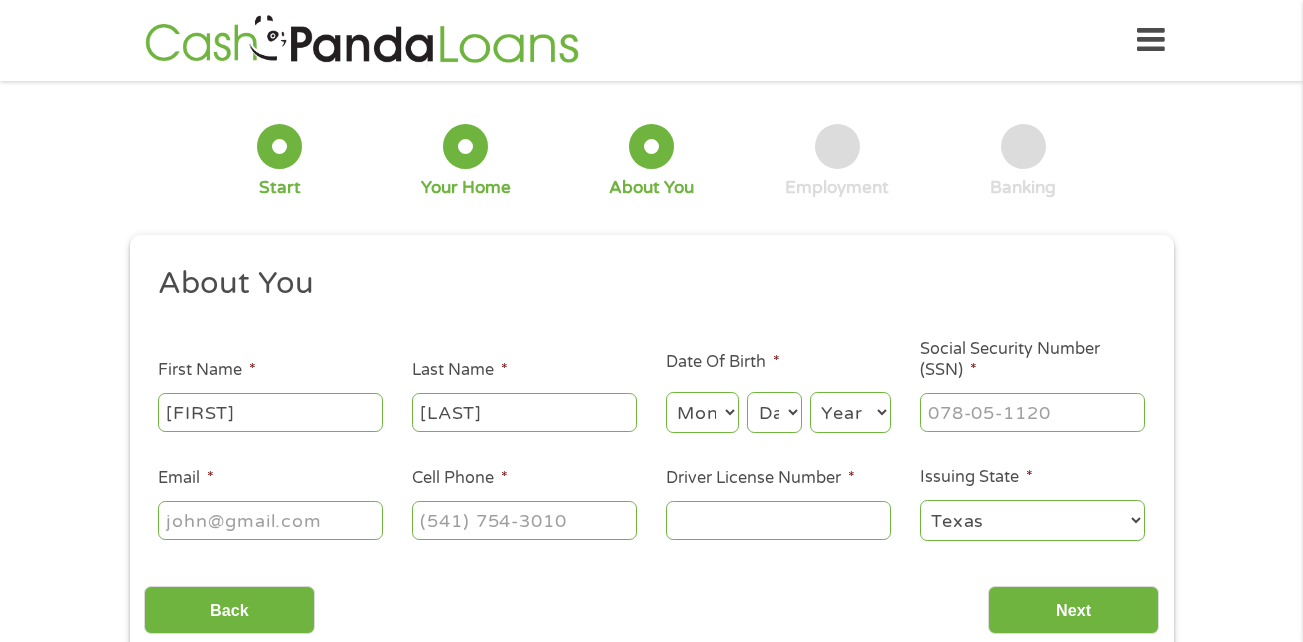 click on "Month 1 2 3 4 5 6 7 8 9 10 11 12" at bounding box center (702, 412) 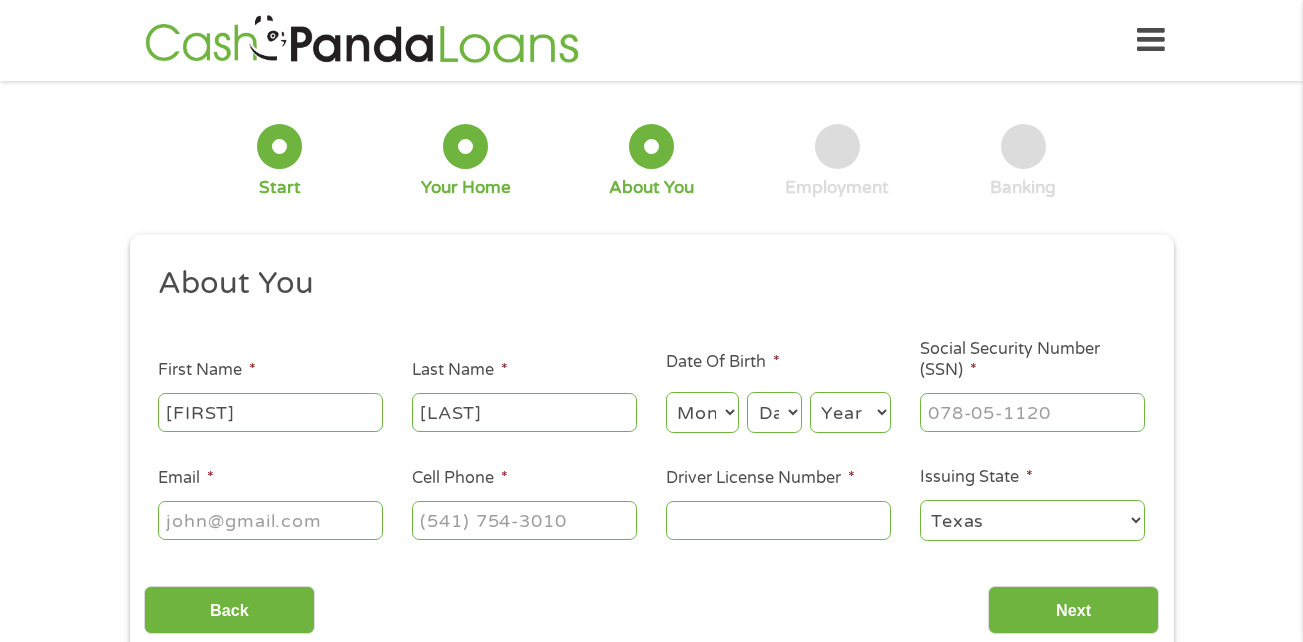 select on "2" 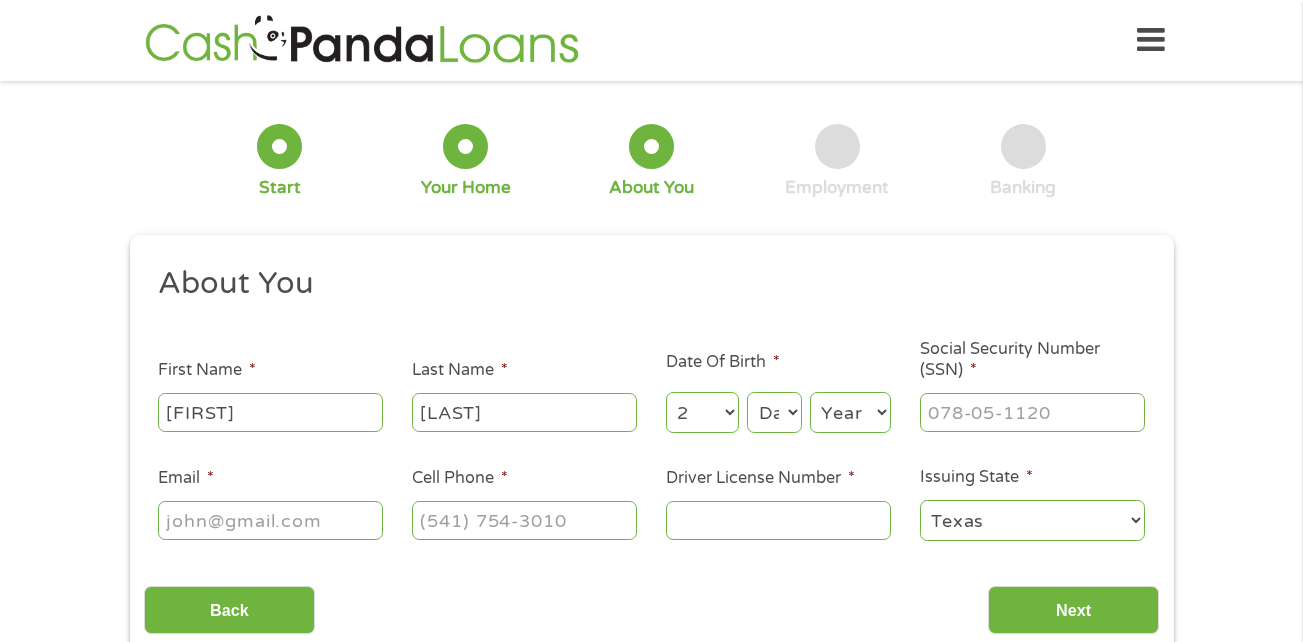 click on "Month 1 2 3 4 5 6 7 8 9 10 11 12" at bounding box center [702, 412] 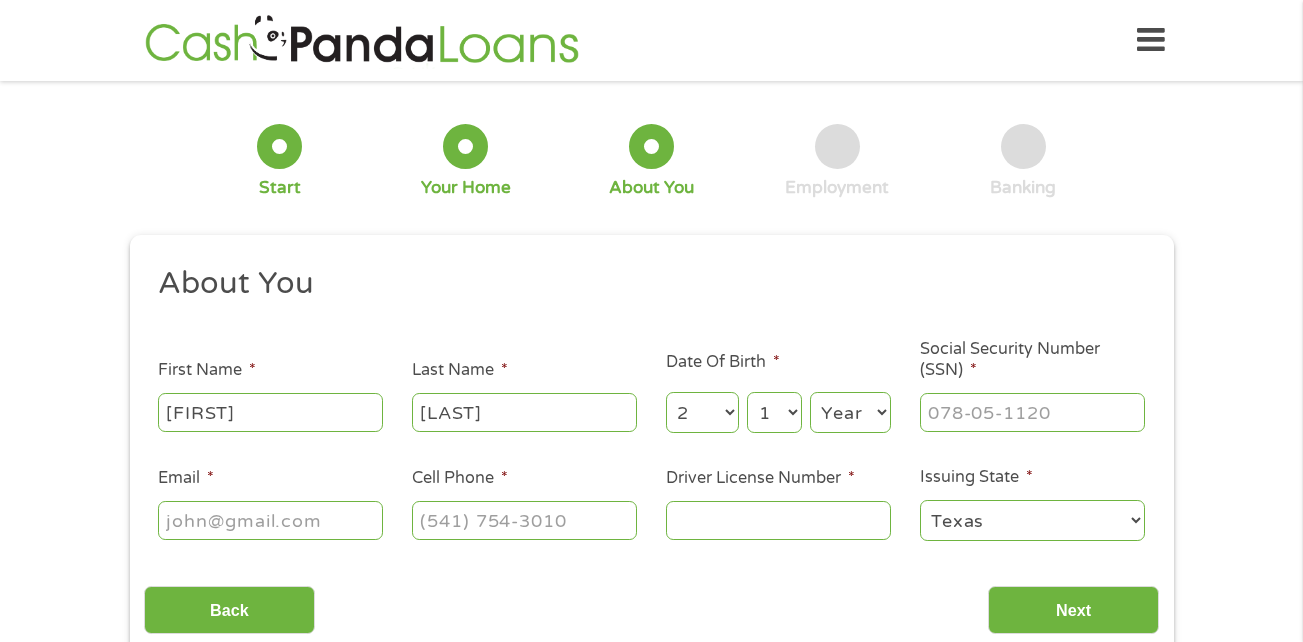 select on "18" 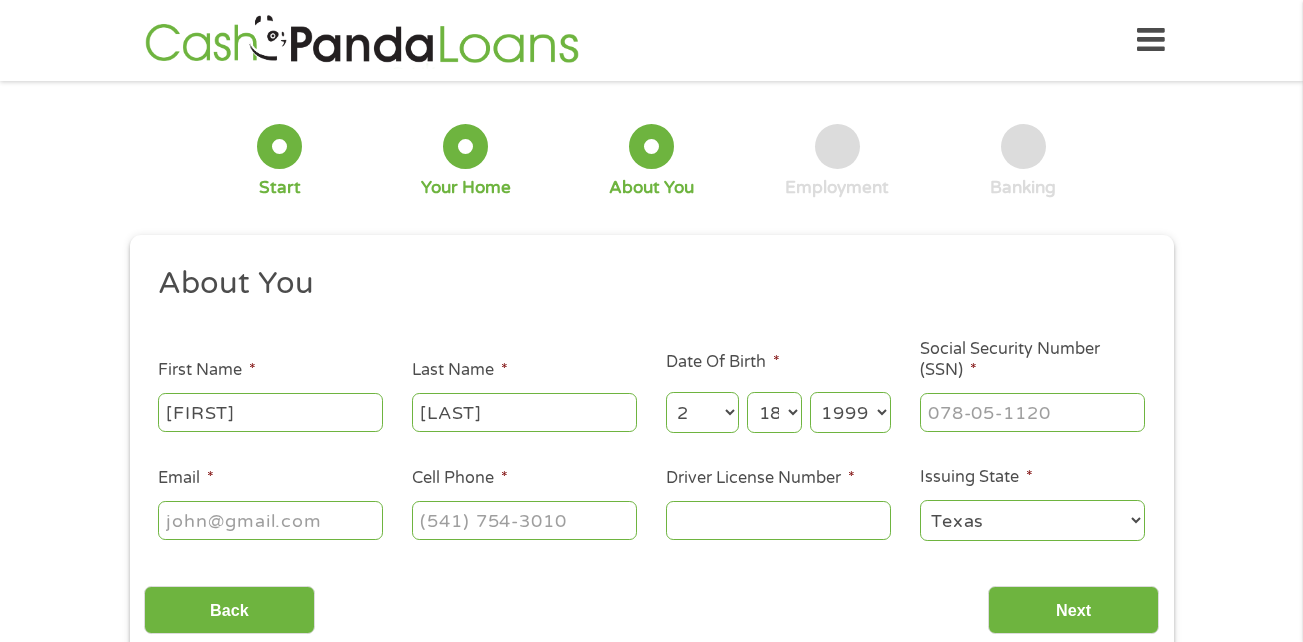 select on "1949" 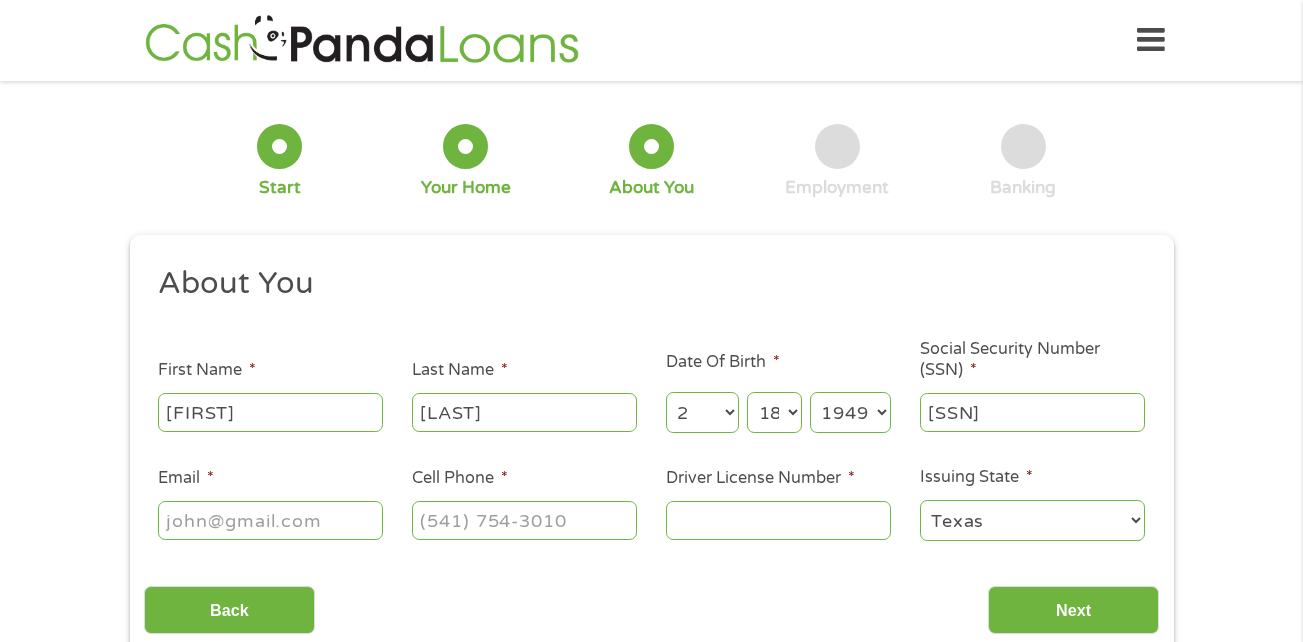 type on "[PHONE]" 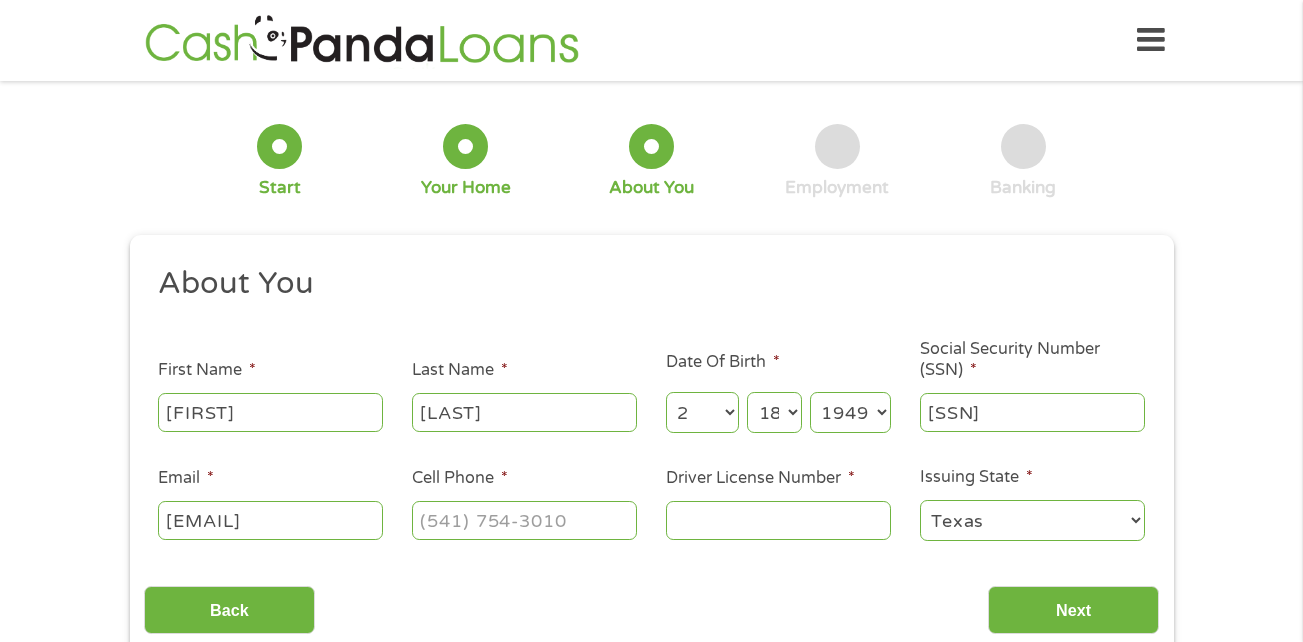 scroll, scrollTop: 0, scrollLeft: 52, axis: horizontal 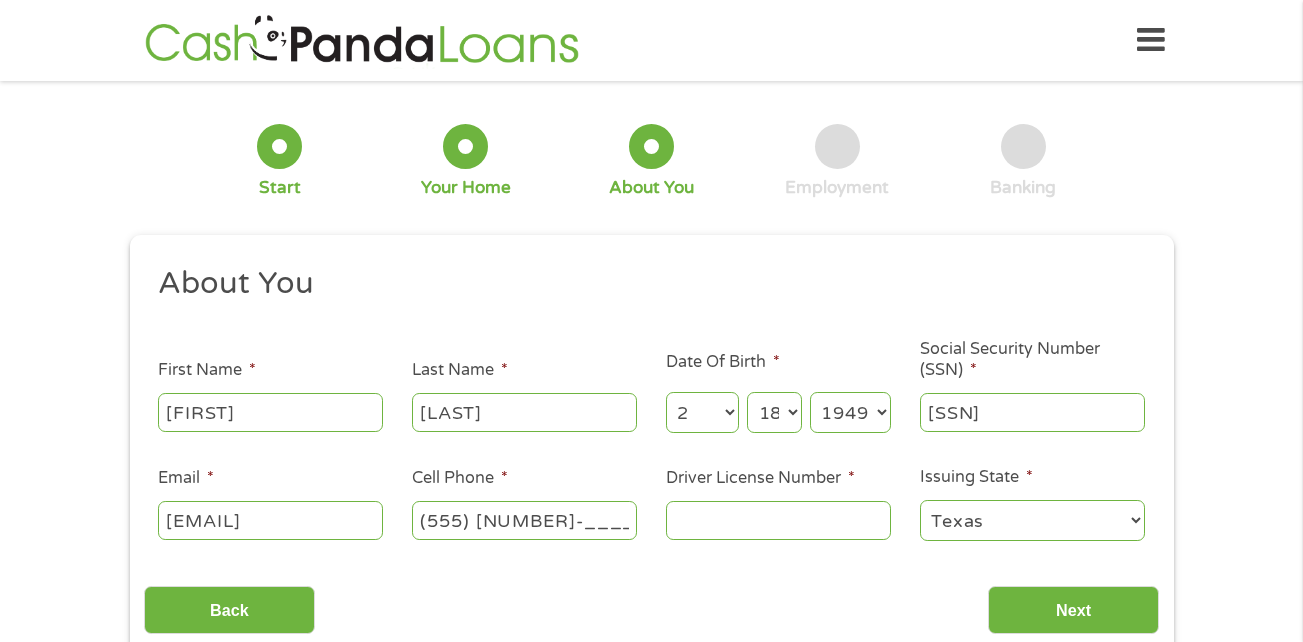 type on "(555) 224-9902" 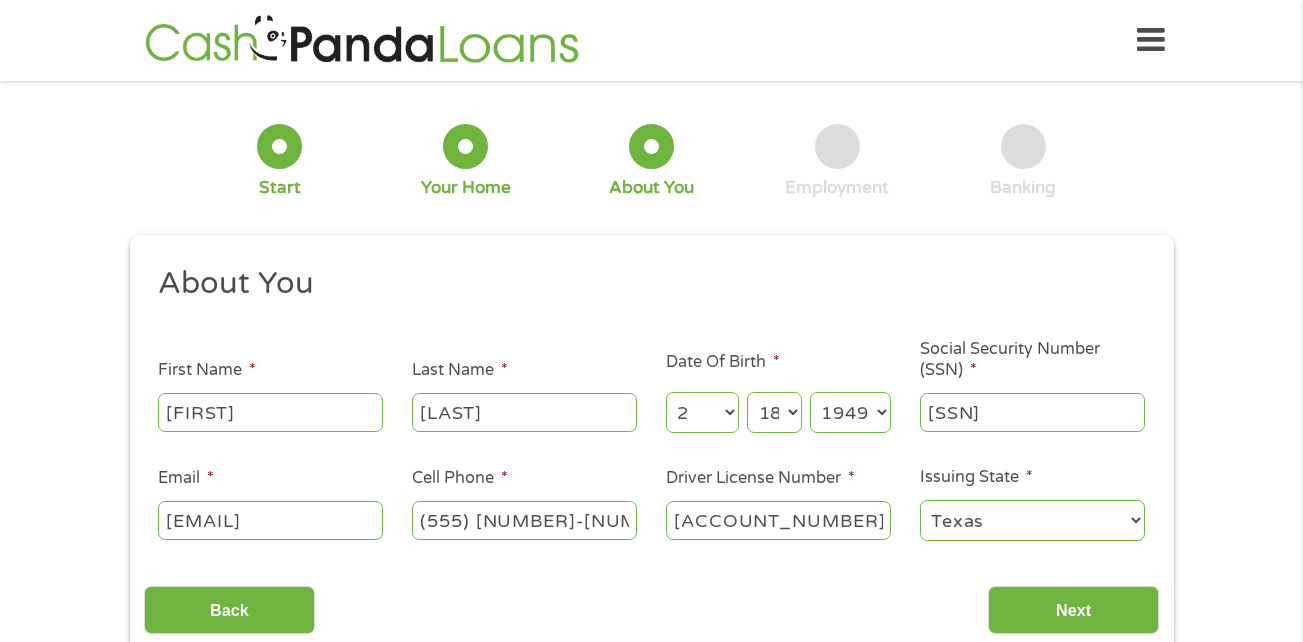 type on "[ZIP]" 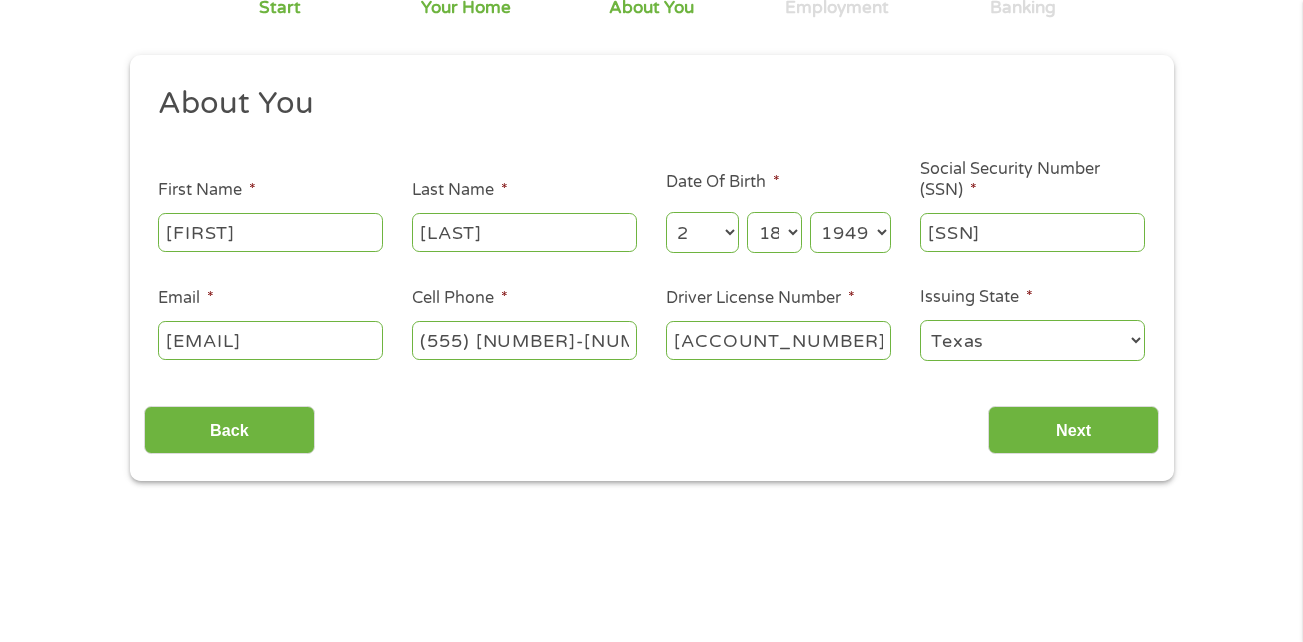 scroll, scrollTop: 200, scrollLeft: 0, axis: vertical 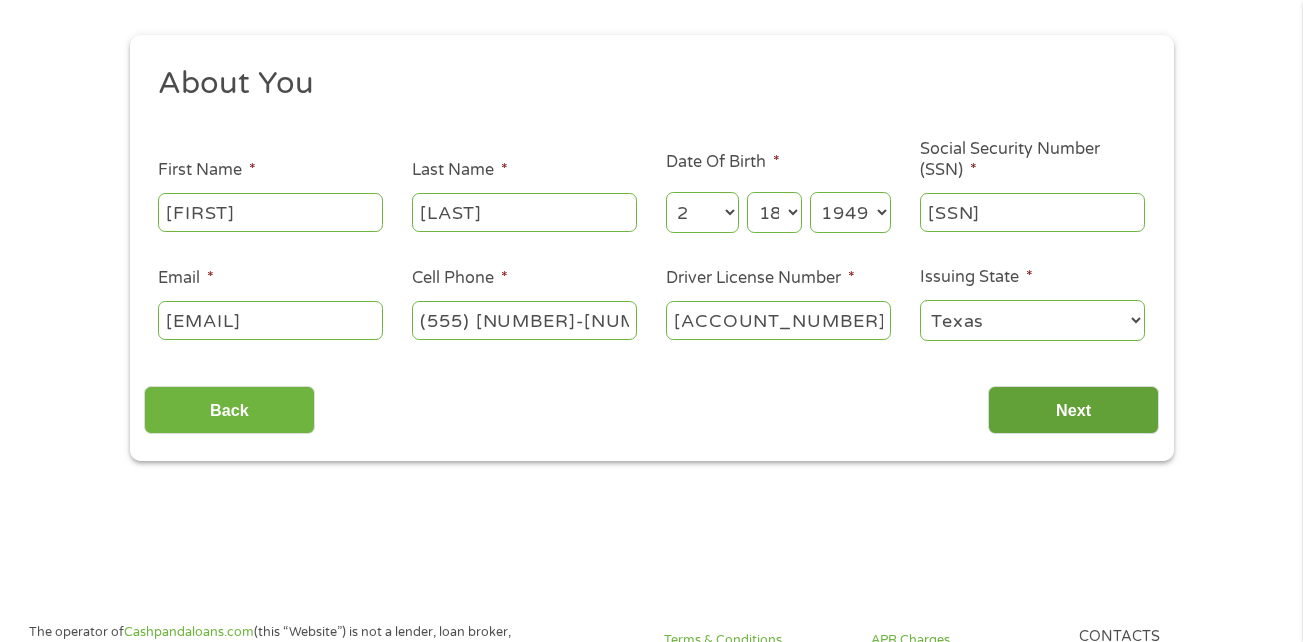 click on "Next" at bounding box center (1073, 410) 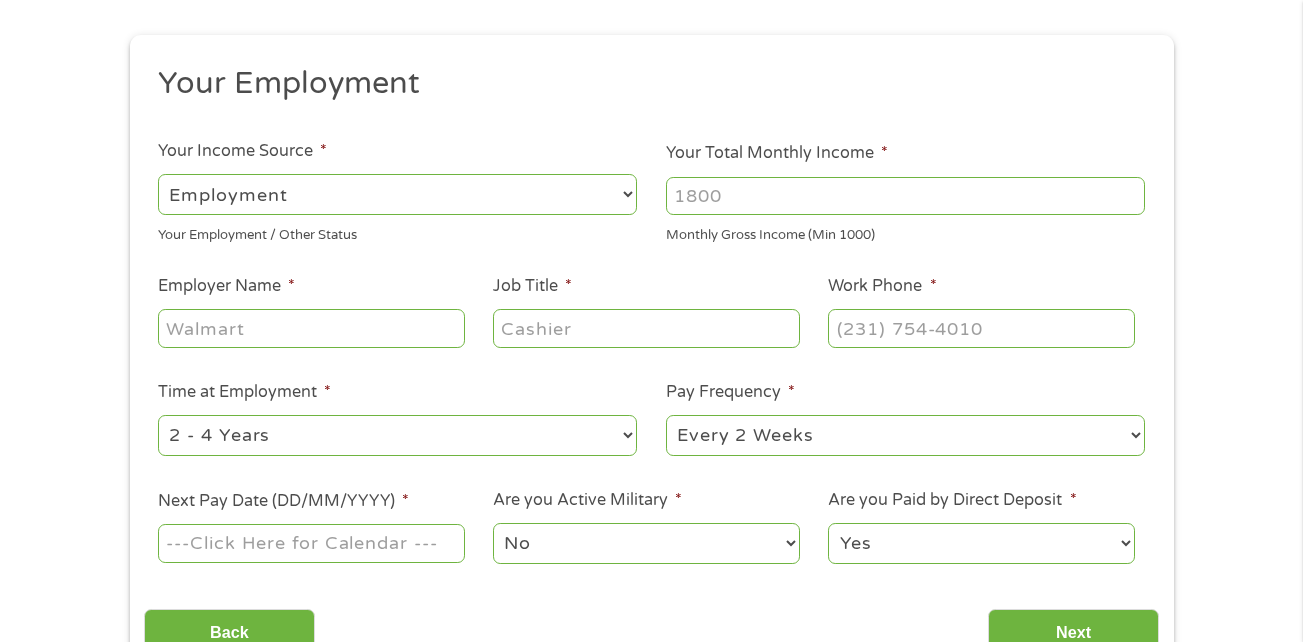 scroll, scrollTop: 0, scrollLeft: 0, axis: both 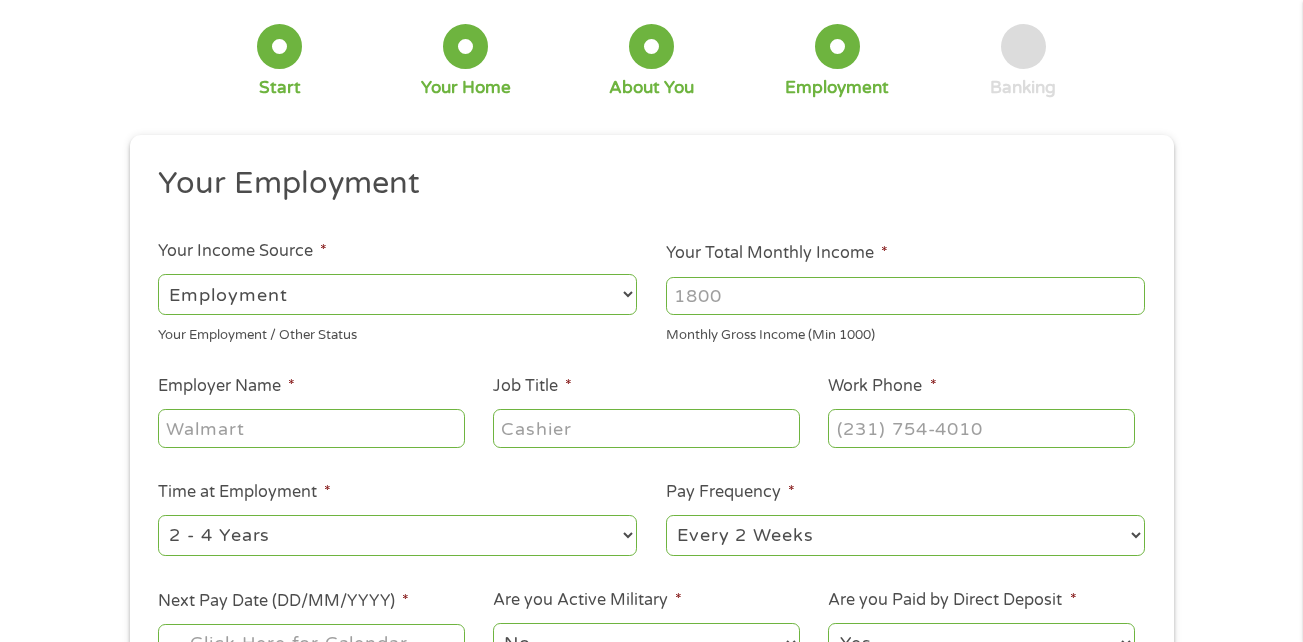 click on "Employer Name *" at bounding box center (311, 428) 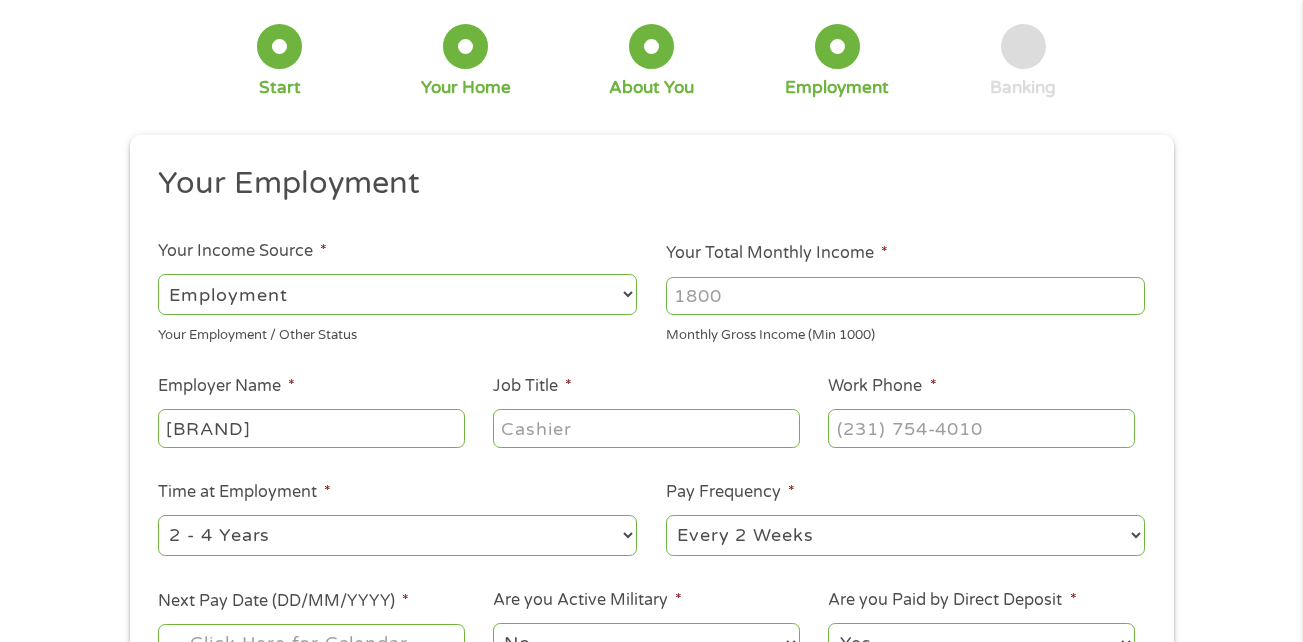 type on "[FIRST]'s Creative Treasures" 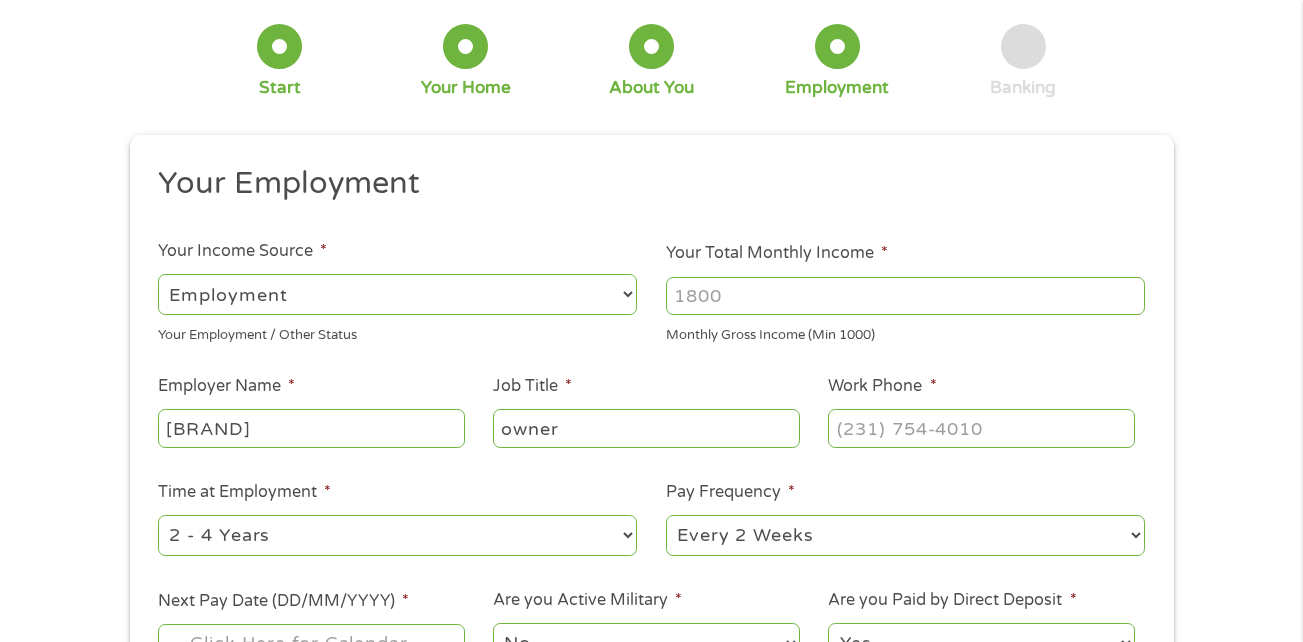 type on "owner" 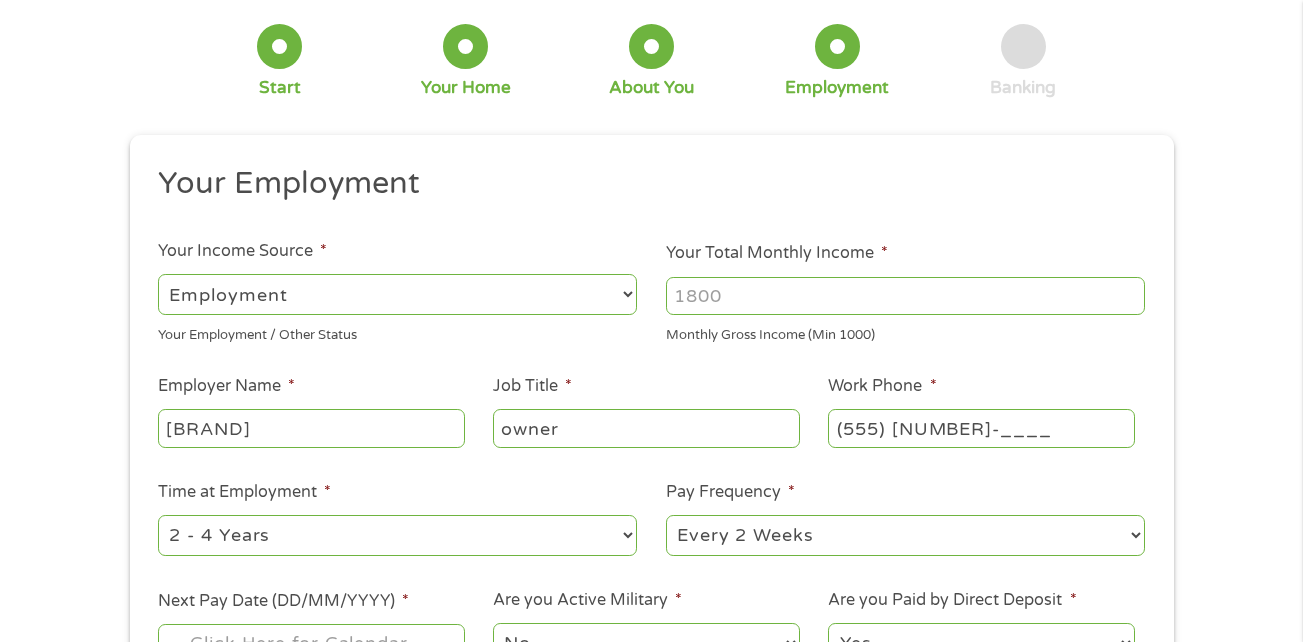 type on "(555) 224-9902" 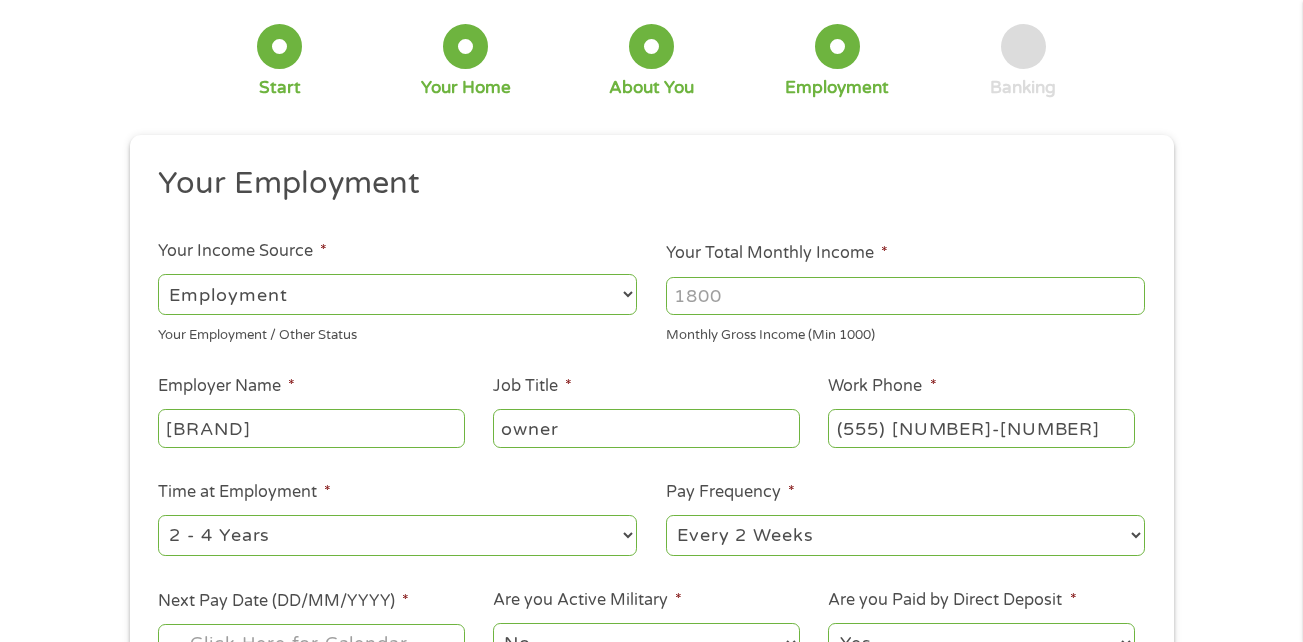 click on "--- Choose one --- 1 Year or less 1 - 2 Years 2 - 4 Years Over 4 Years" at bounding box center [397, 535] 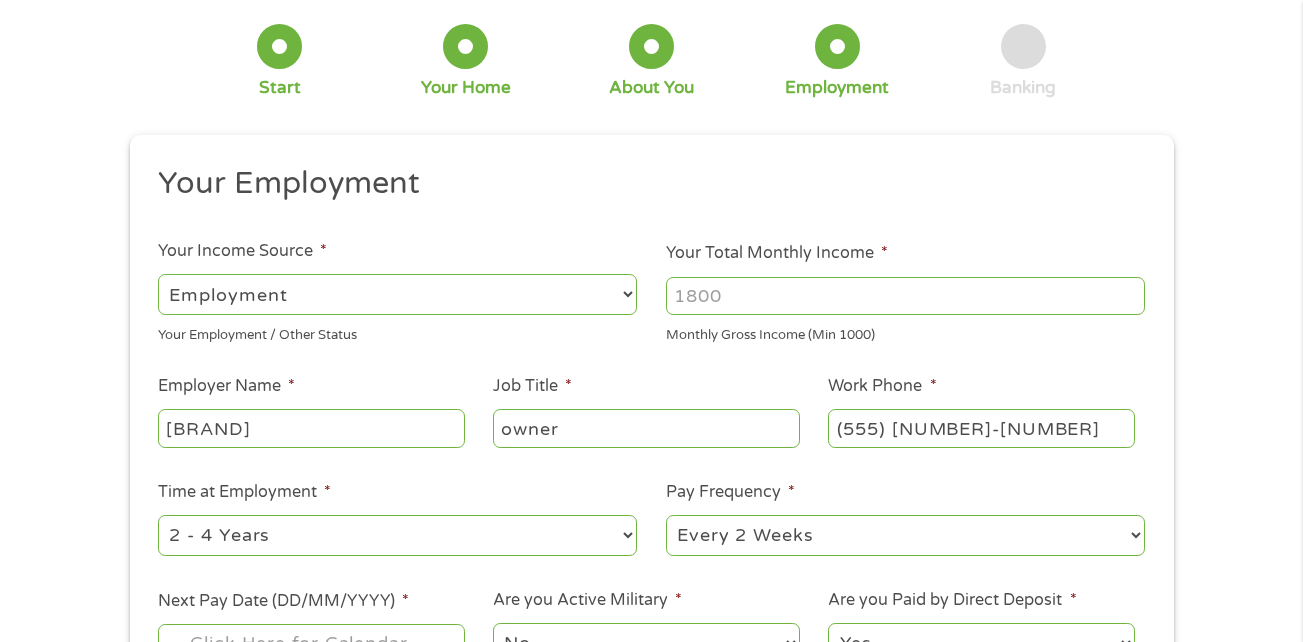 select on "60months" 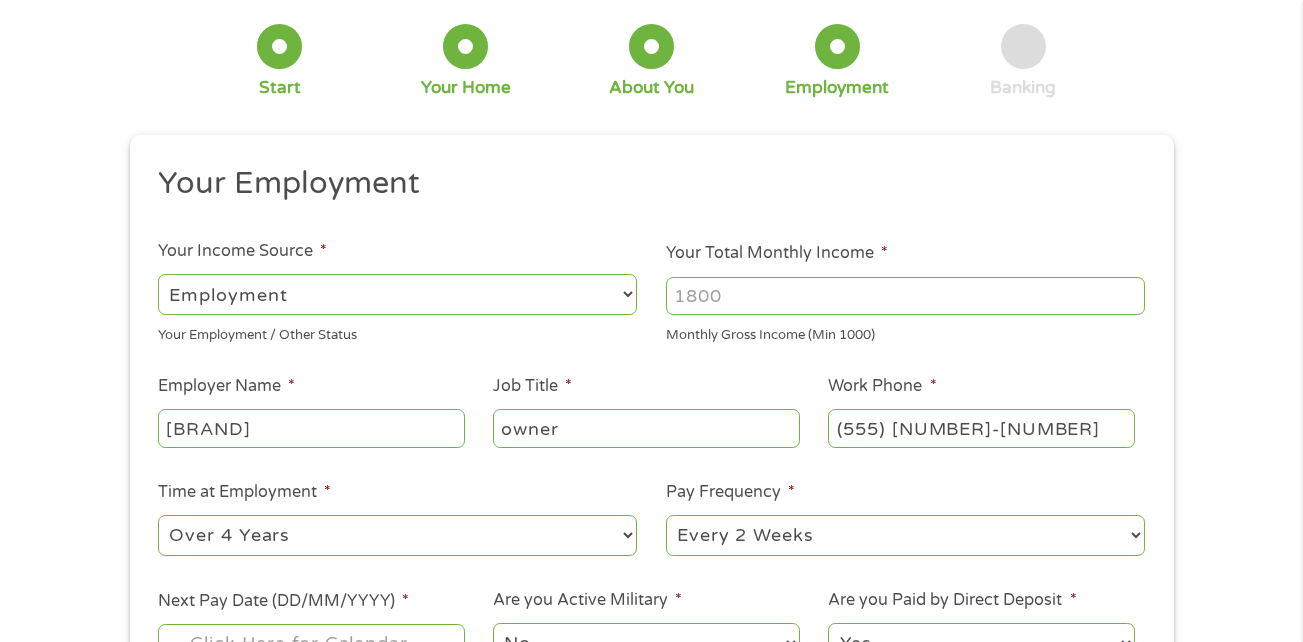 click on "--- Choose one --- 1 Year or less 1 - 2 Years 2 - 4 Years Over 4 Years" at bounding box center [397, 535] 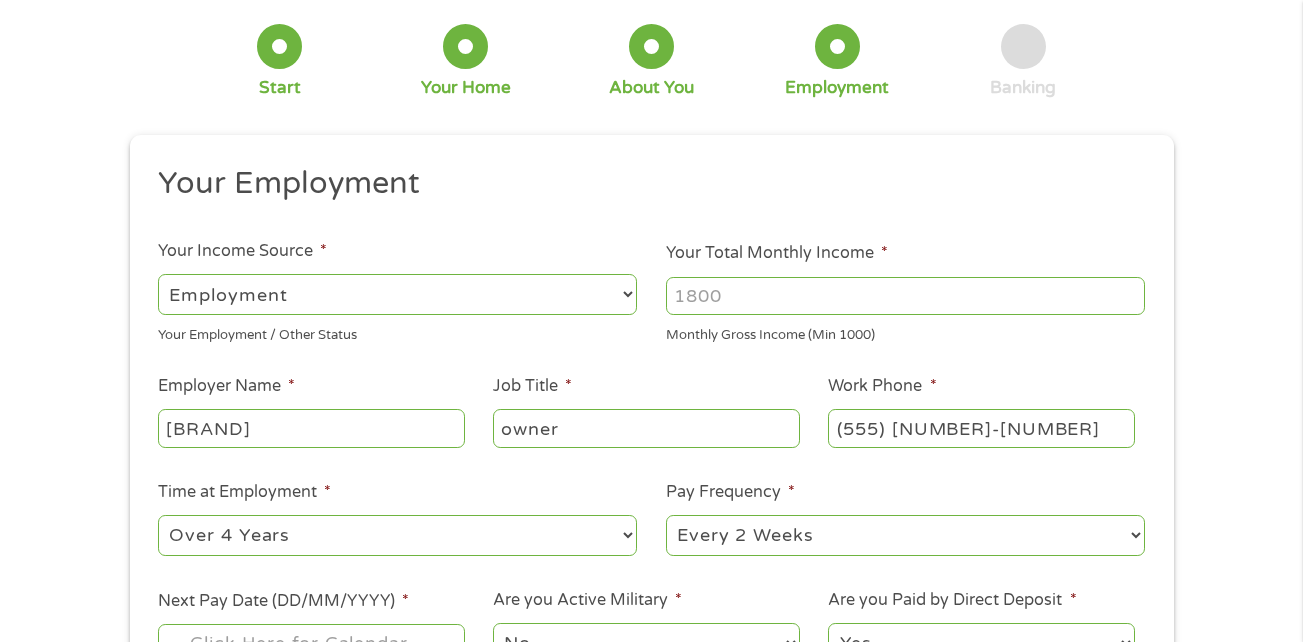 click on "--- Choose one --- Every 2 Weeks Every Week Monthly Semi-Monthly" at bounding box center [905, 535] 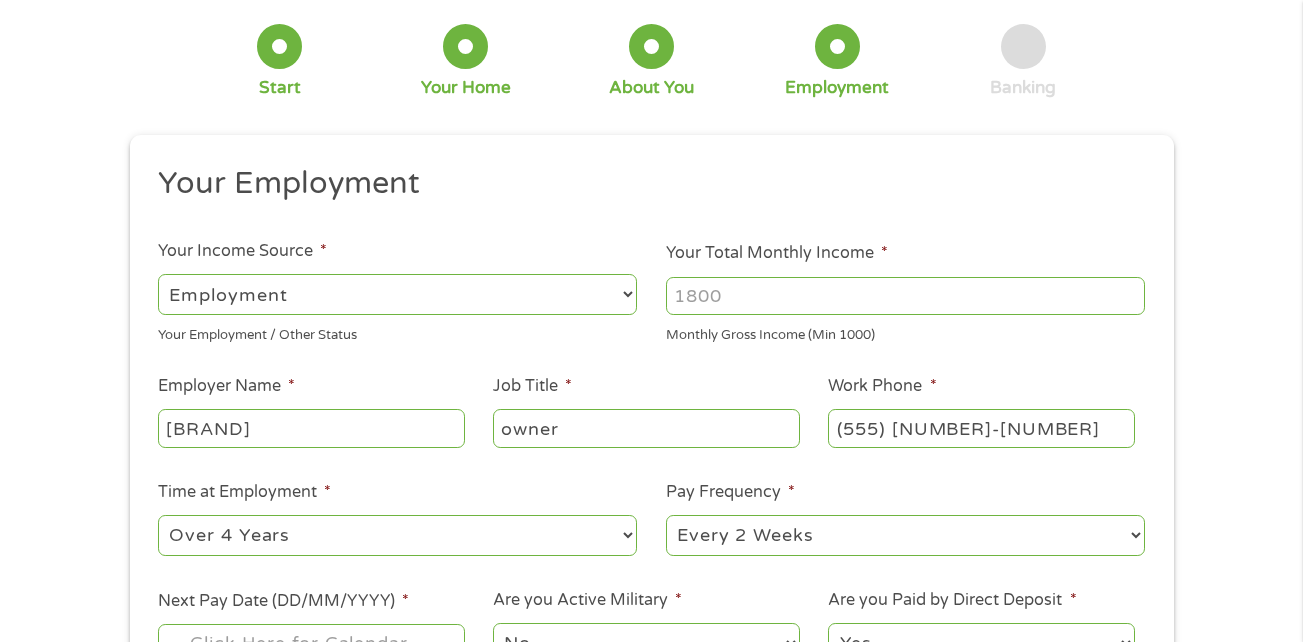 select on "monthly" 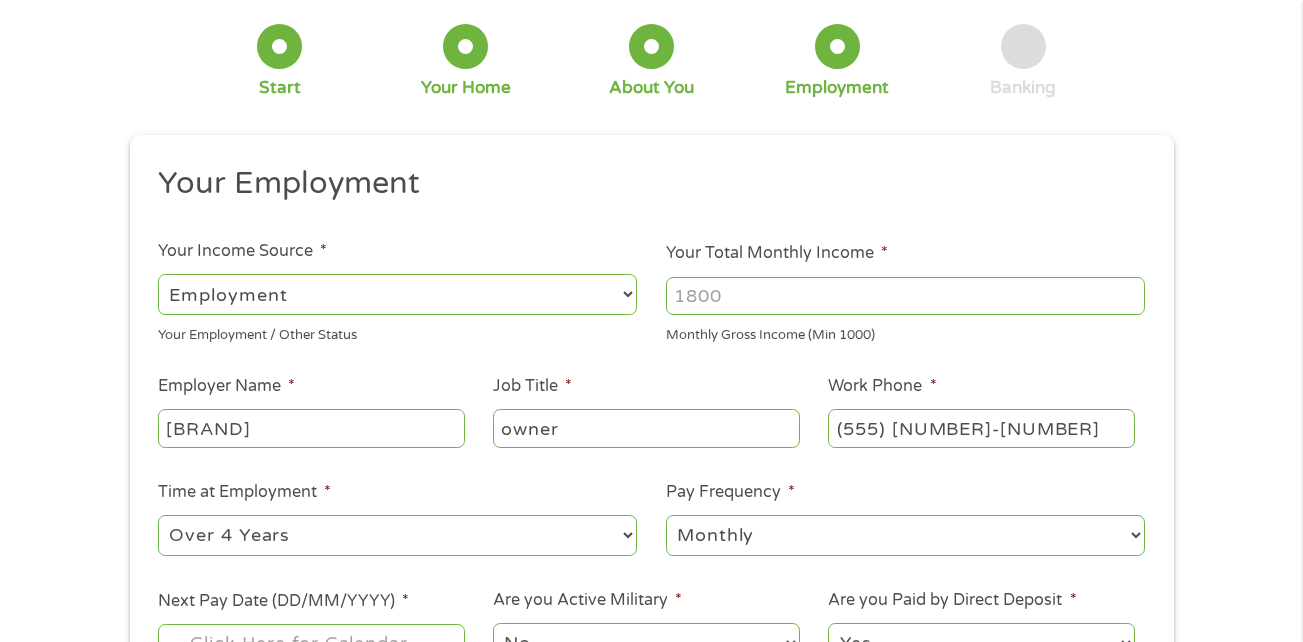 click on "--- Choose one --- Every 2 Weeks Every Week Monthly Semi-Monthly" at bounding box center [905, 535] 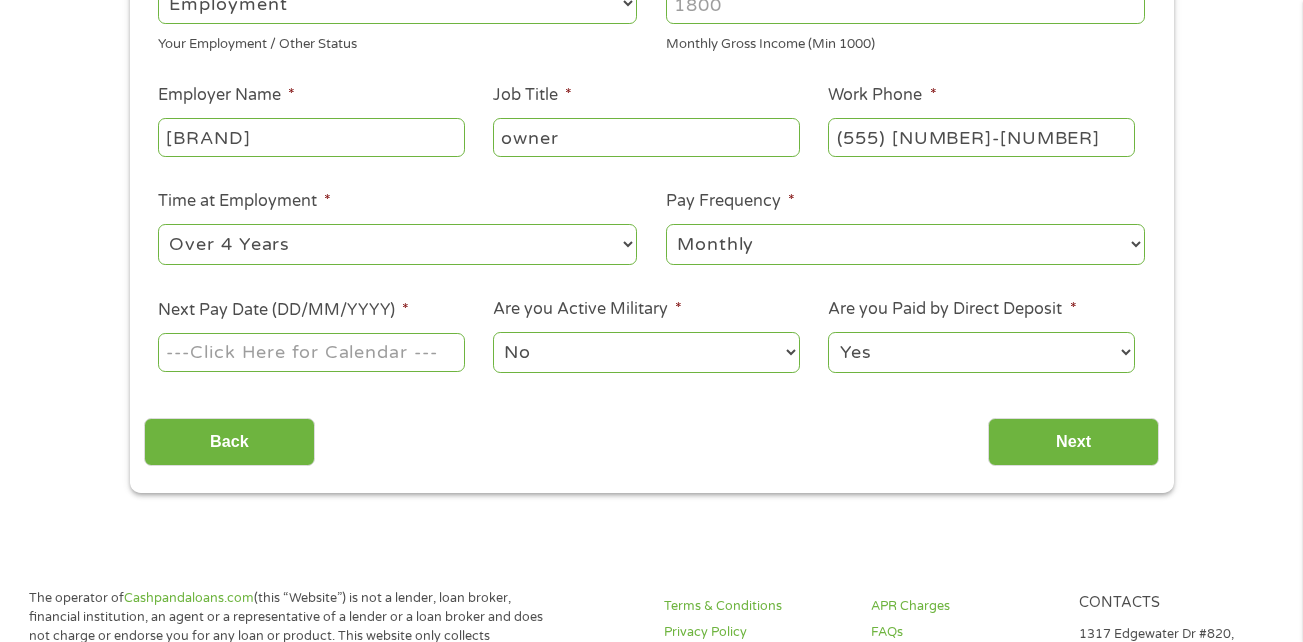 scroll, scrollTop: 400, scrollLeft: 0, axis: vertical 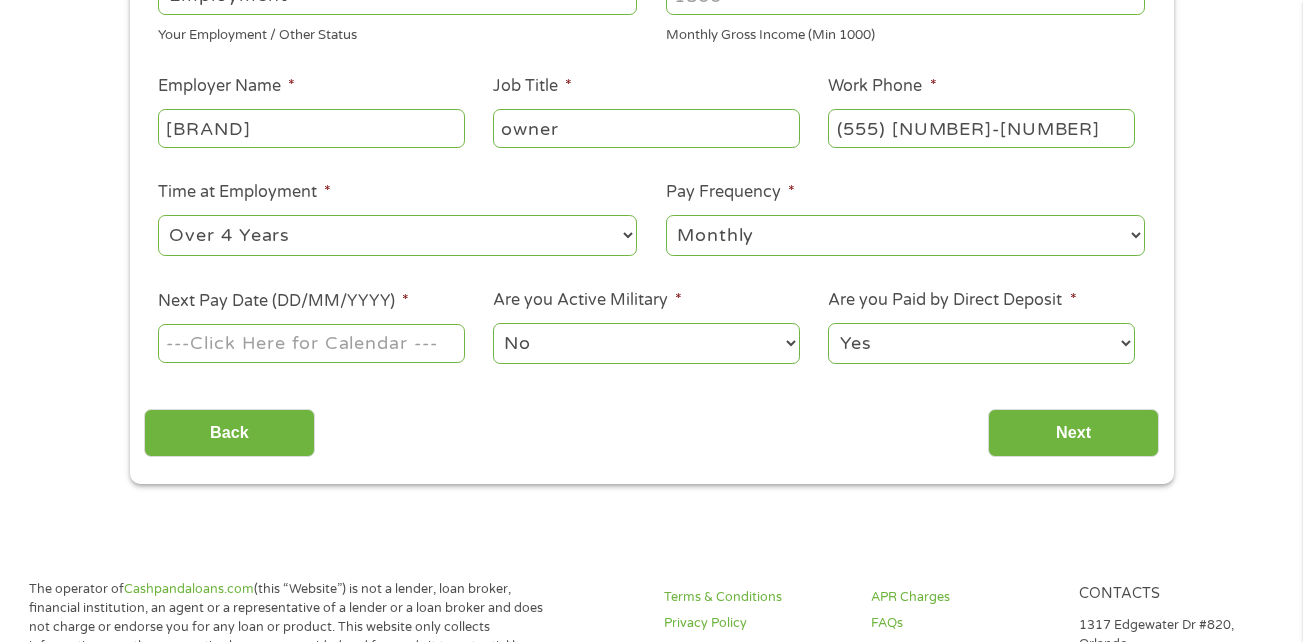 click on "Next Pay Date (DD/MM/YYYY) *" at bounding box center [311, 343] 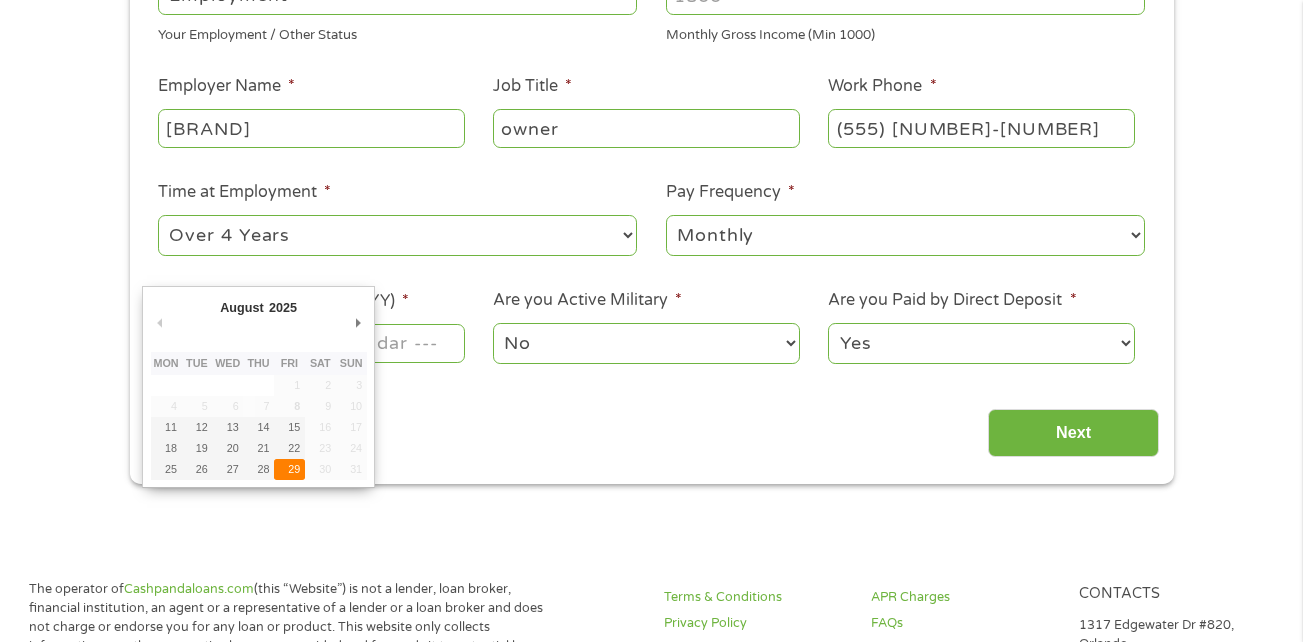 type on "29/08/2025" 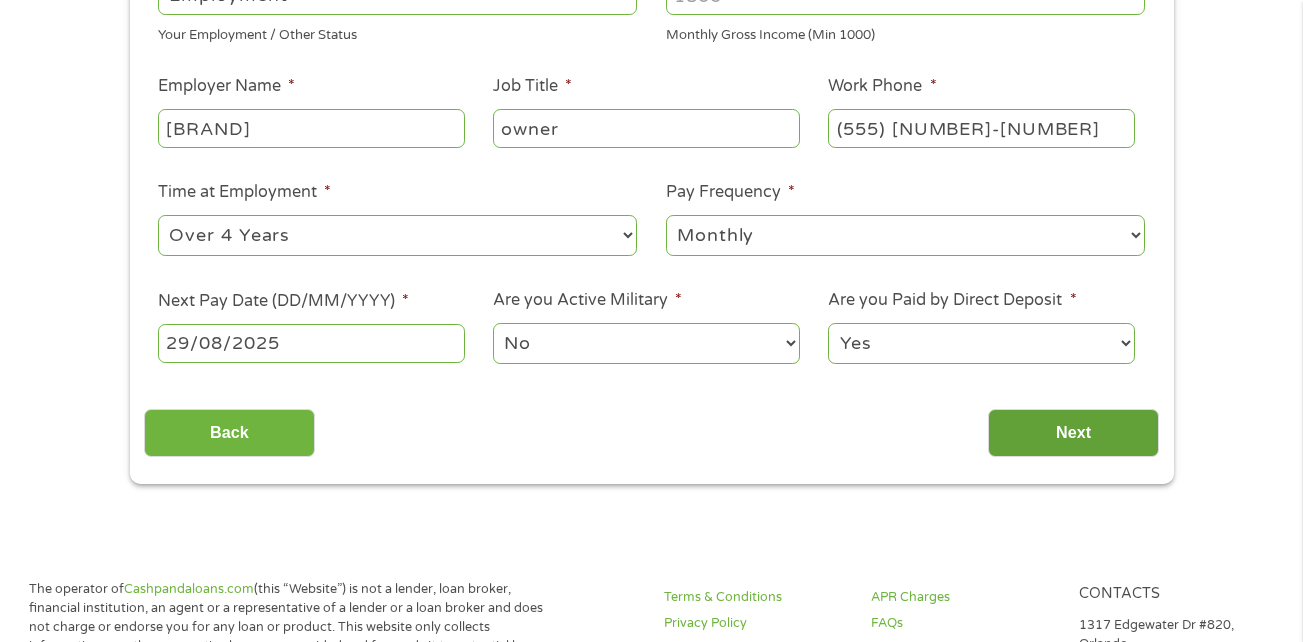 click on "Next" at bounding box center [1073, 433] 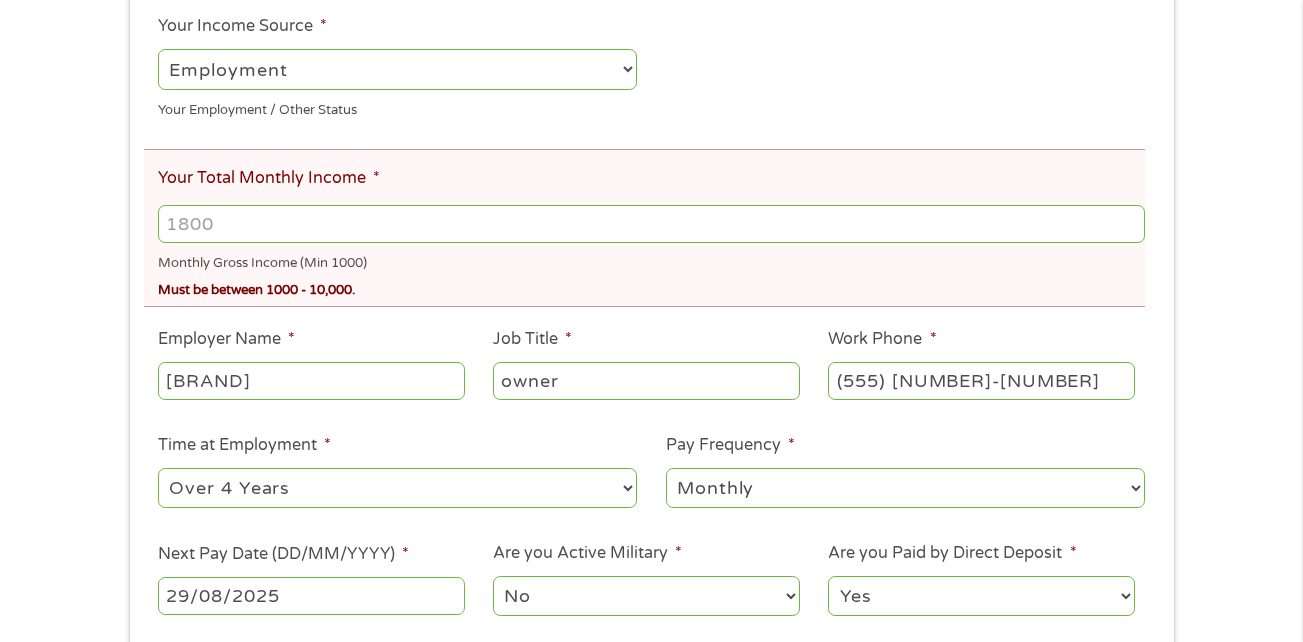 scroll, scrollTop: 2, scrollLeft: 0, axis: vertical 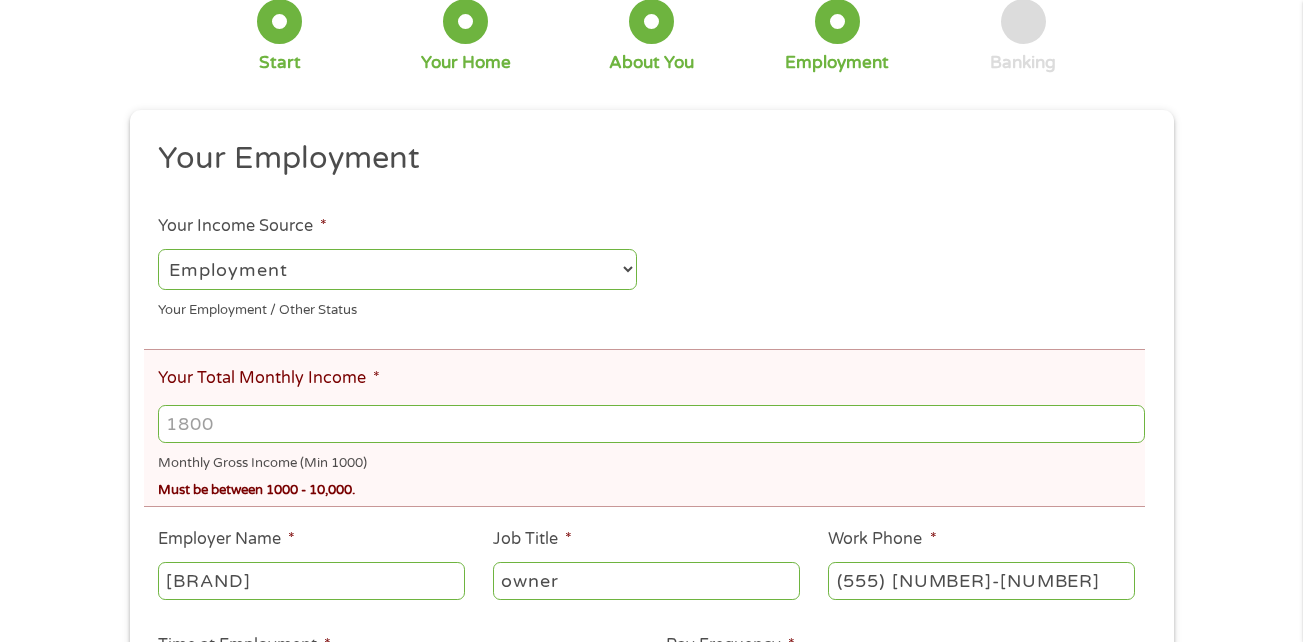 click on "--- Choose one --- Employment Self Employed Benefits" at bounding box center (397, 269) 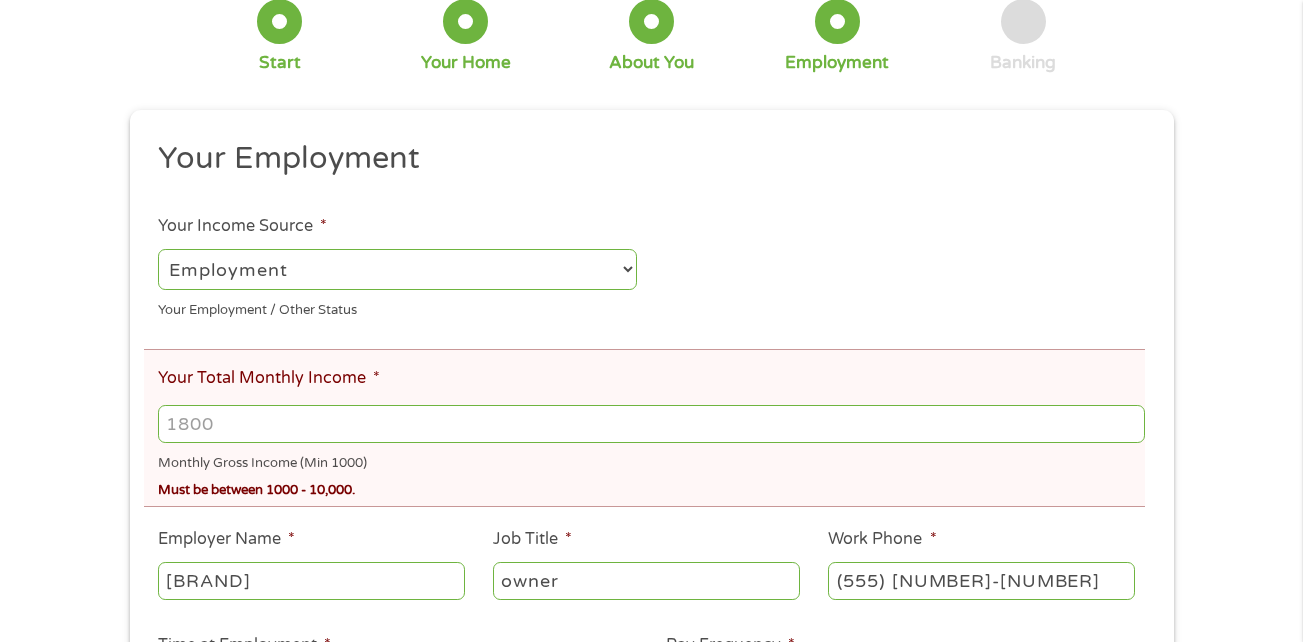 select on "selfEmployed" 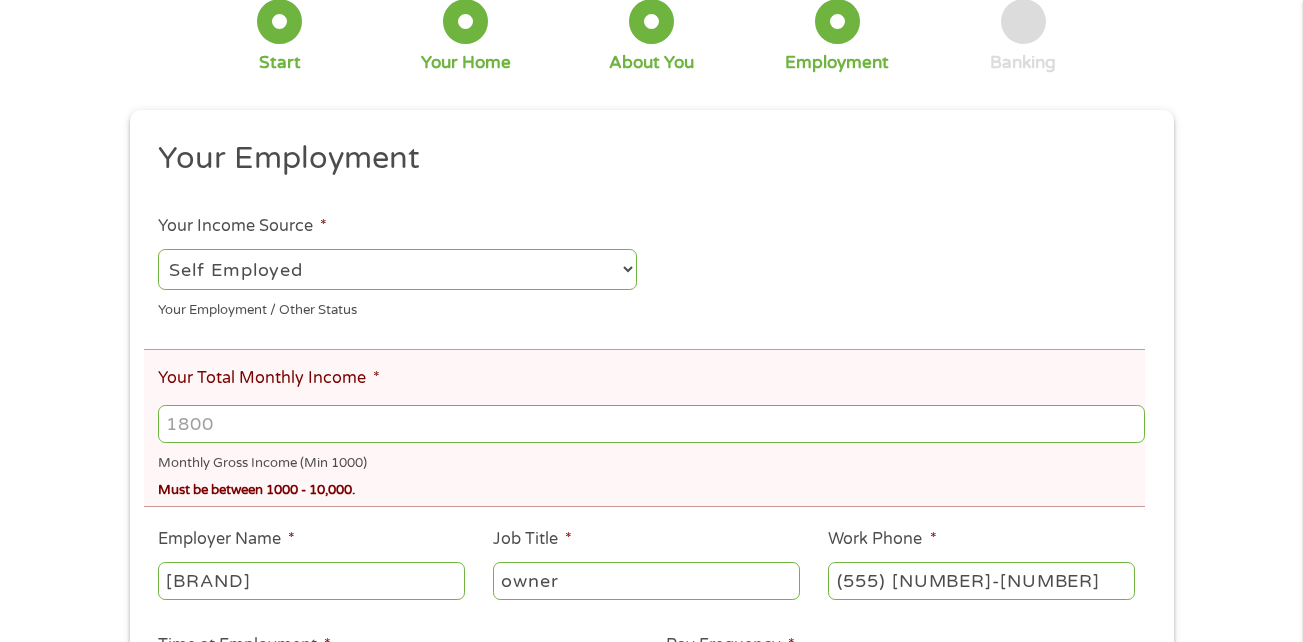 click on "--- Choose one --- Employment Self Employed Benefits" at bounding box center (397, 269) 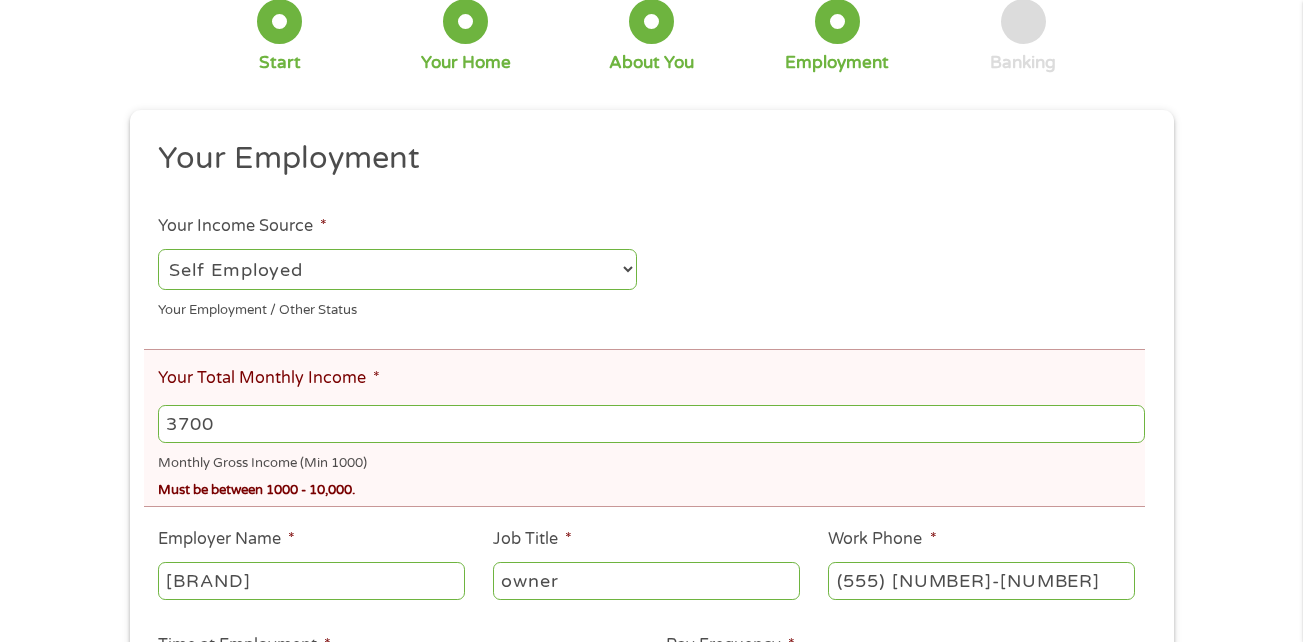 type on "3700" 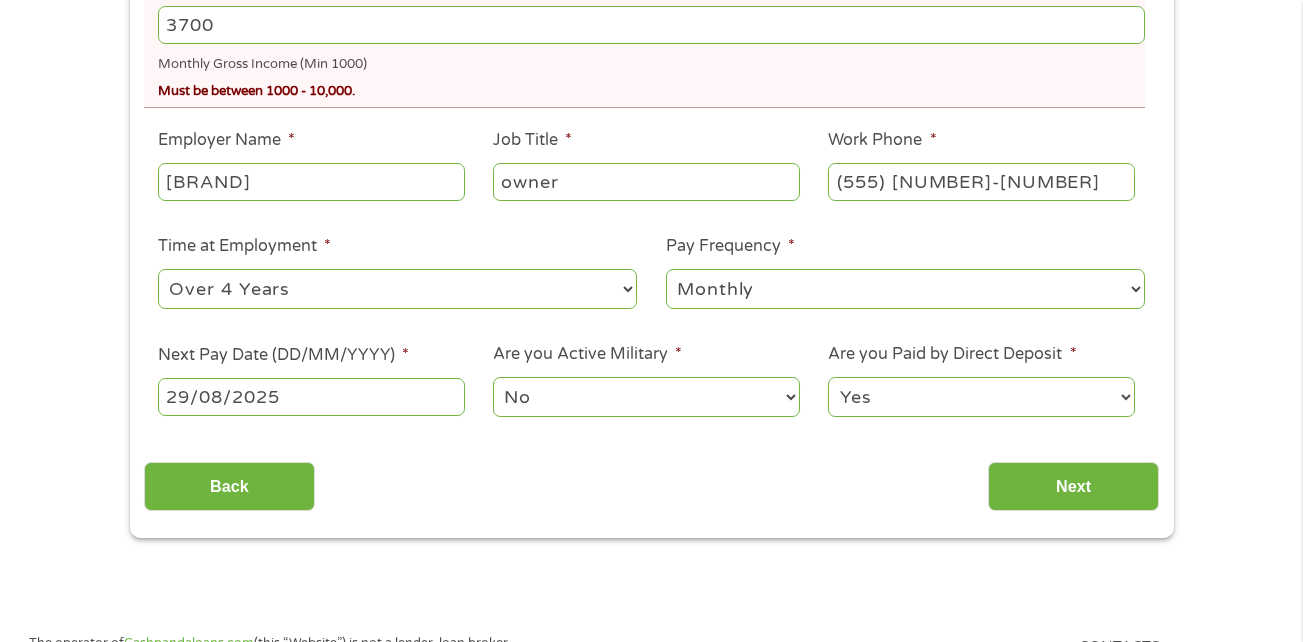 scroll, scrollTop: 600, scrollLeft: 0, axis: vertical 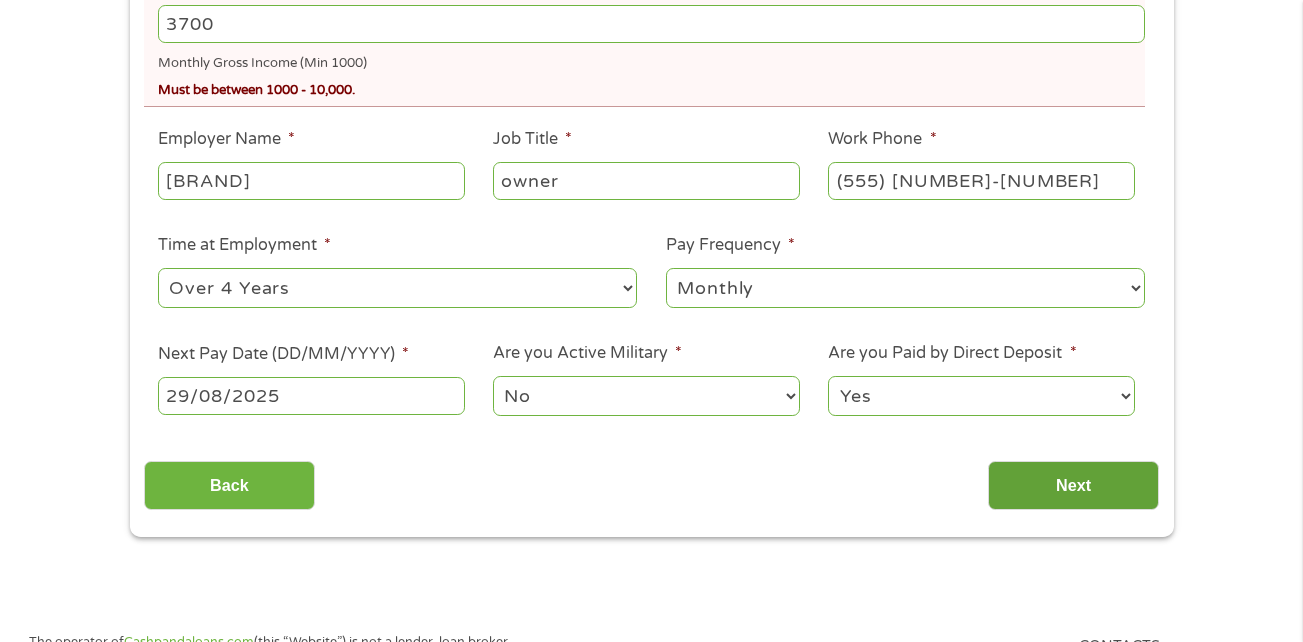click on "Next" at bounding box center [1073, 485] 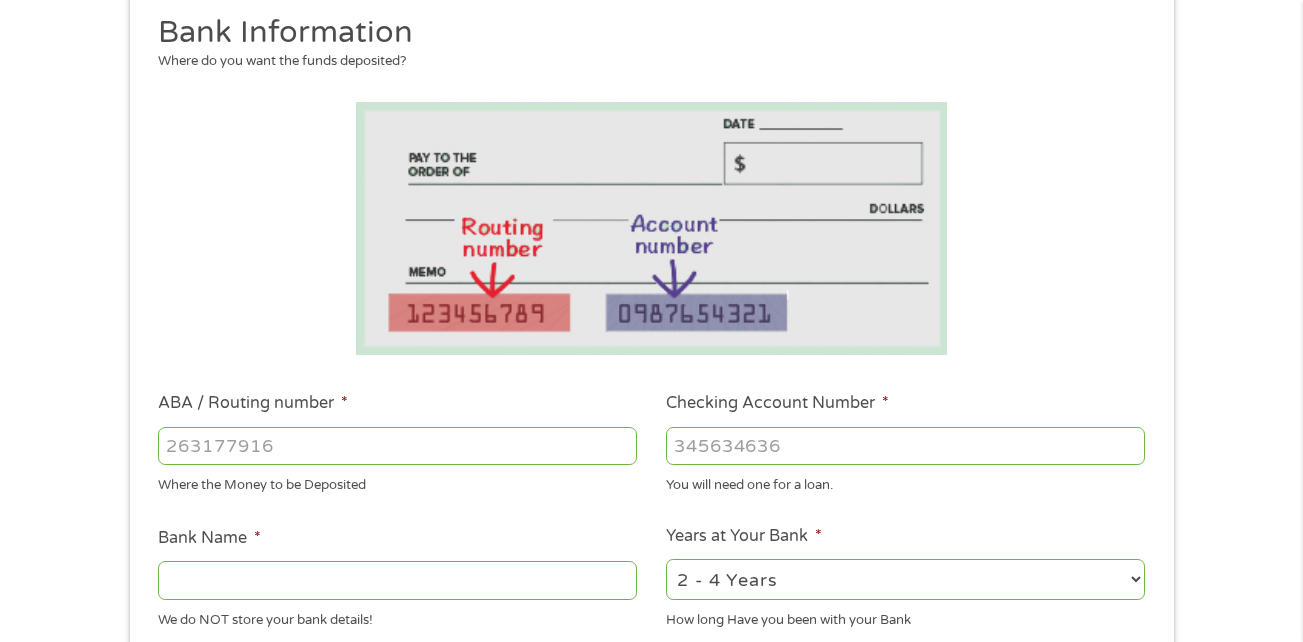 scroll, scrollTop: 300, scrollLeft: 0, axis: vertical 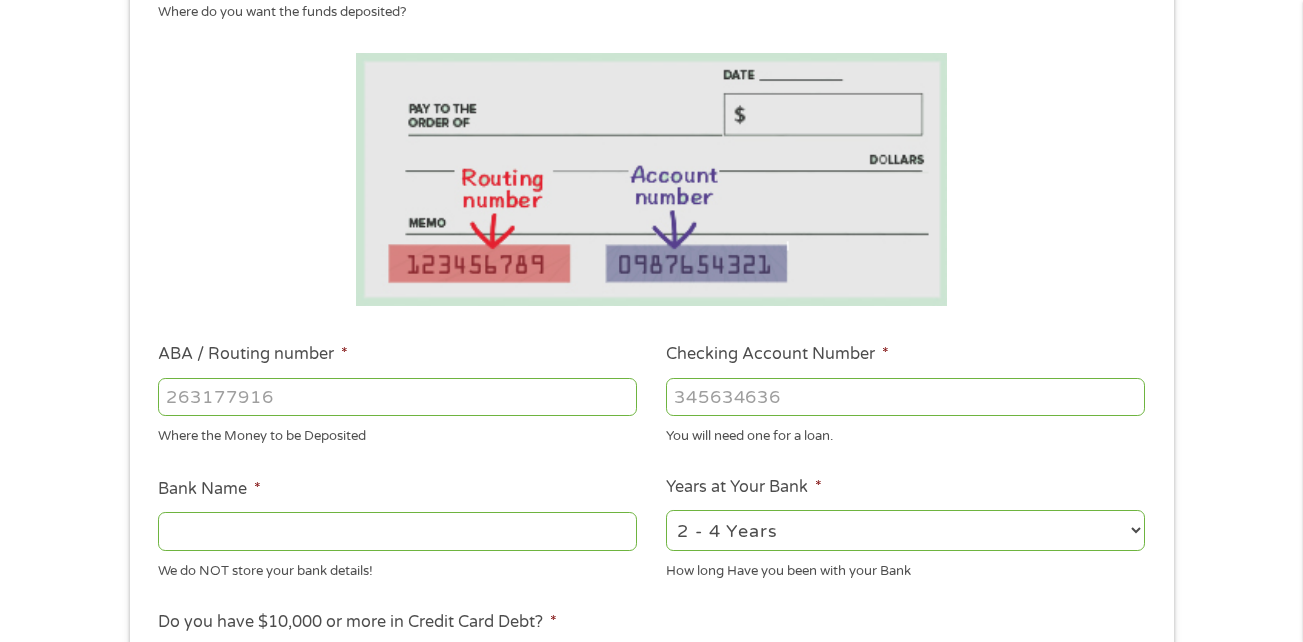 click on "ABA / Routing number *" at bounding box center (397, 397) 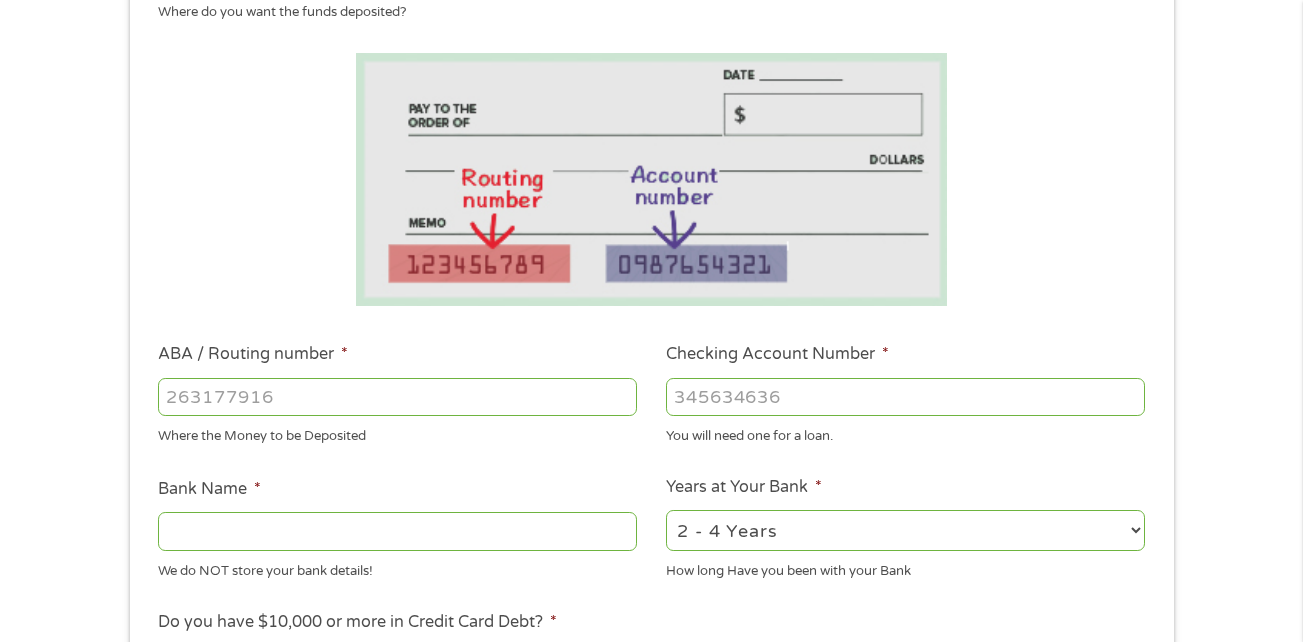 type on "[PHONE]" 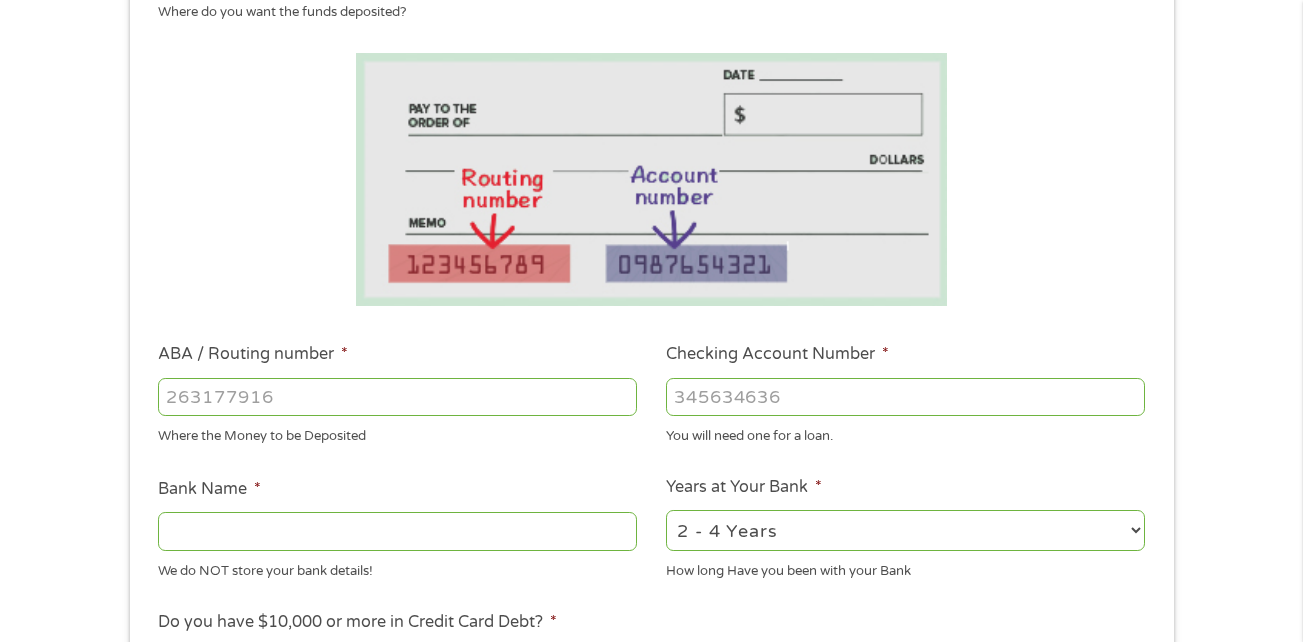 type on "TEXELL FEDERAL CREDIT UNION" 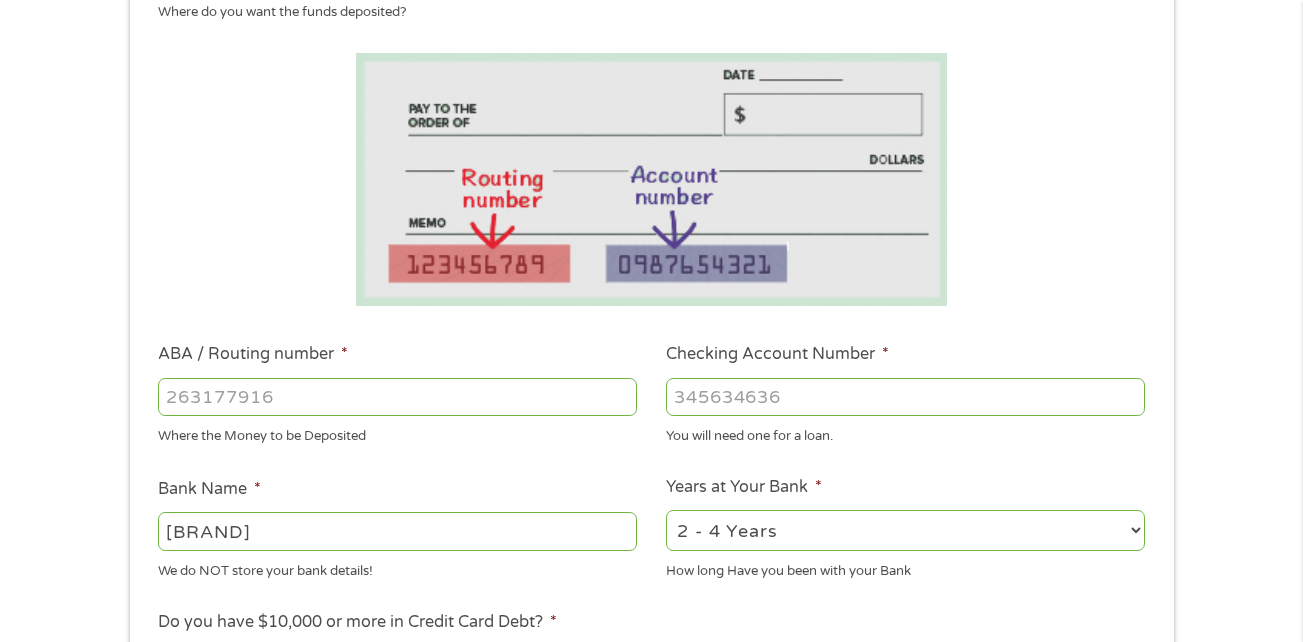 type on "[PHONE]" 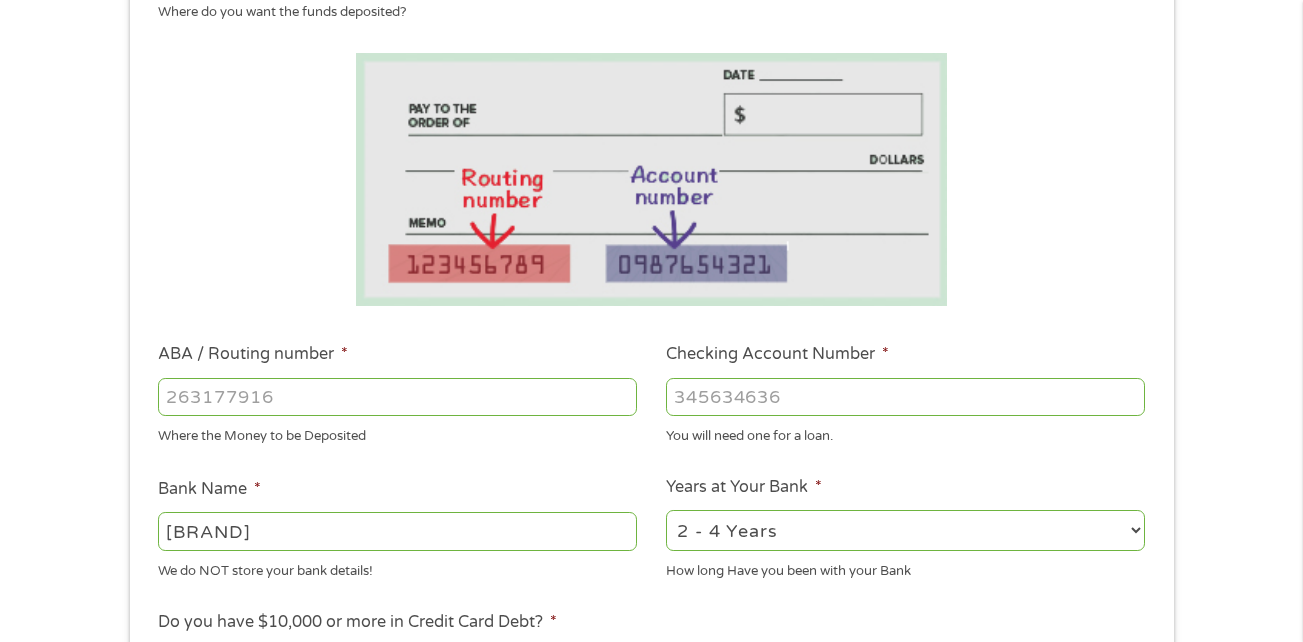 click on "2 - 4 Years 6 - 12 Months 1 - 2 Years Over 4 Years" at bounding box center (905, 530) 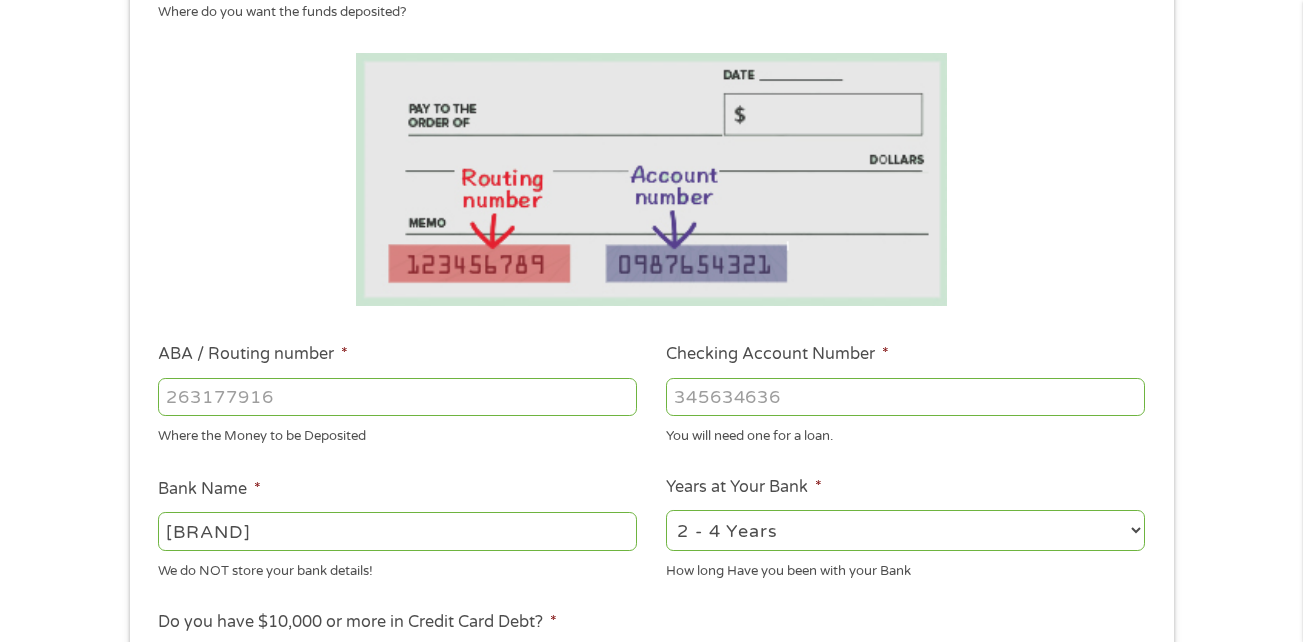 select on "60months" 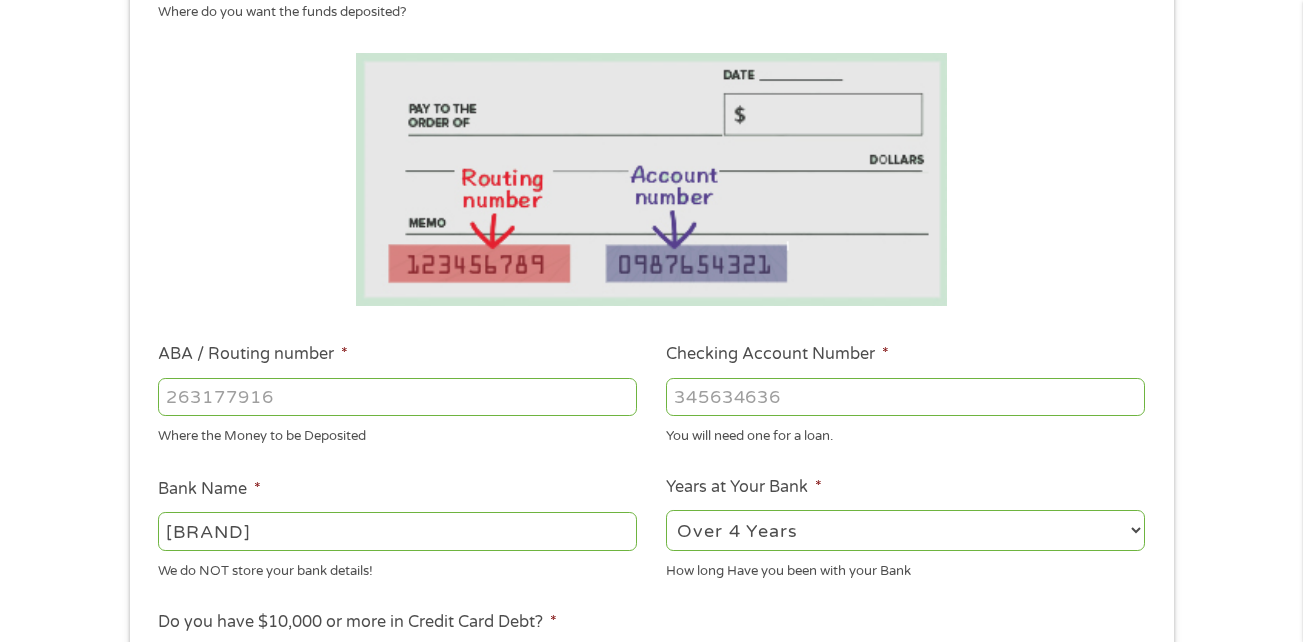 click on "2 - 4 Years 6 - 12 Months 1 - 2 Years Over 4 Years" at bounding box center (905, 530) 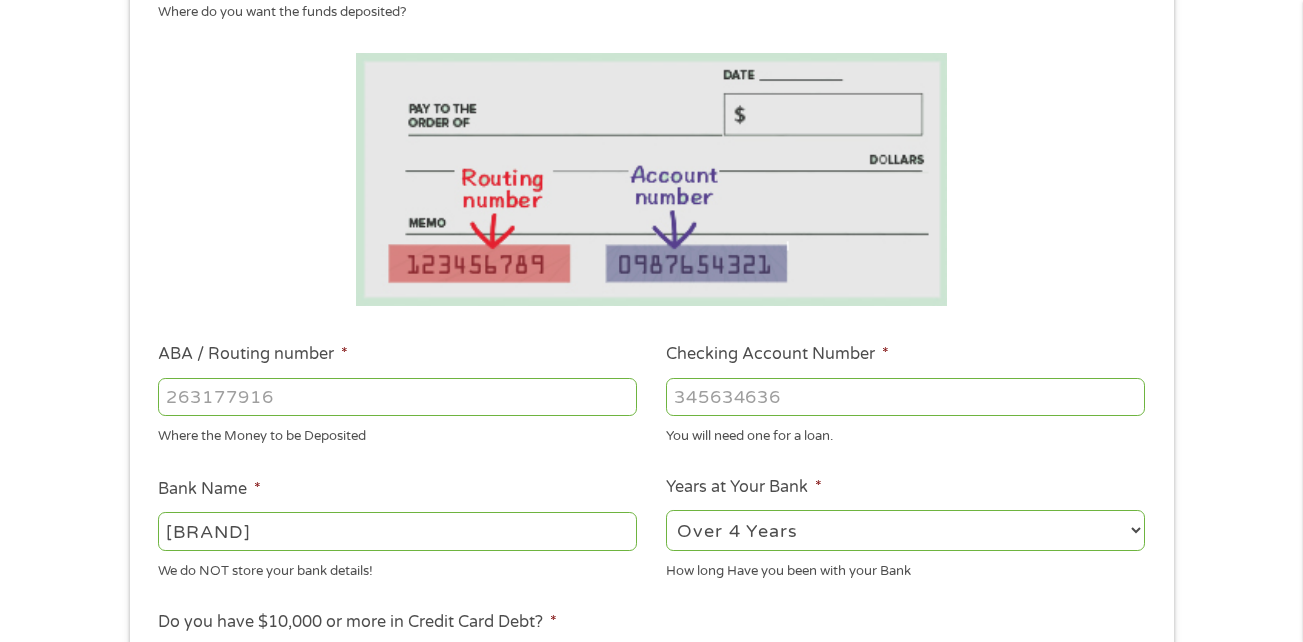 click on "Where the Money to be Deposited" at bounding box center [397, 433] 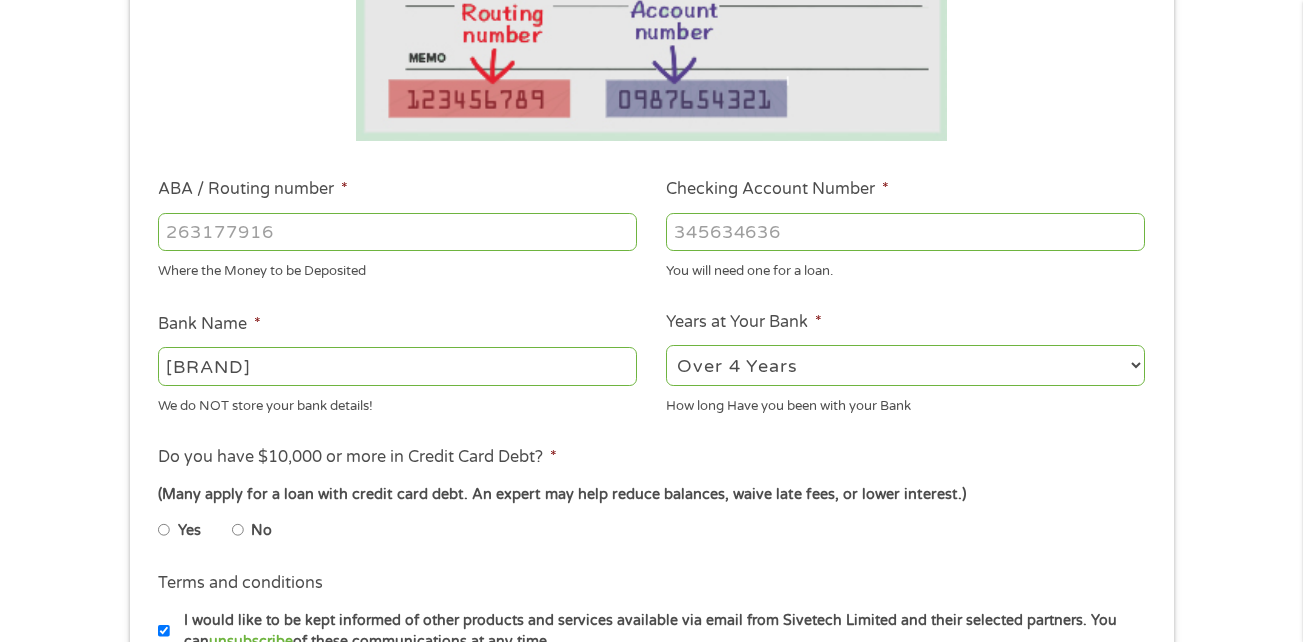 scroll, scrollTop: 600, scrollLeft: 0, axis: vertical 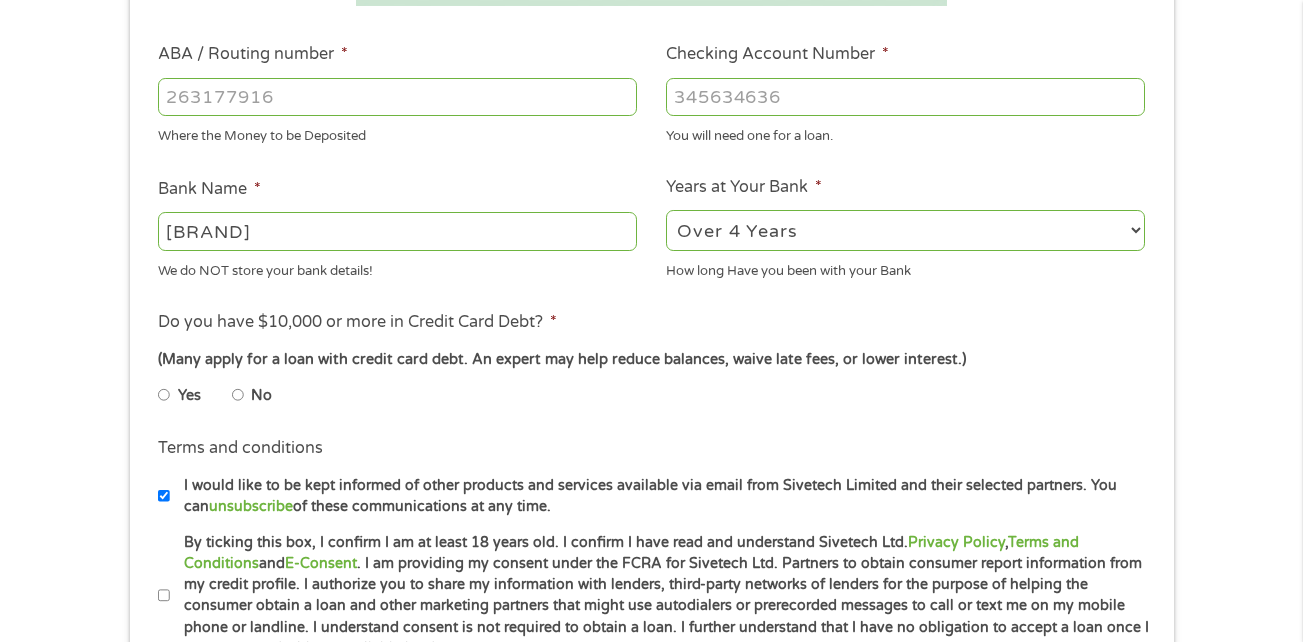 click on "No" at bounding box center [238, 395] 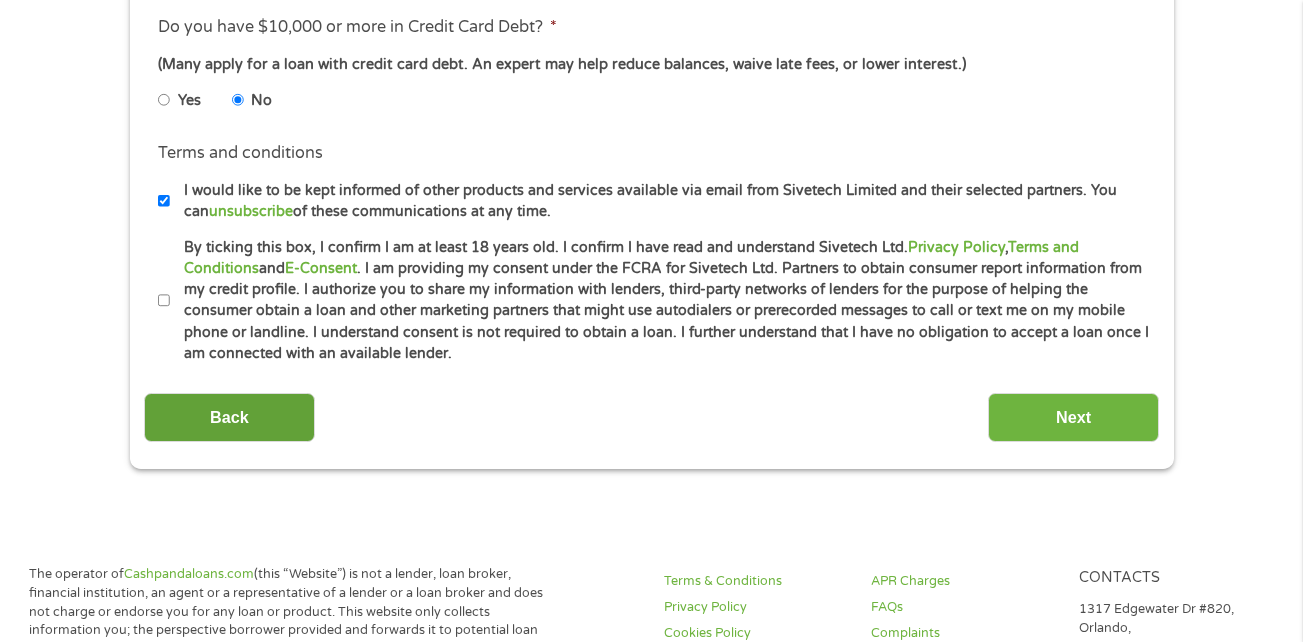 scroll, scrollTop: 900, scrollLeft: 0, axis: vertical 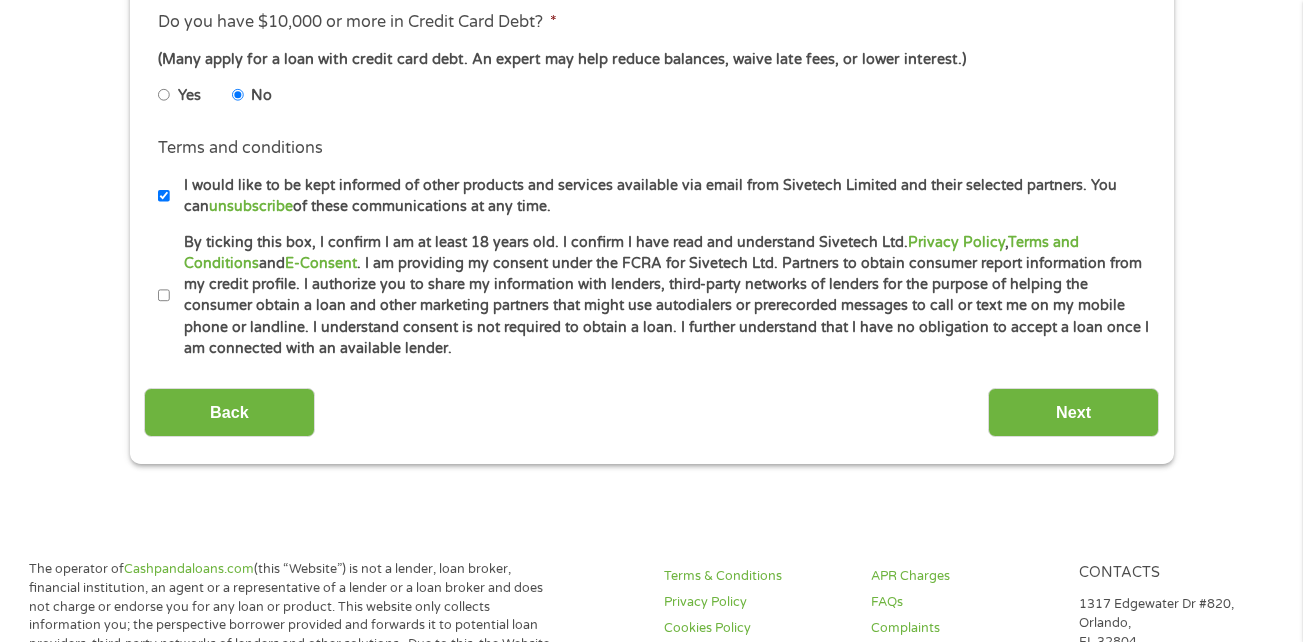 click on "By ticking this box, I confirm I am at least 18 years old. I confirm I have read and understand Sivetech Ltd.  Privacy Policy ,  Terms and Conditions  and  E-Consent . I am providing my consent under the FCRA for Sivetech Ltd. Partners to obtain consumer report information from my credit profile. I authorize you to share my information with lenders, third-party networks of lenders for the purpose of helping the consumer obtain a loan and other marketing partners that might use autodialers or prerecorded messages to call or text me on my mobile phone or landline. I understand consent is not required to obtain a loan. I further understand that I have no obligation to accept a loan once I am connected with an available lender." at bounding box center (164, 296) 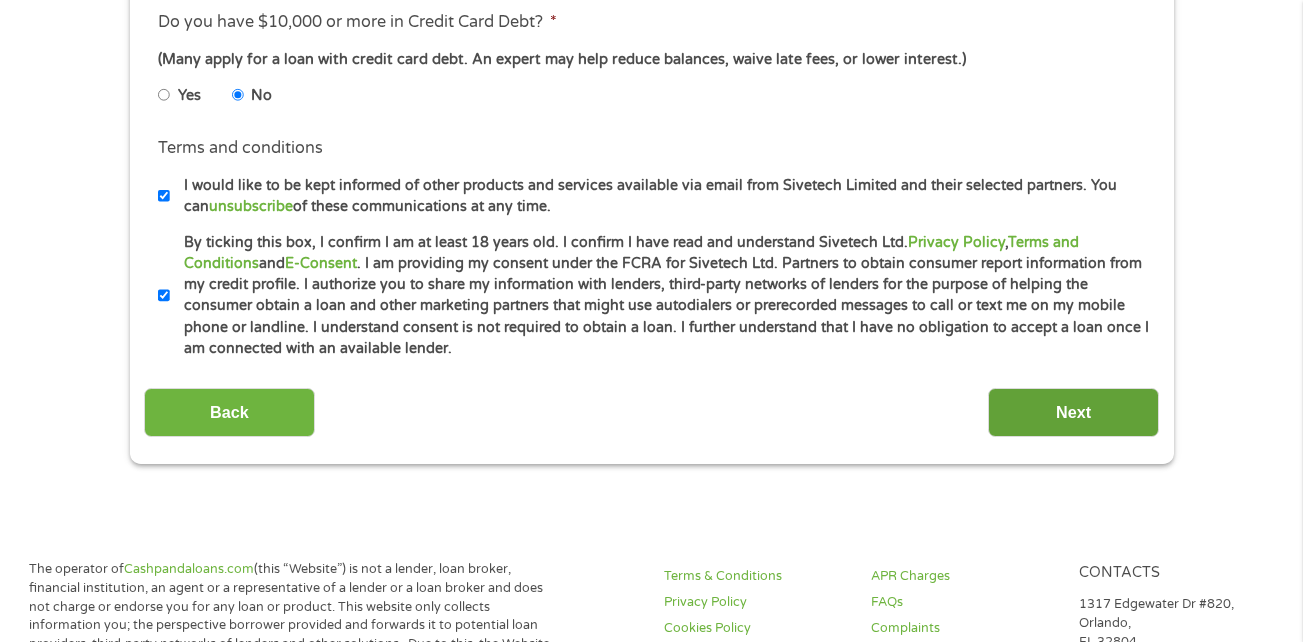 click on "Next" at bounding box center [1073, 412] 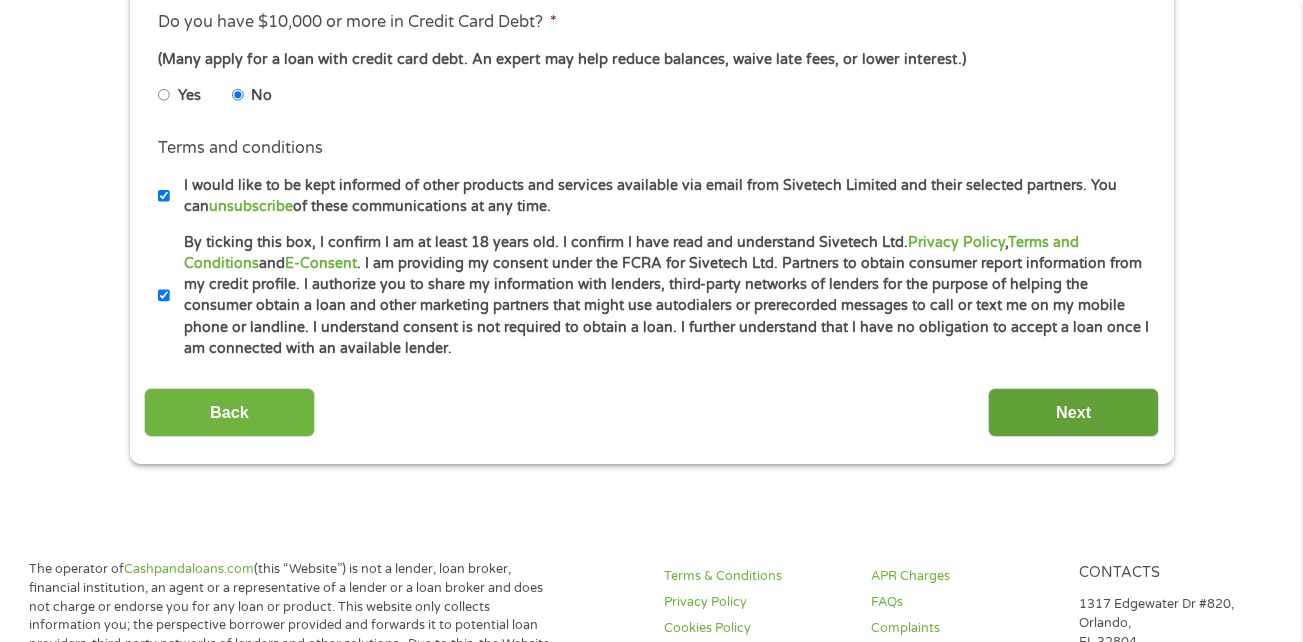 scroll, scrollTop: 8, scrollLeft: 8, axis: both 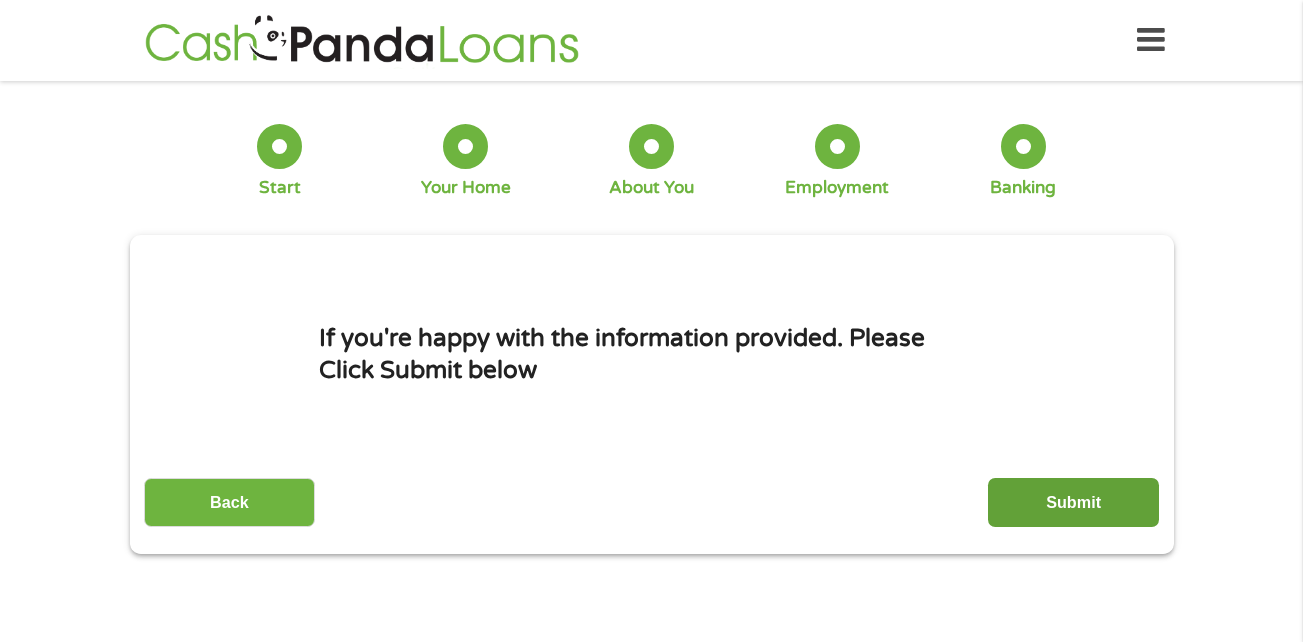 click on "Submit" at bounding box center [1073, 502] 